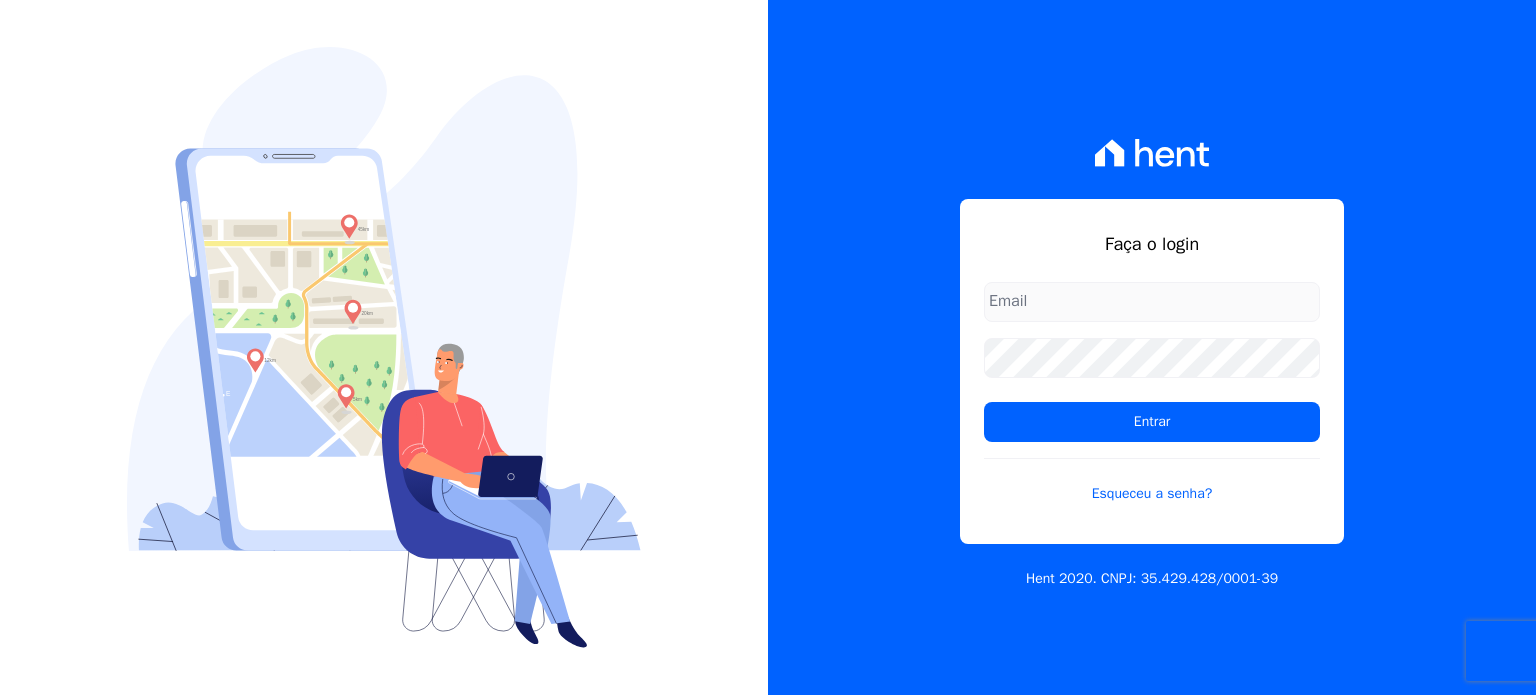 scroll, scrollTop: 0, scrollLeft: 0, axis: both 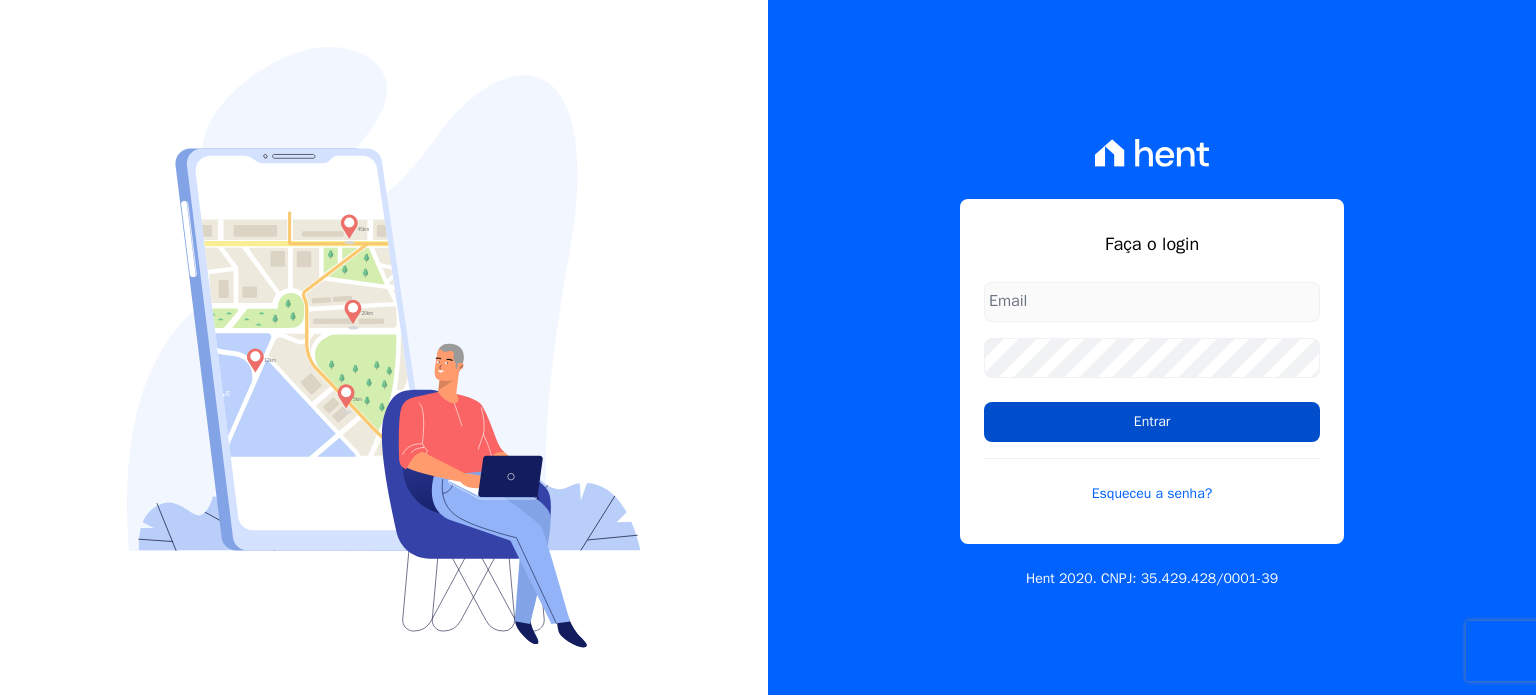 type on "[EMAIL]" 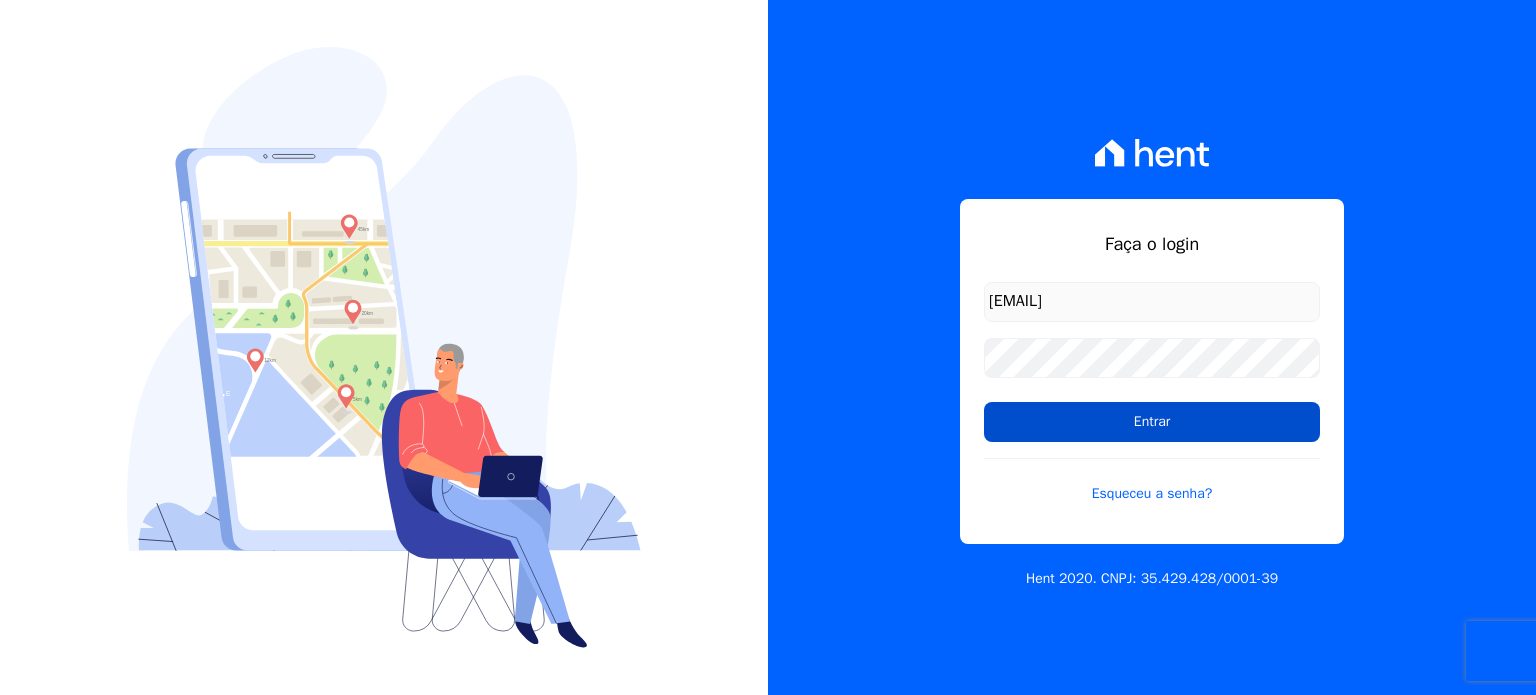 click on "Entrar" at bounding box center (1152, 422) 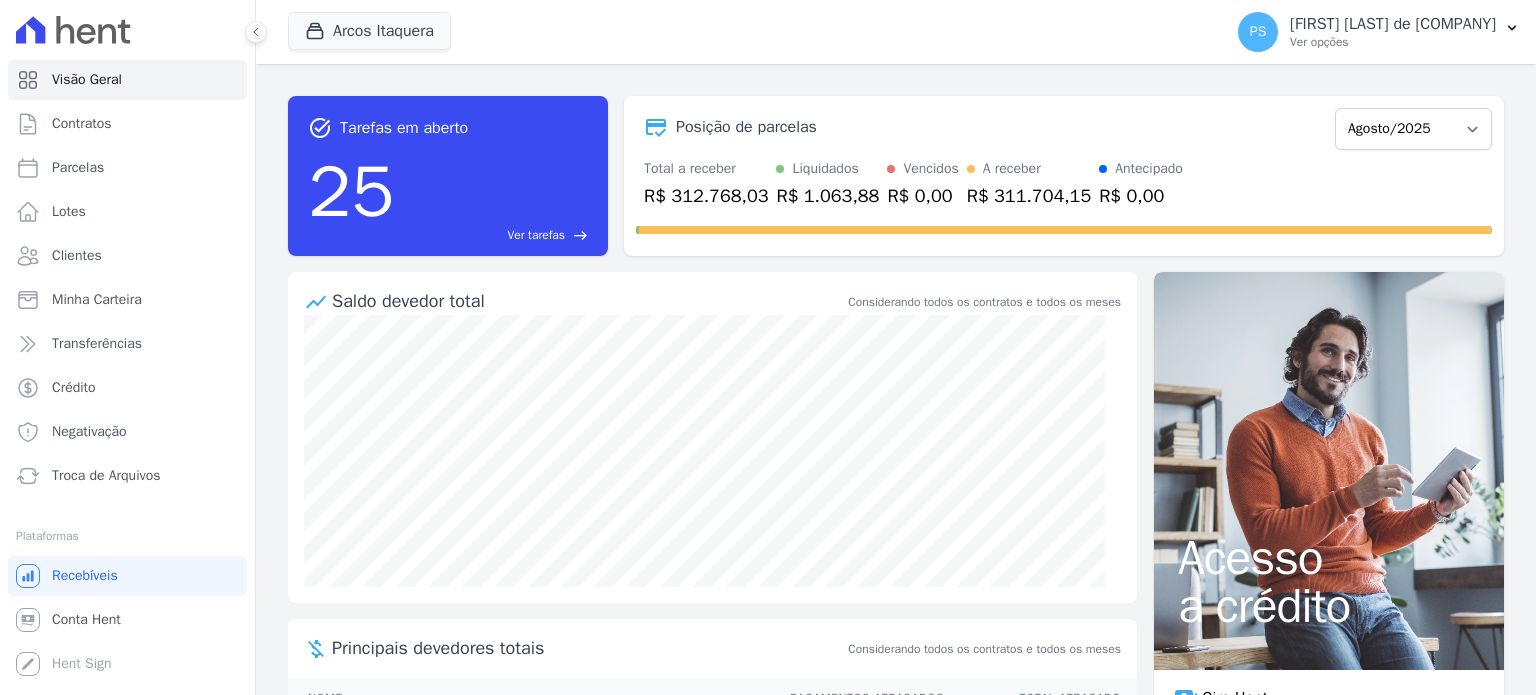 scroll, scrollTop: 0, scrollLeft: 0, axis: both 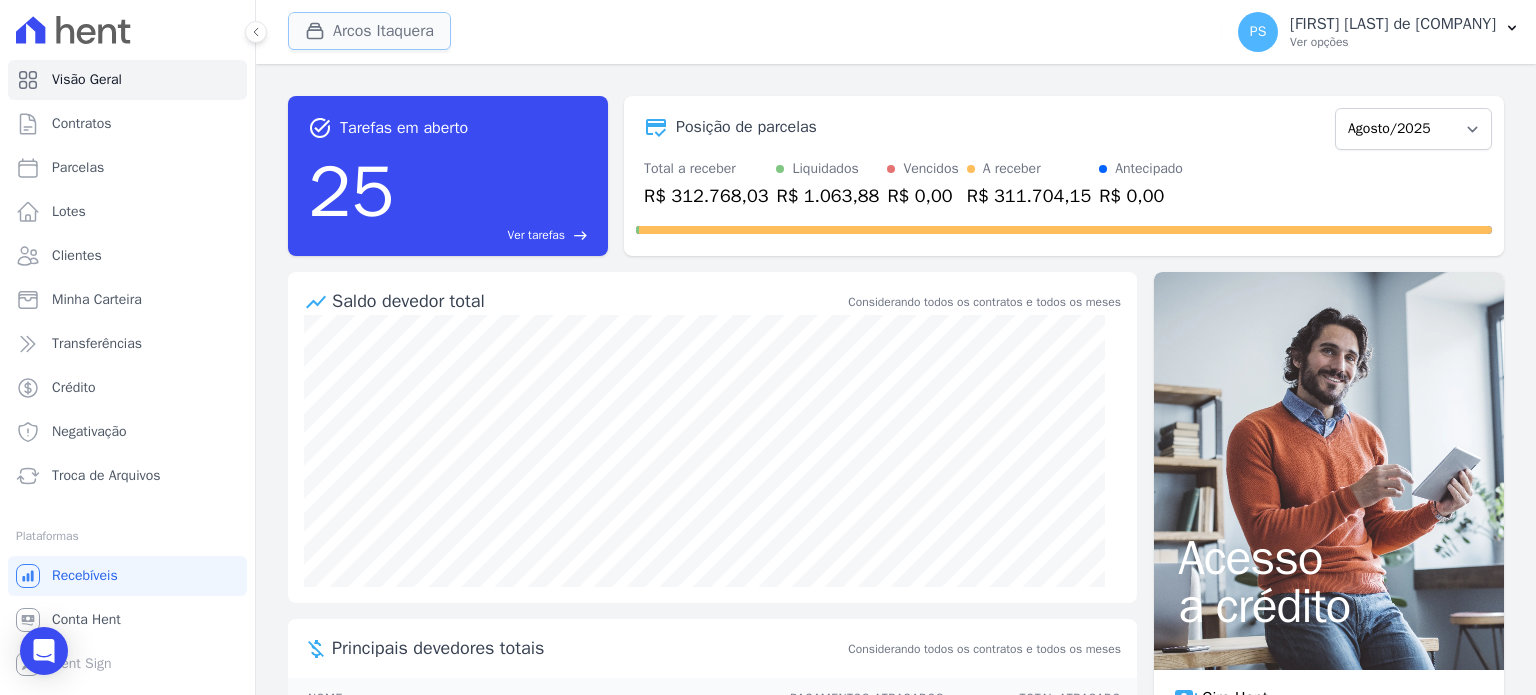 click on "Arcos Itaquera" at bounding box center [369, 31] 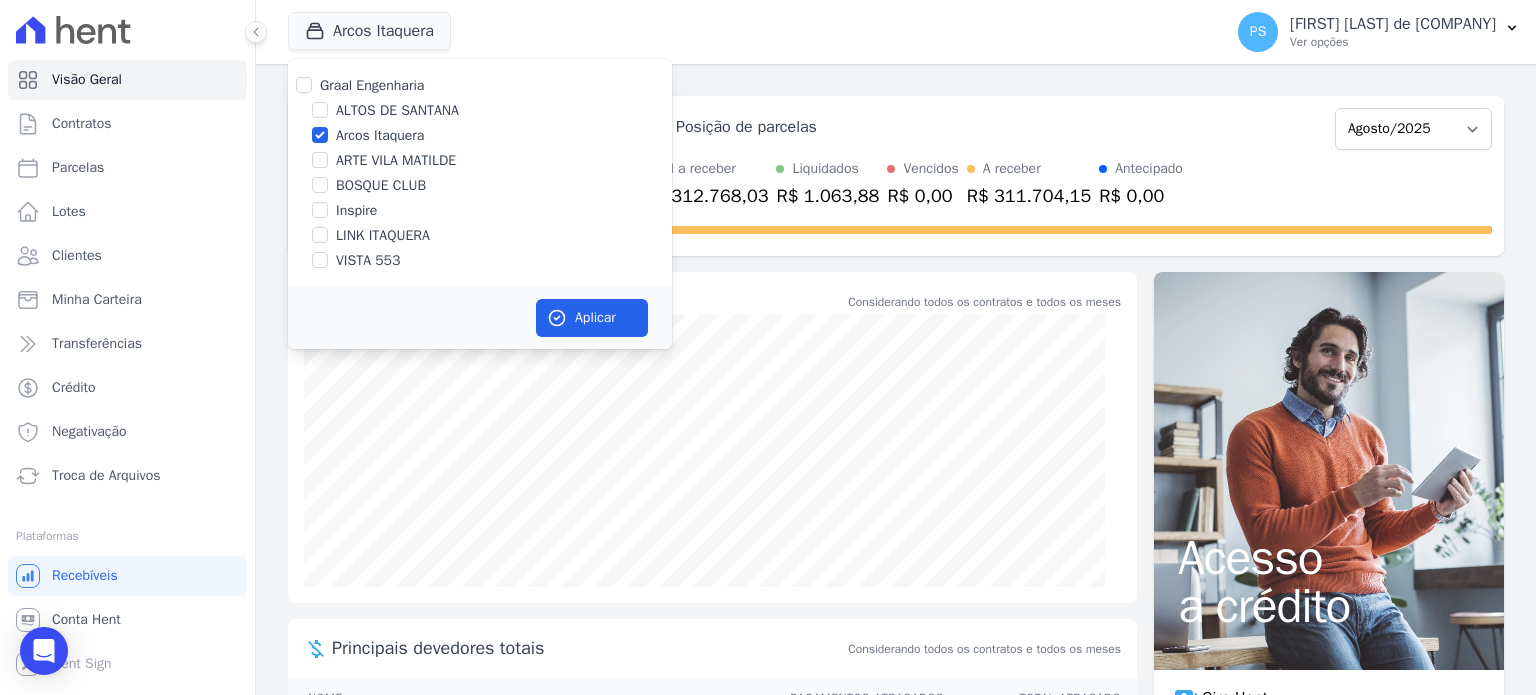 click on "Arcos Itaquera" at bounding box center (380, 135) 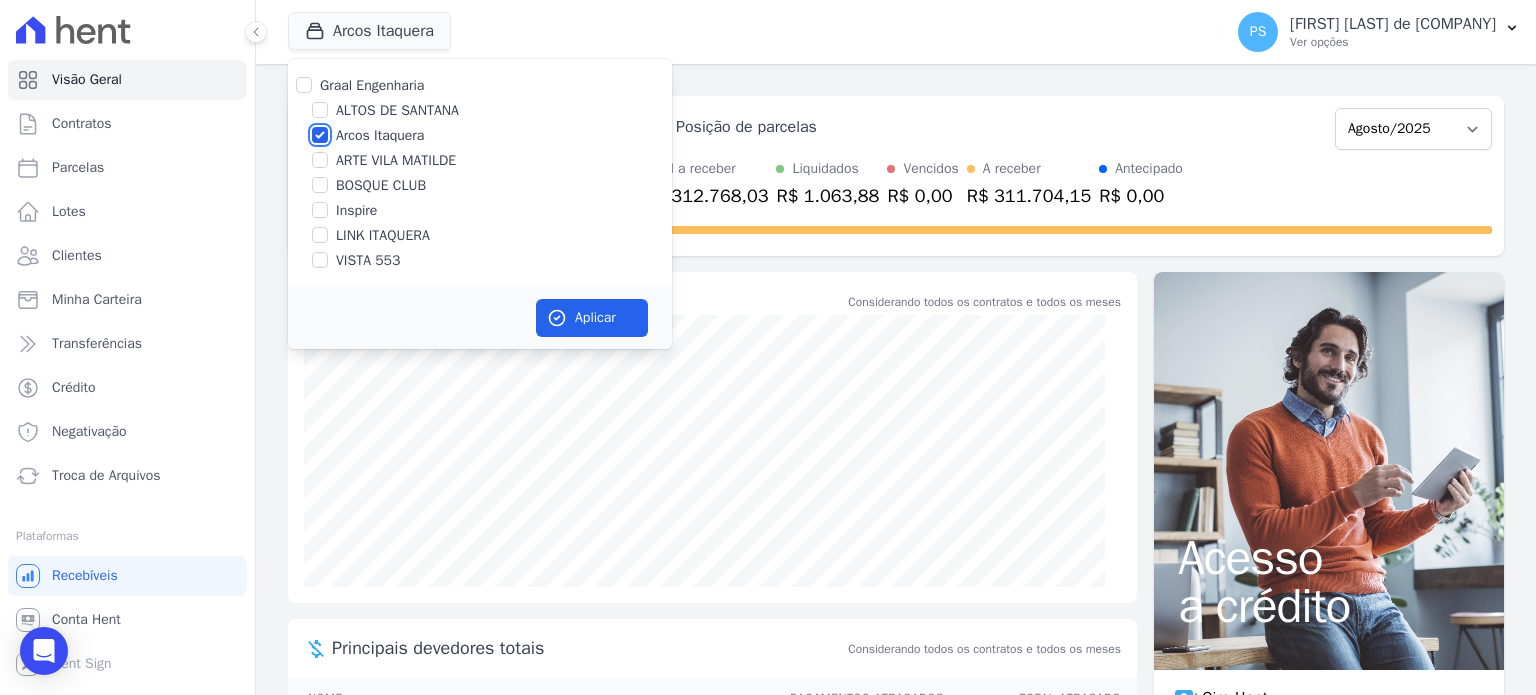 checkbox on "false" 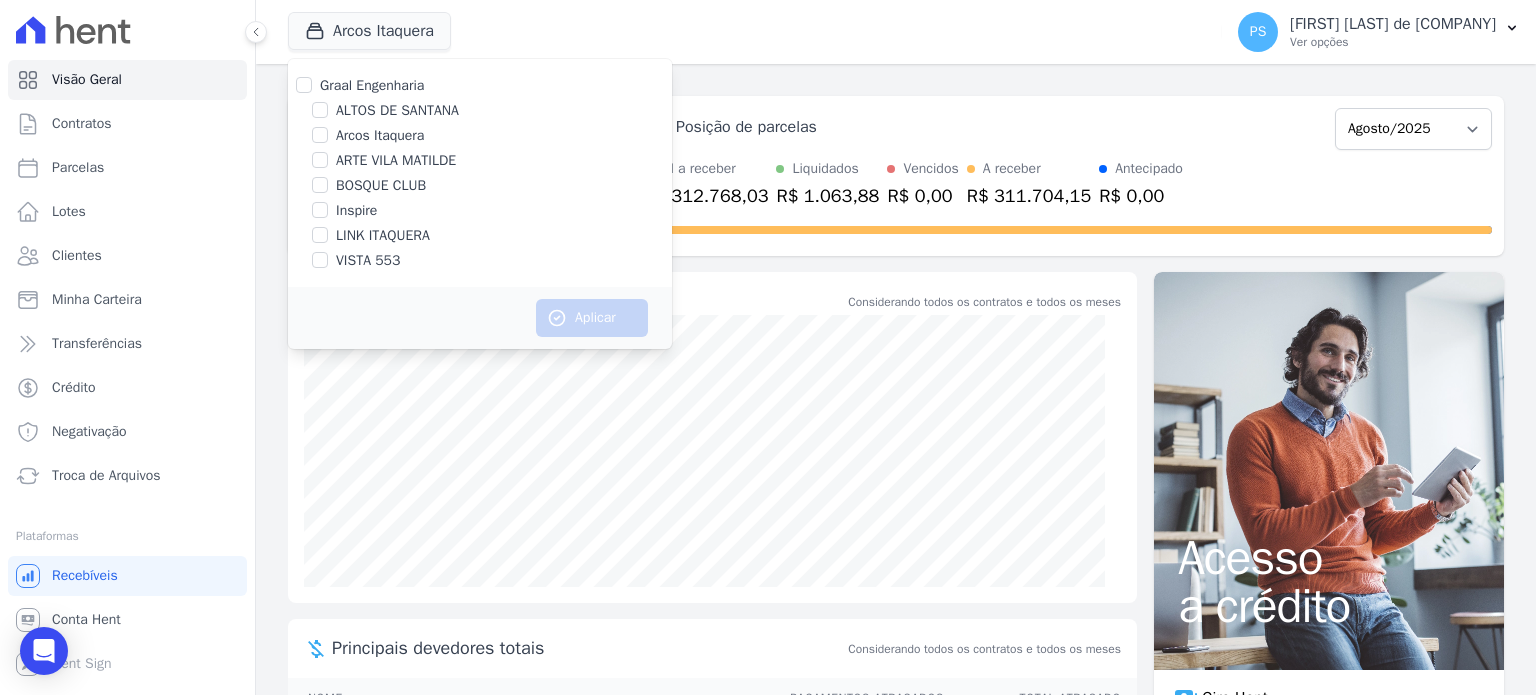 click on "Inspire" at bounding box center [356, 210] 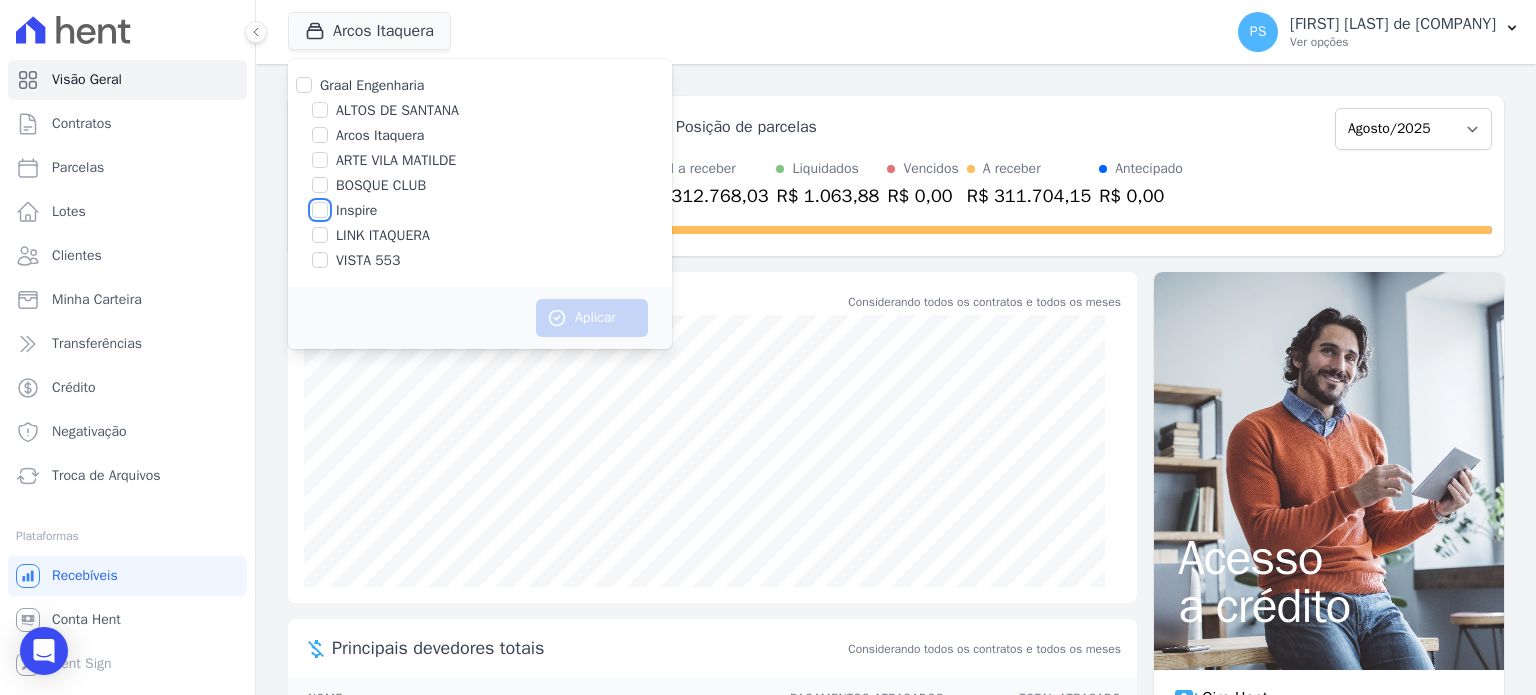 click on "Inspire" at bounding box center [320, 210] 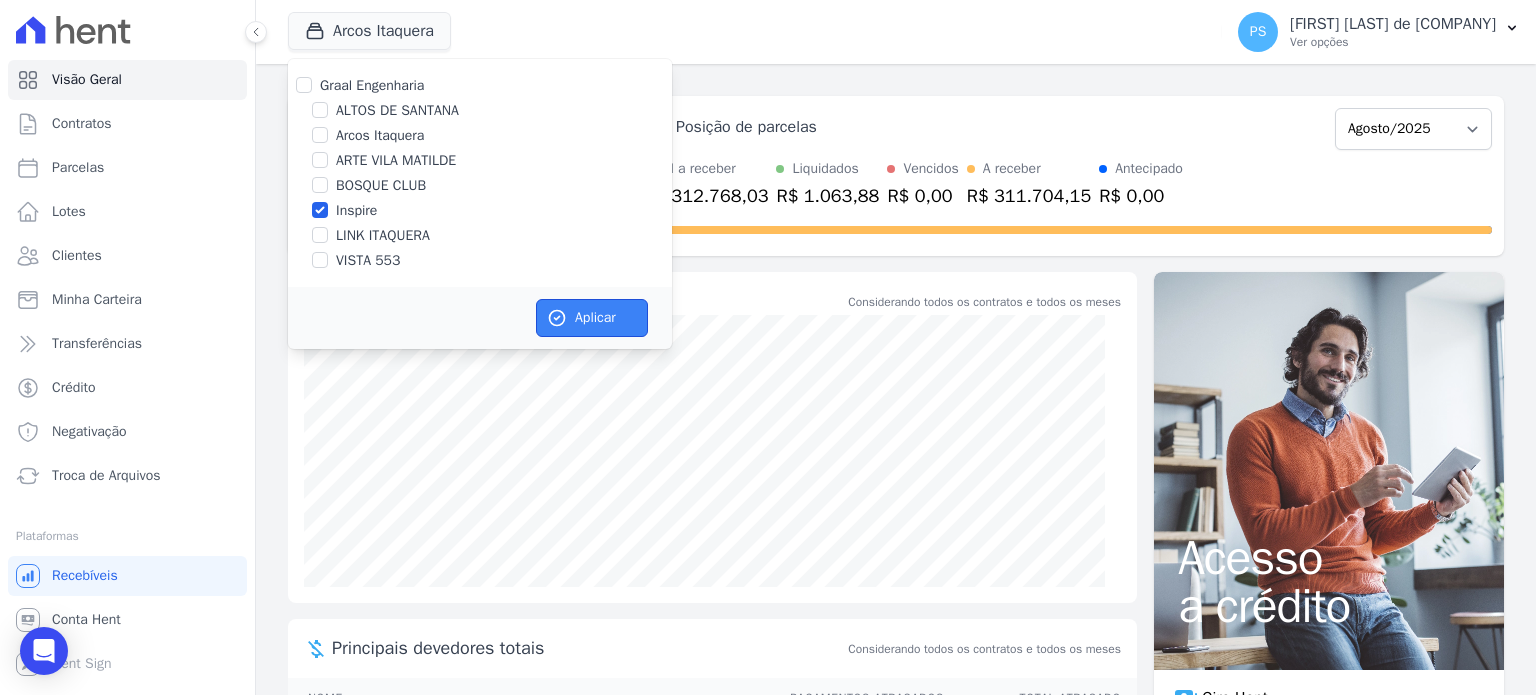 click on "Aplicar" at bounding box center [592, 318] 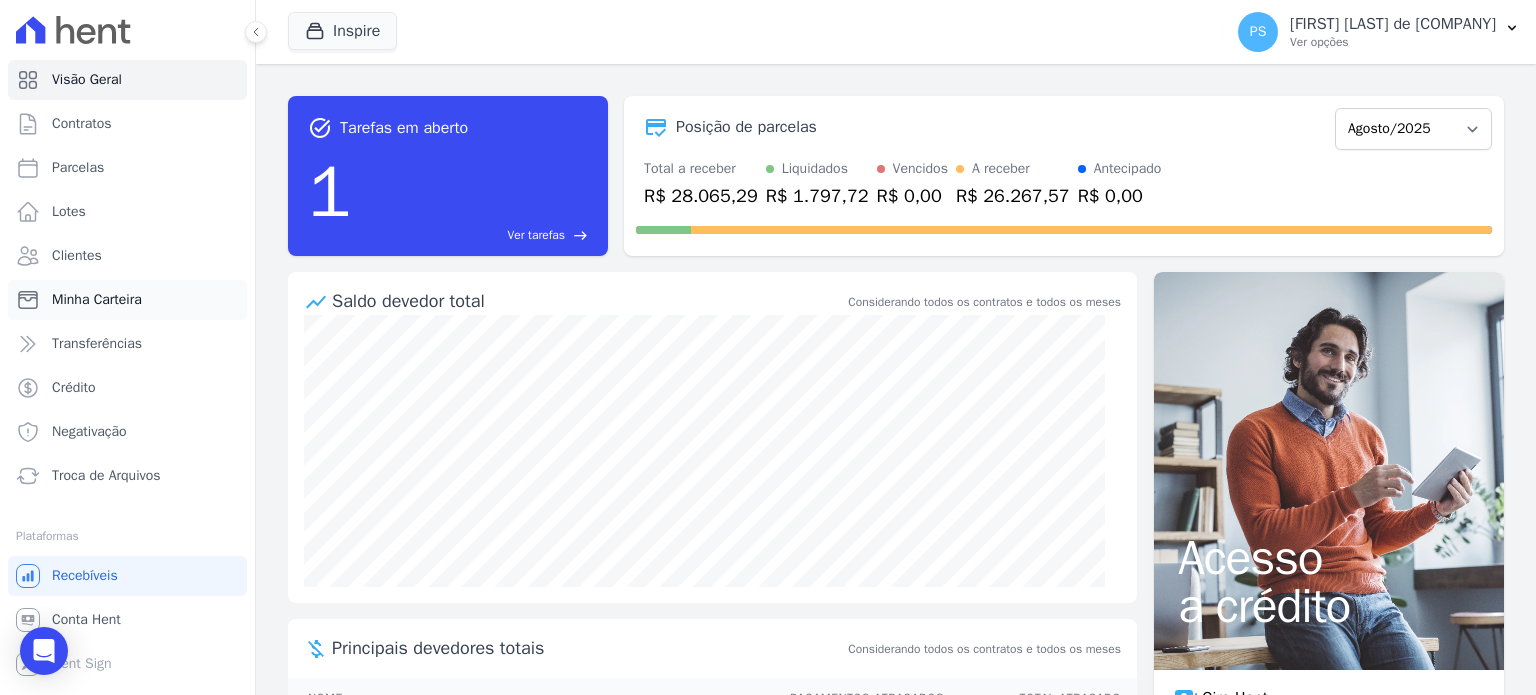 click on "Minha Carteira" at bounding box center (97, 300) 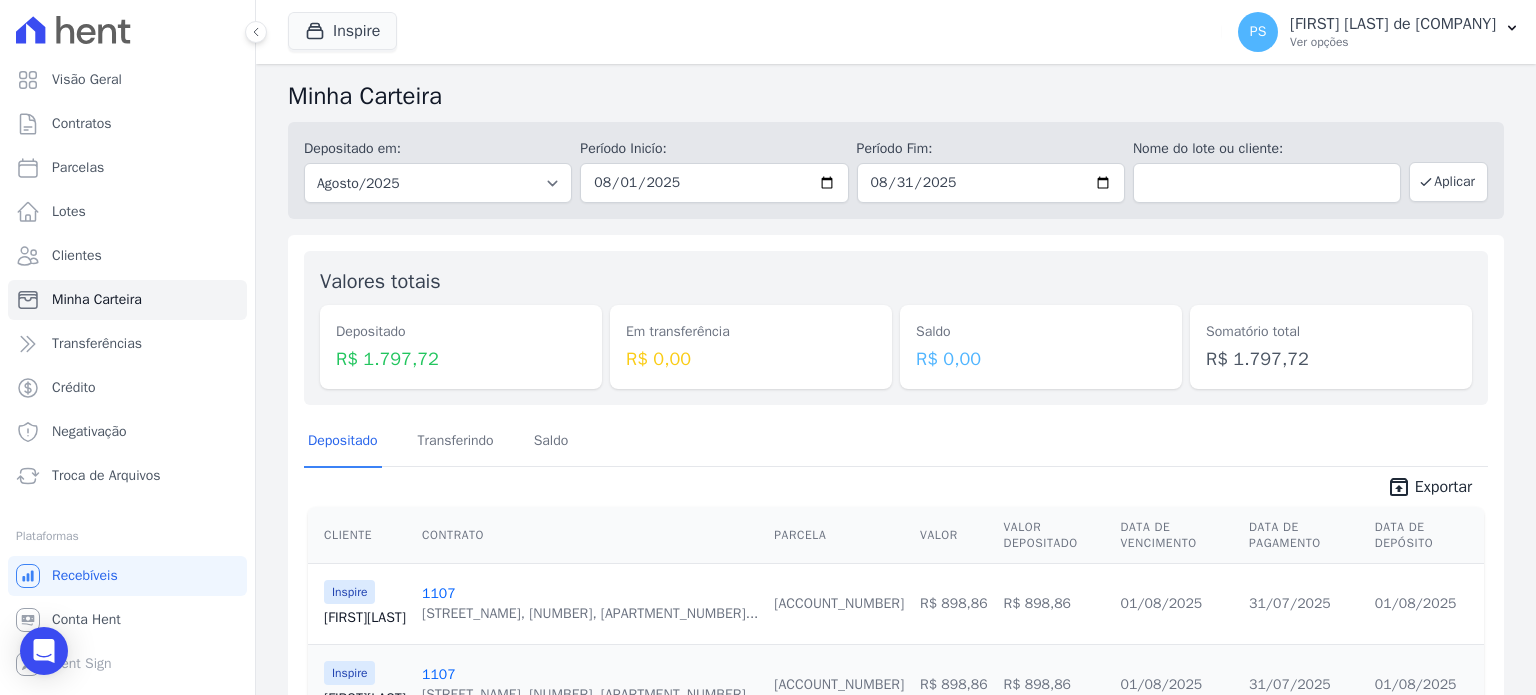 scroll, scrollTop: 0, scrollLeft: 0, axis: both 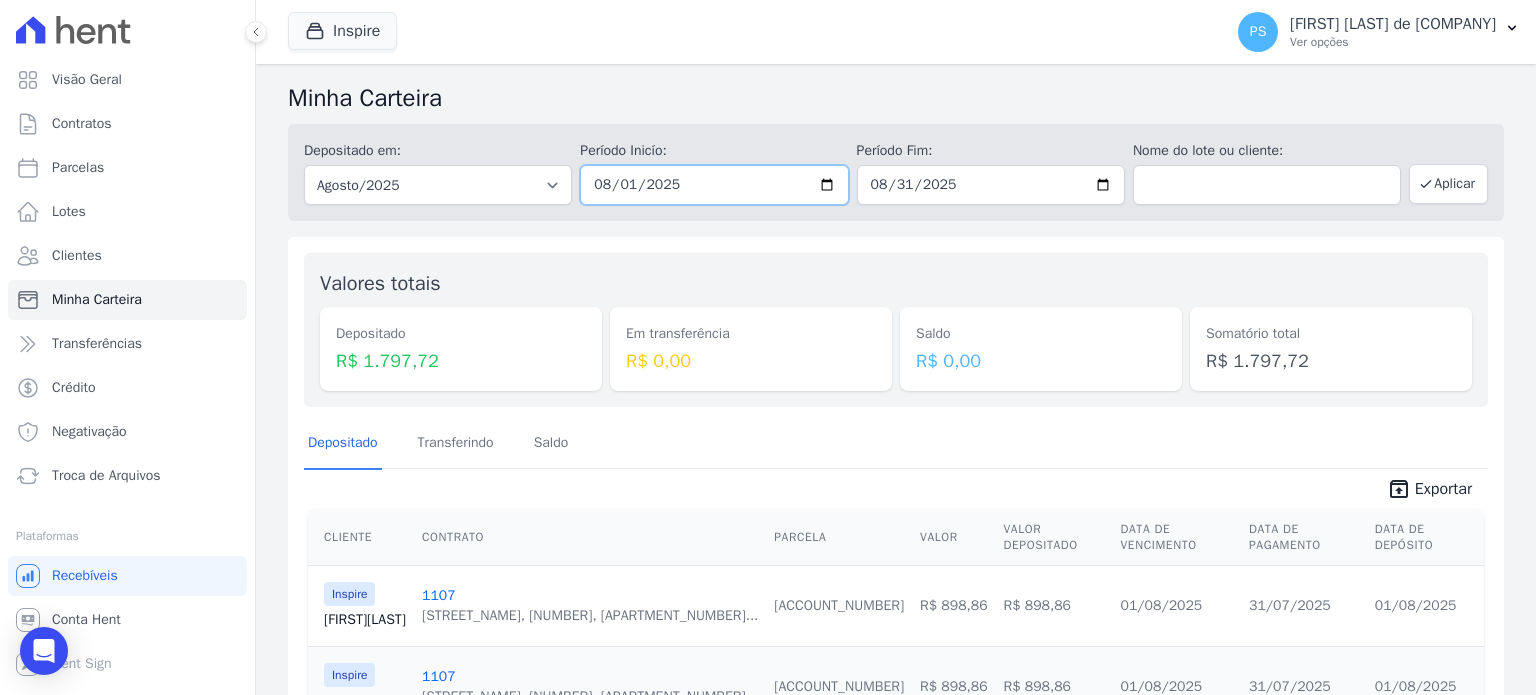 click on "2025-08-01" at bounding box center [714, 185] 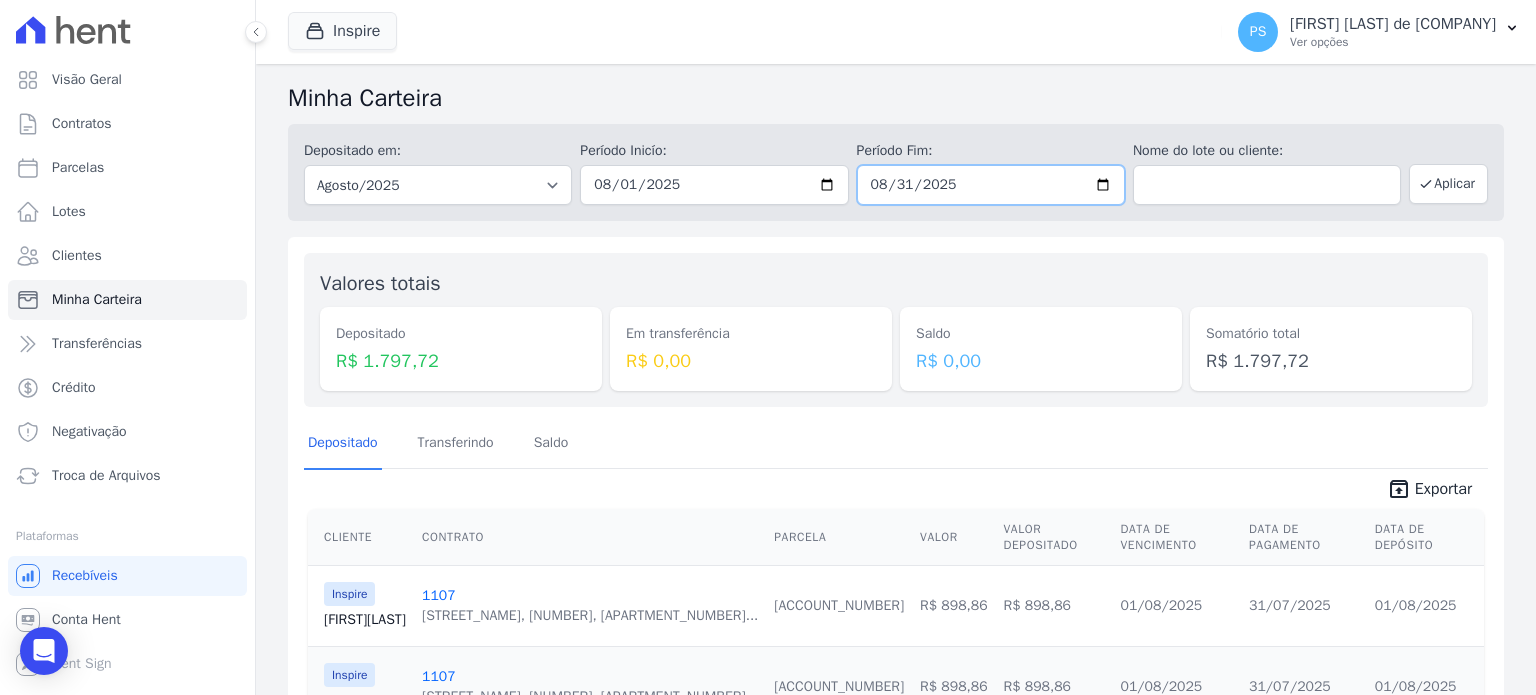 click on "2025-08-31" at bounding box center (991, 185) 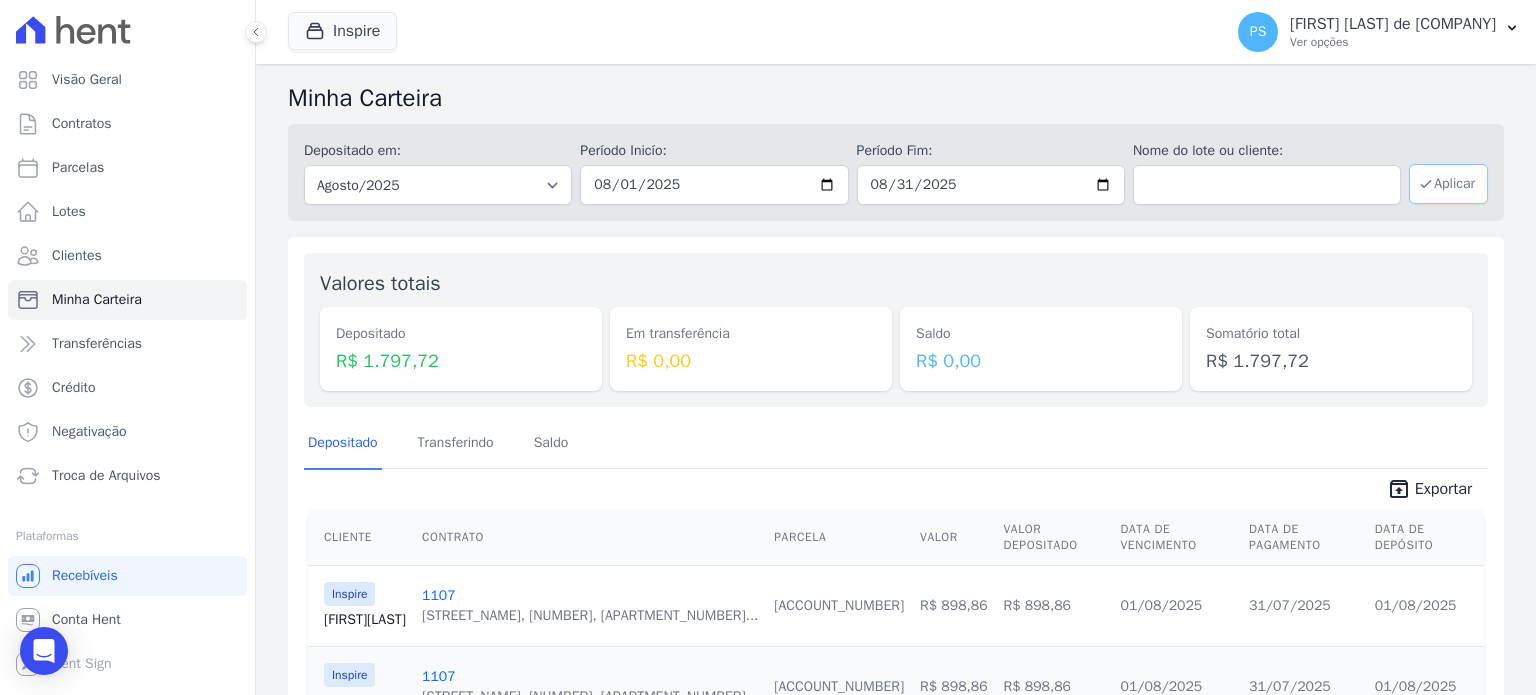 click on "Aplicar" at bounding box center (1448, 184) 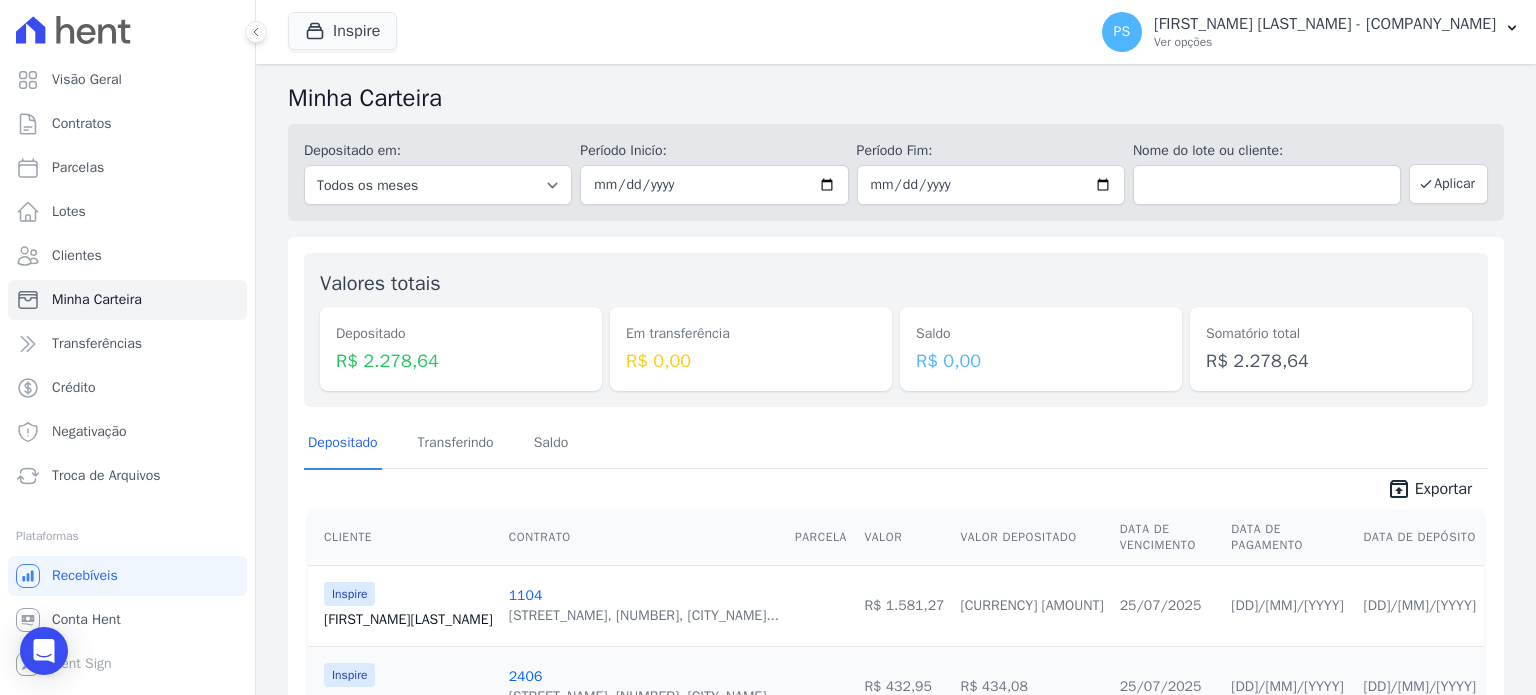 scroll, scrollTop: 0, scrollLeft: 0, axis: both 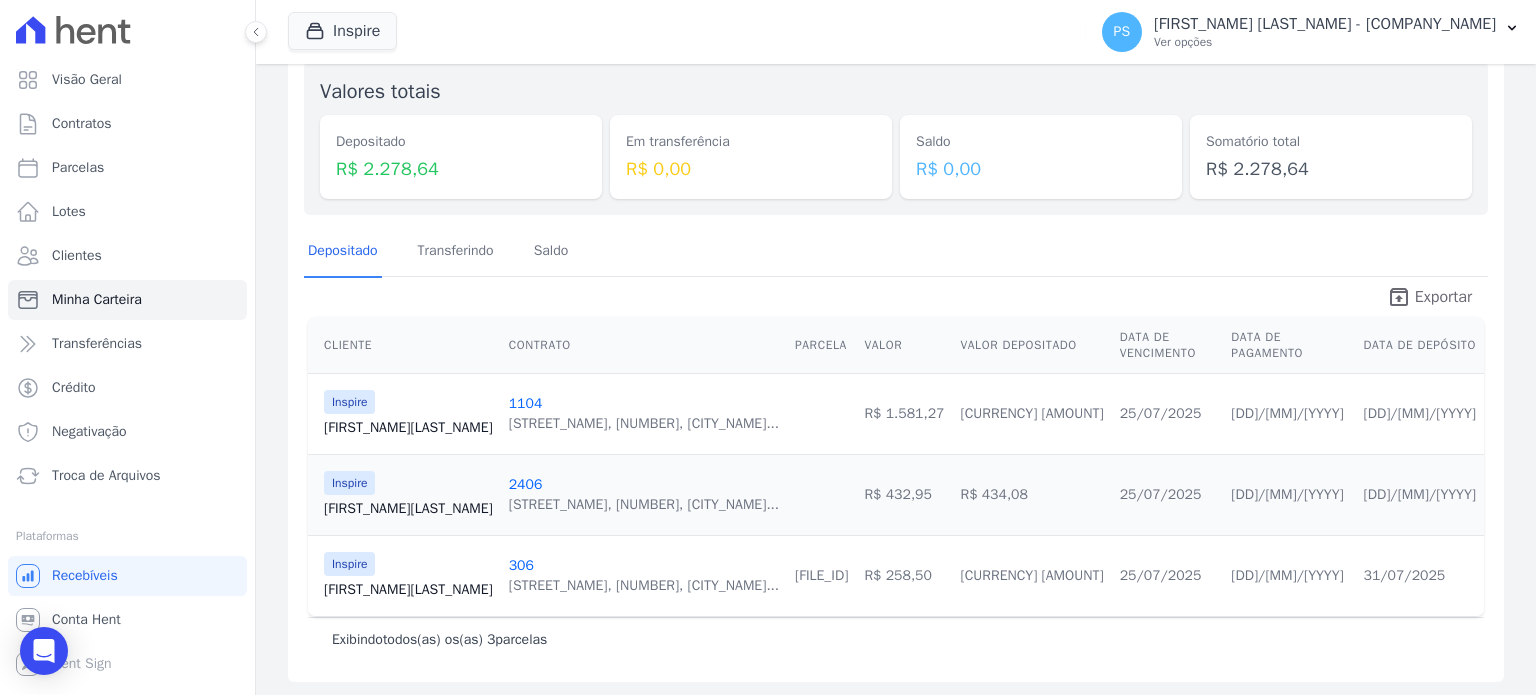 click on "Exportar" at bounding box center (1443, 297) 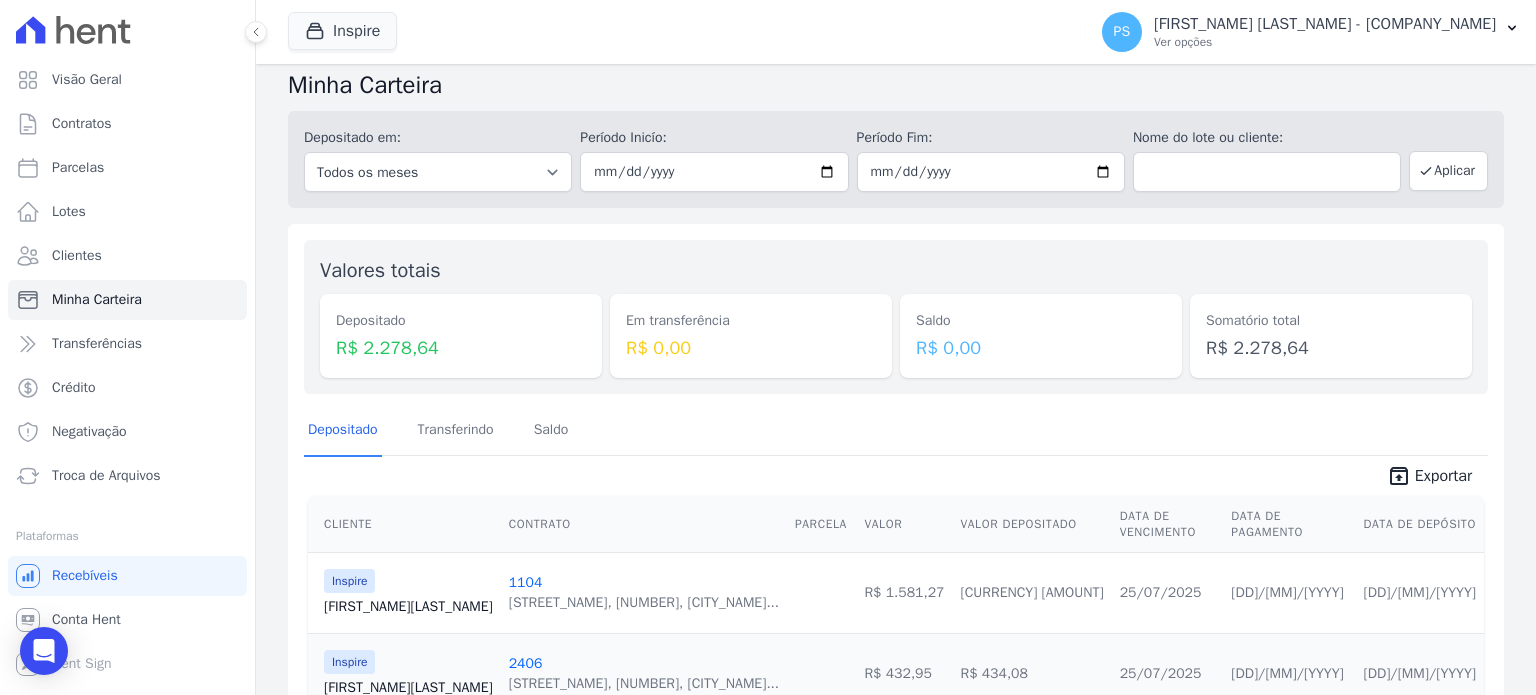 scroll, scrollTop: 0, scrollLeft: 0, axis: both 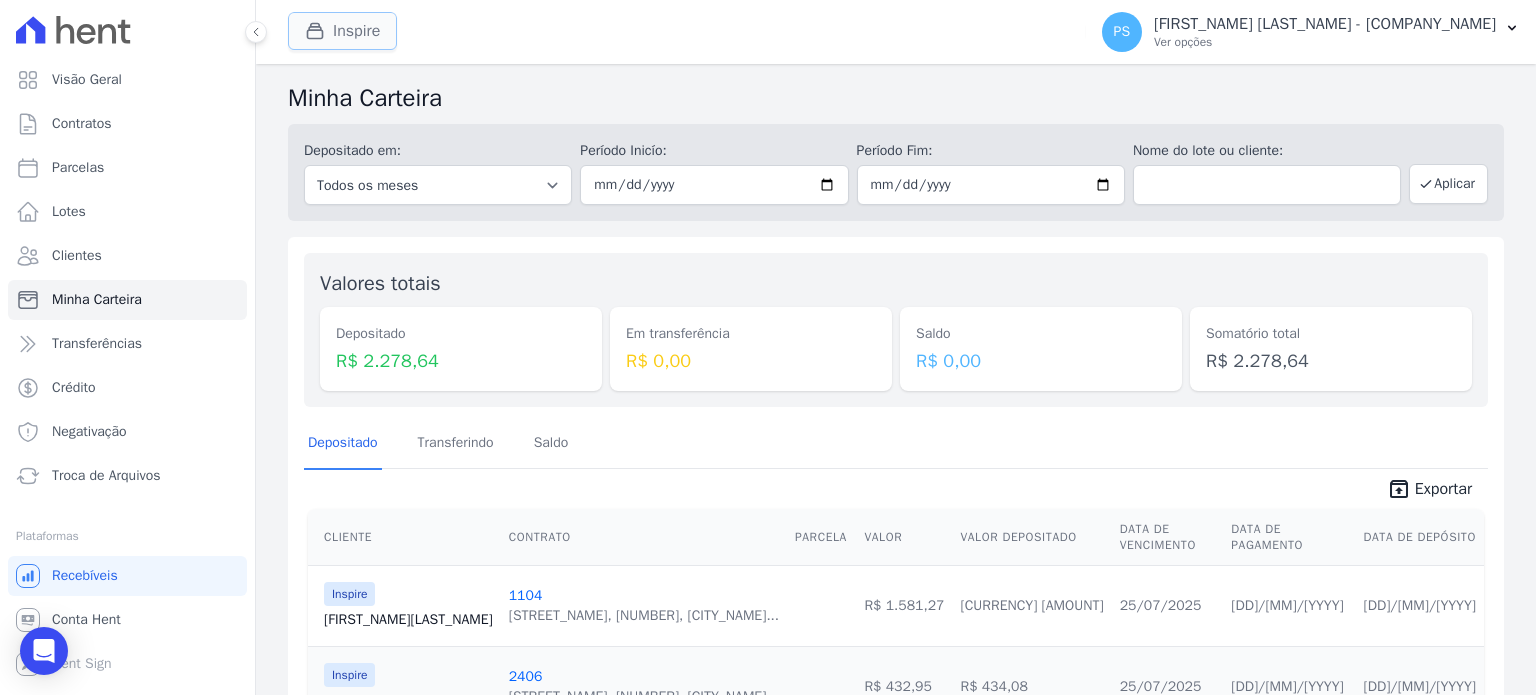 click on "Inspire" at bounding box center (342, 31) 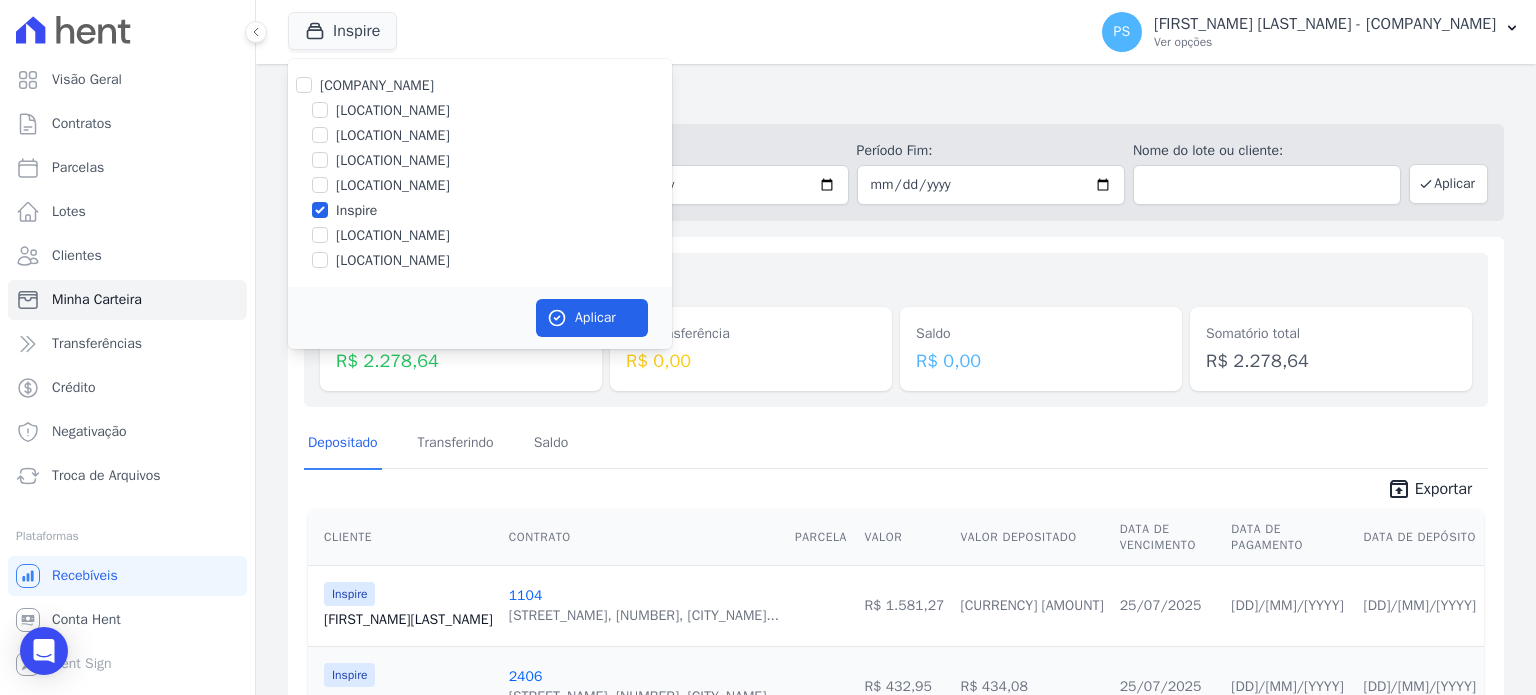 click on "Inspire" at bounding box center [356, 210] 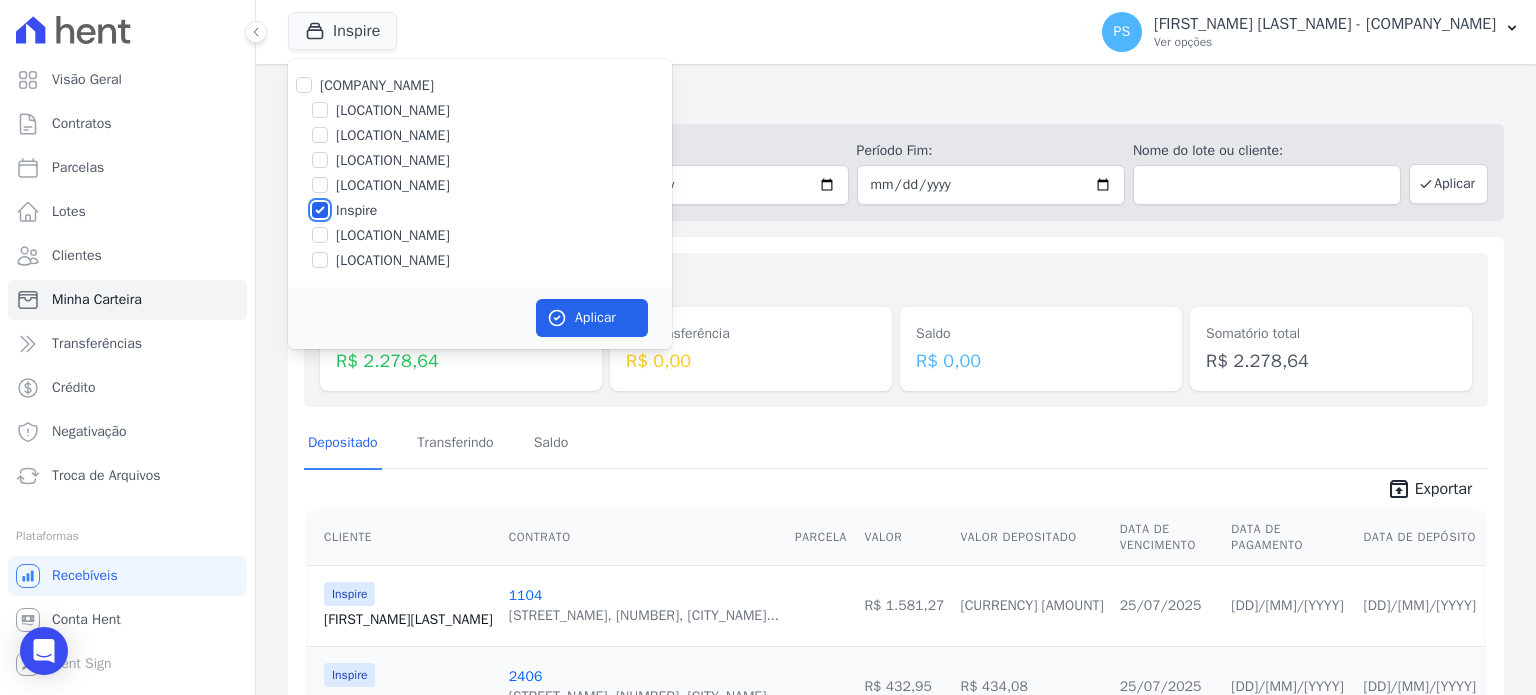 click on "Inspire" at bounding box center [320, 210] 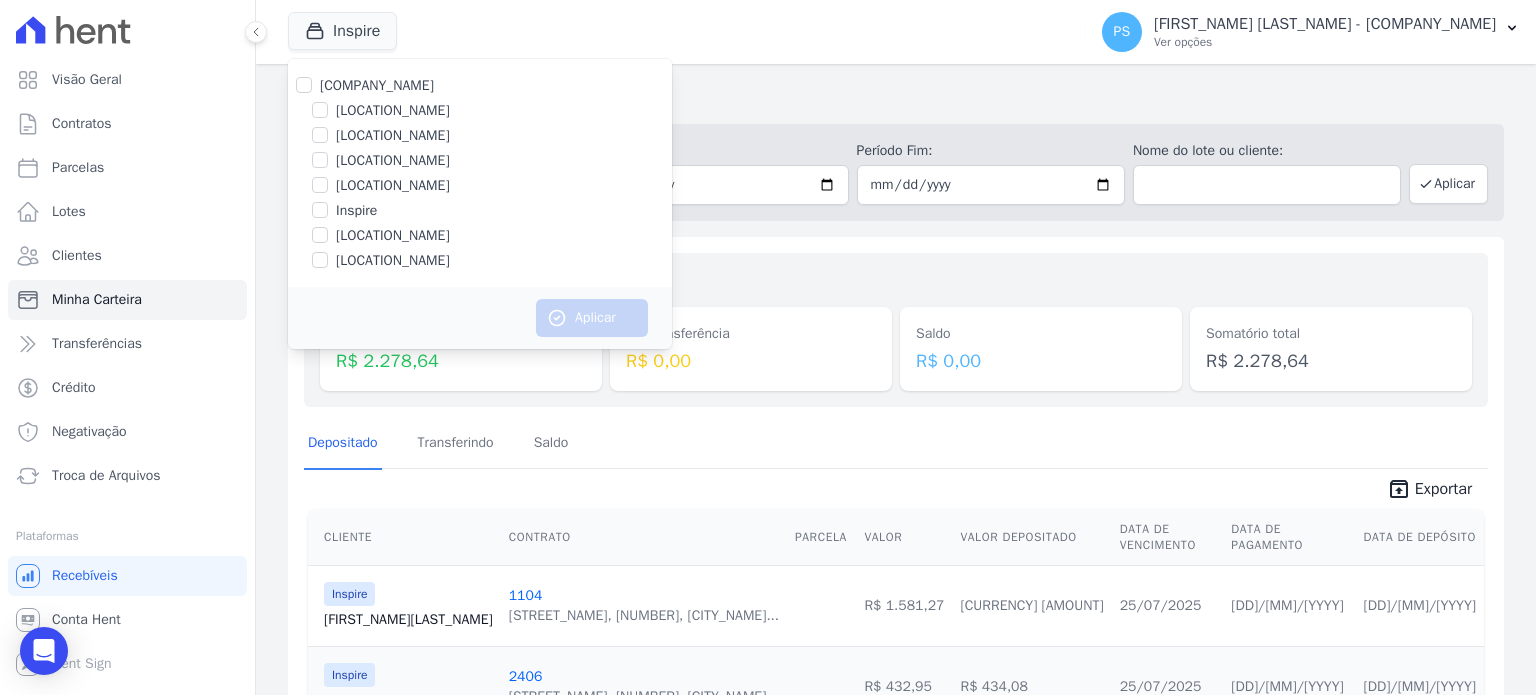 click on "[LOCATION_NAME]" at bounding box center [393, 235] 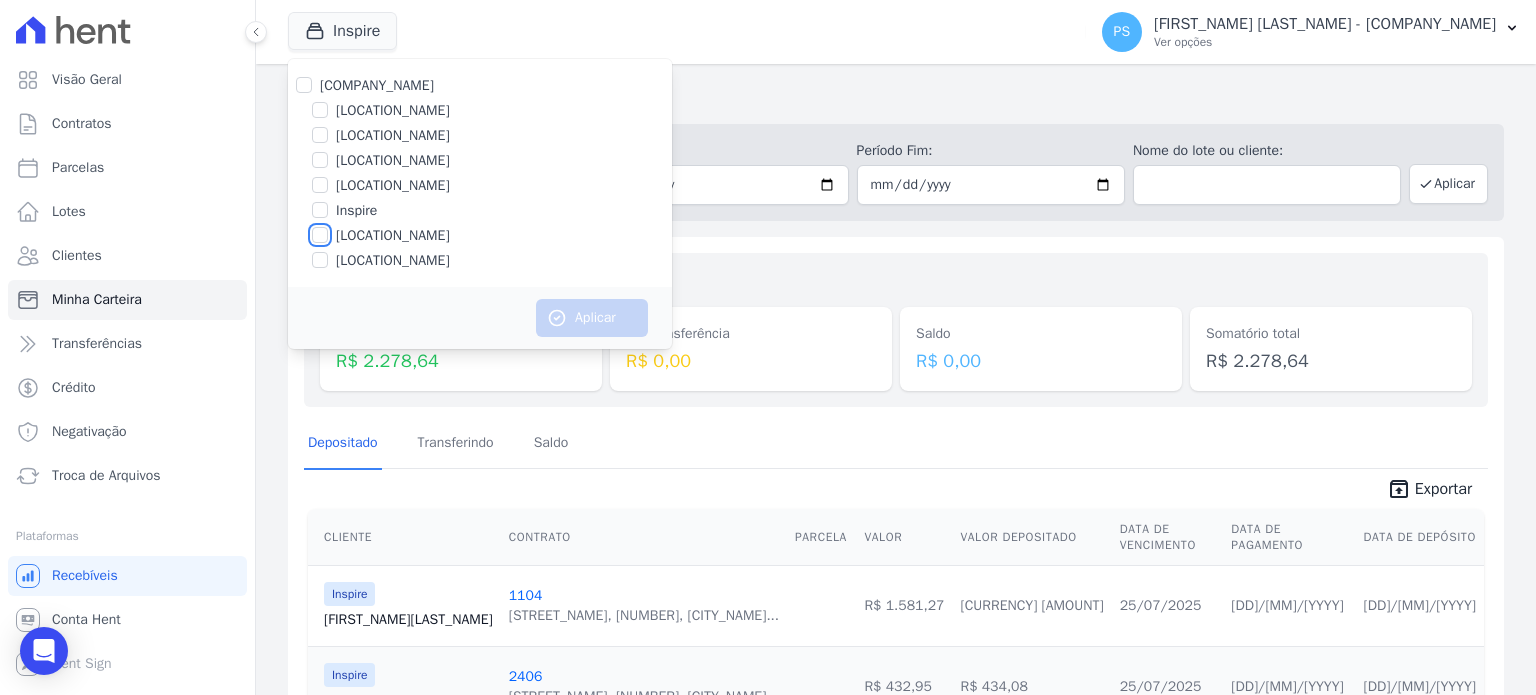 checkbox on "true" 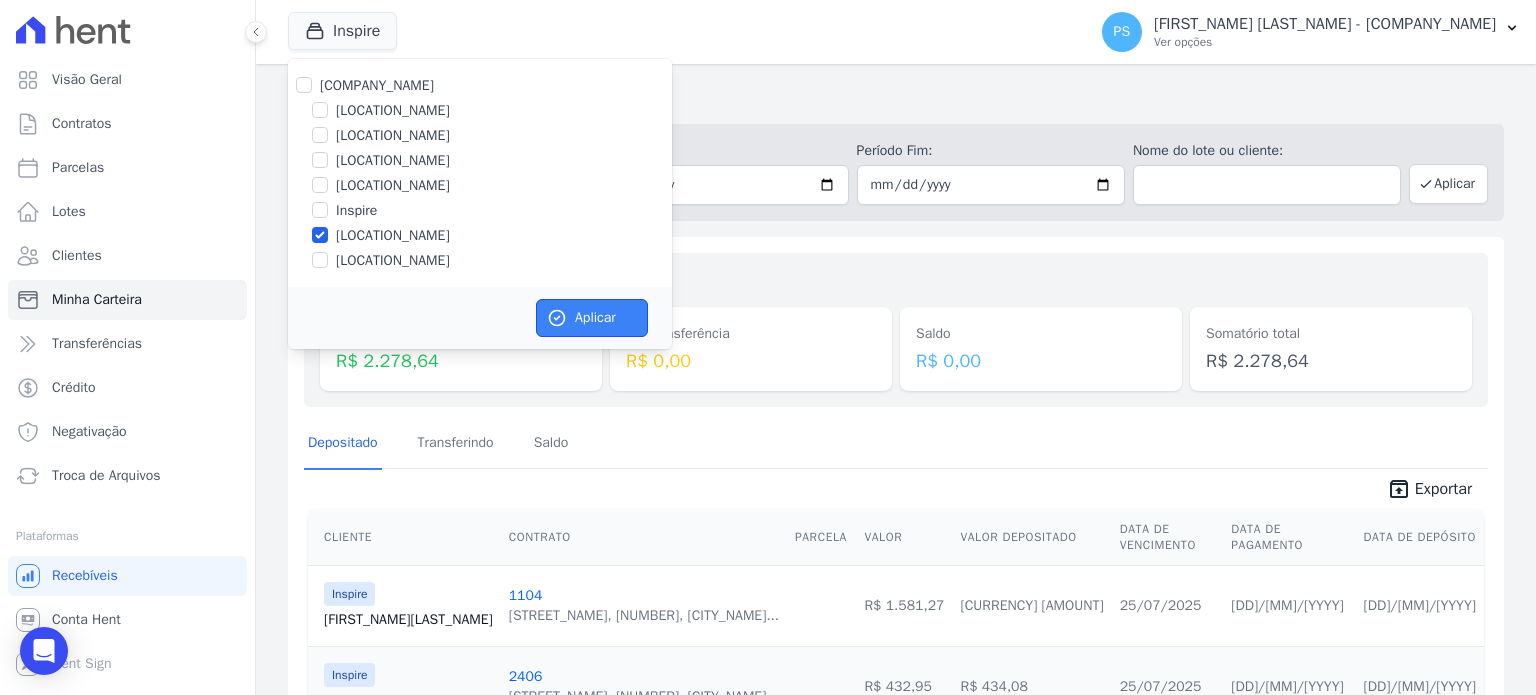 click on "Aplicar" at bounding box center [592, 318] 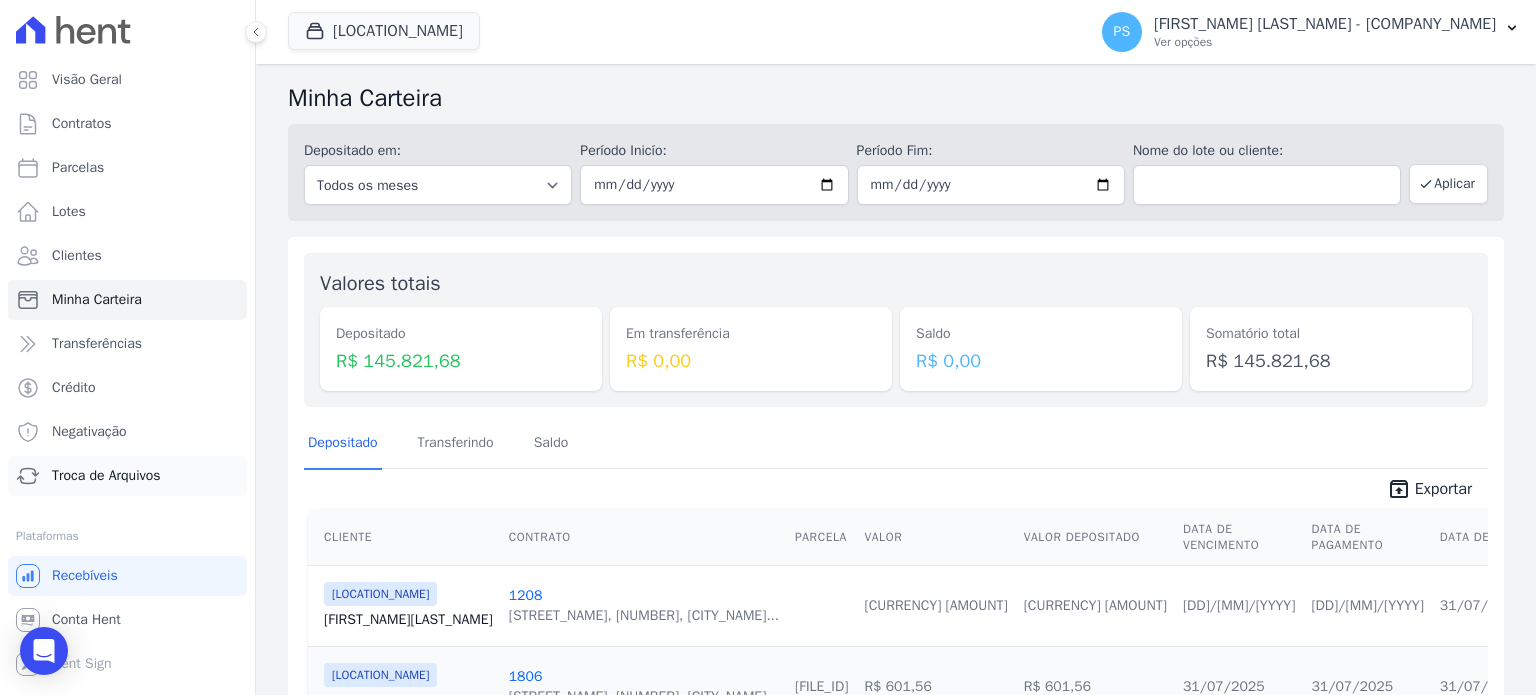click on "Troca de Arquivos" at bounding box center (127, 476) 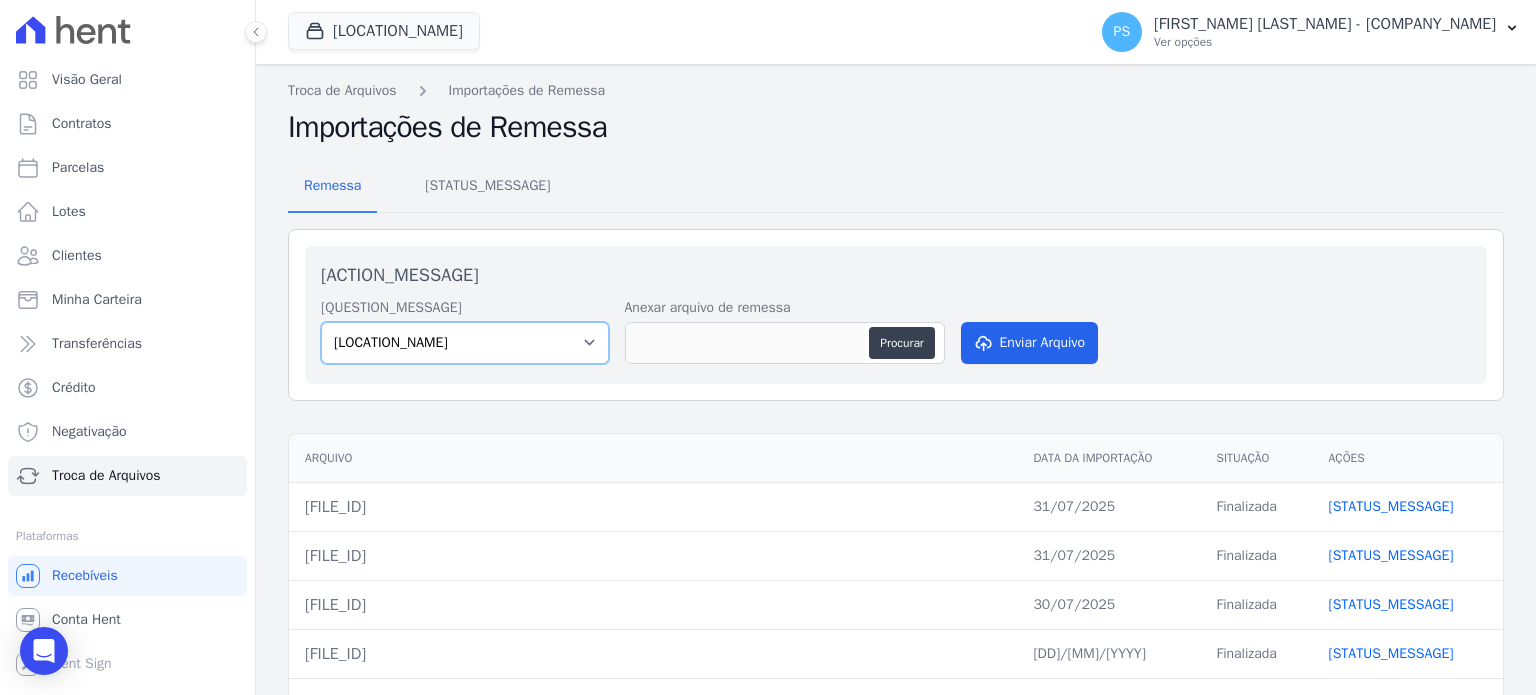 click on "[LOCATION_NAME]
[LOCATION_NAME]
[LOCATION_NAME]
[LOCATION_NAME]
[LOCATION_NAME]
[LOCATION_NAME]
[LOCATION_NAME]" at bounding box center (465, 343) 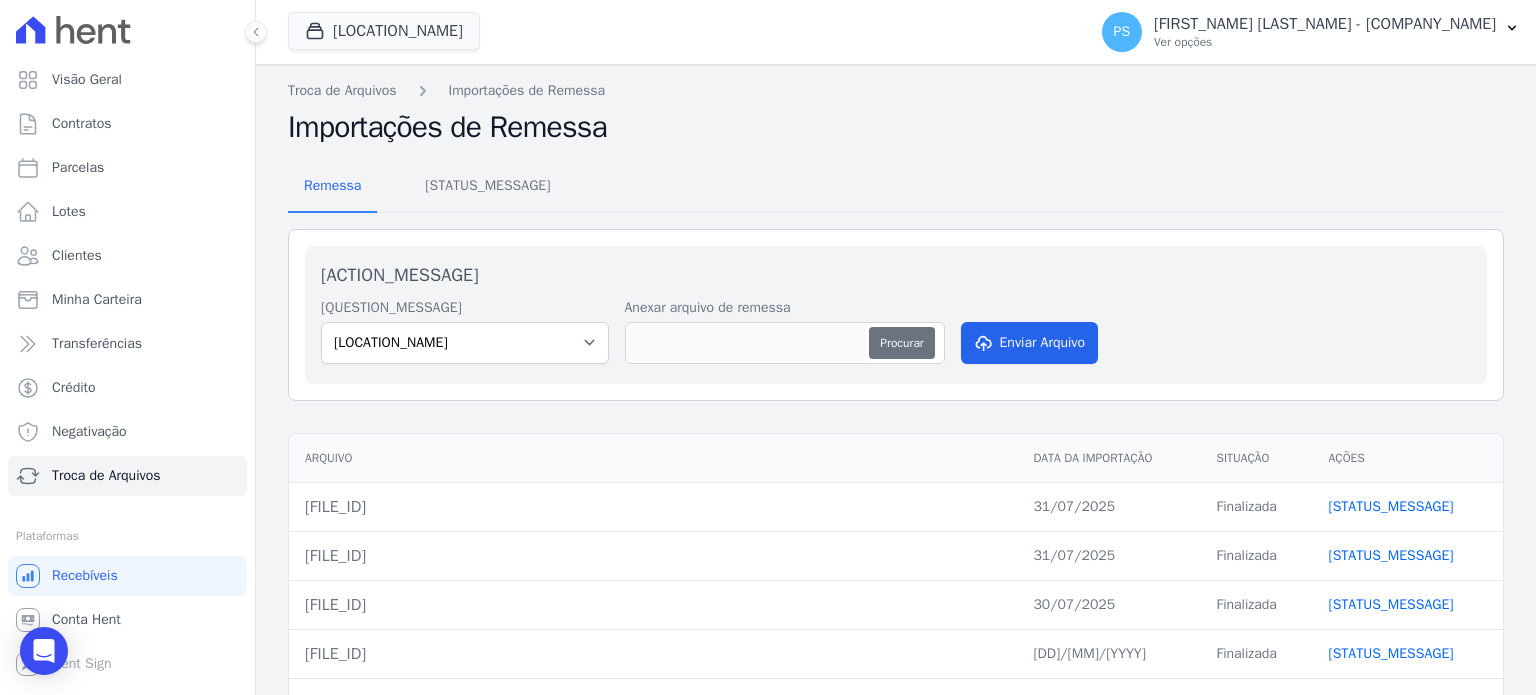 click on "Procurar" at bounding box center [901, 343] 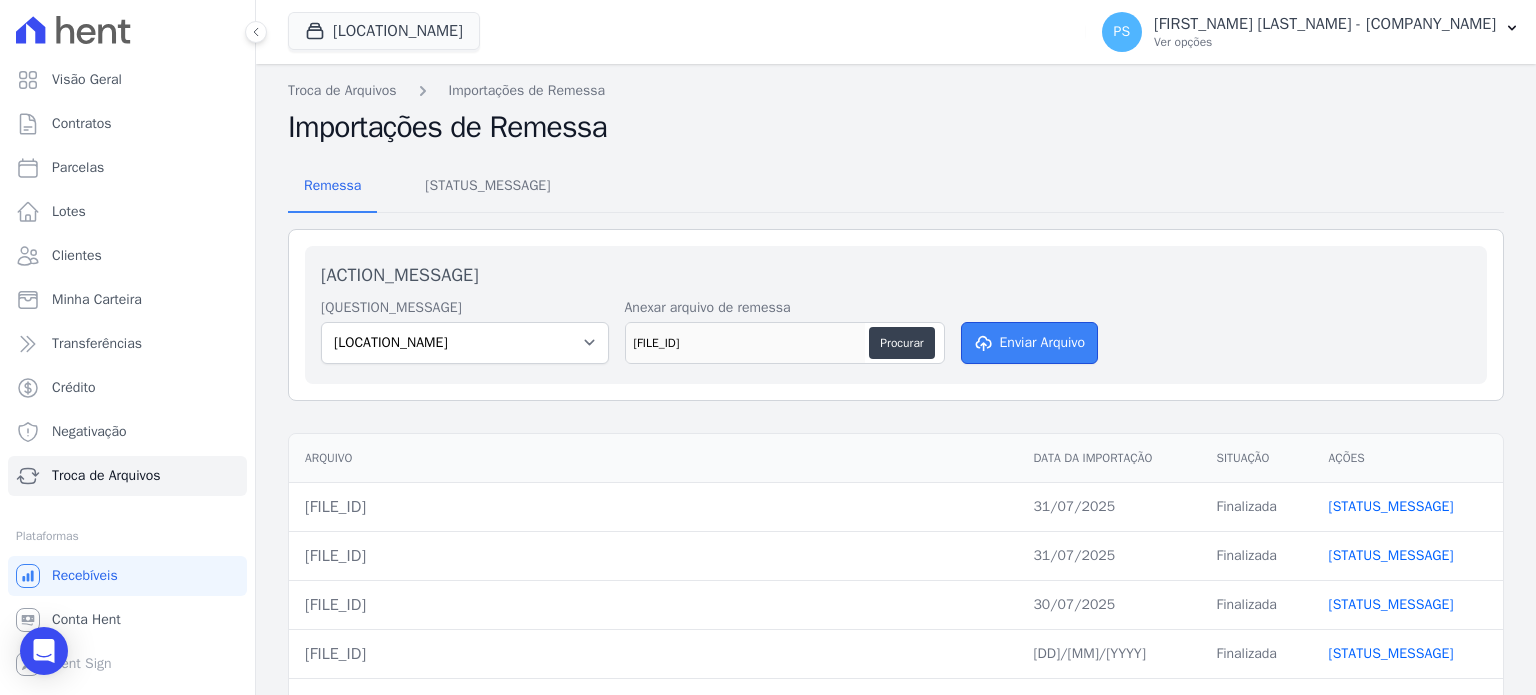 click on "Enviar Arquivo" at bounding box center (1030, 343) 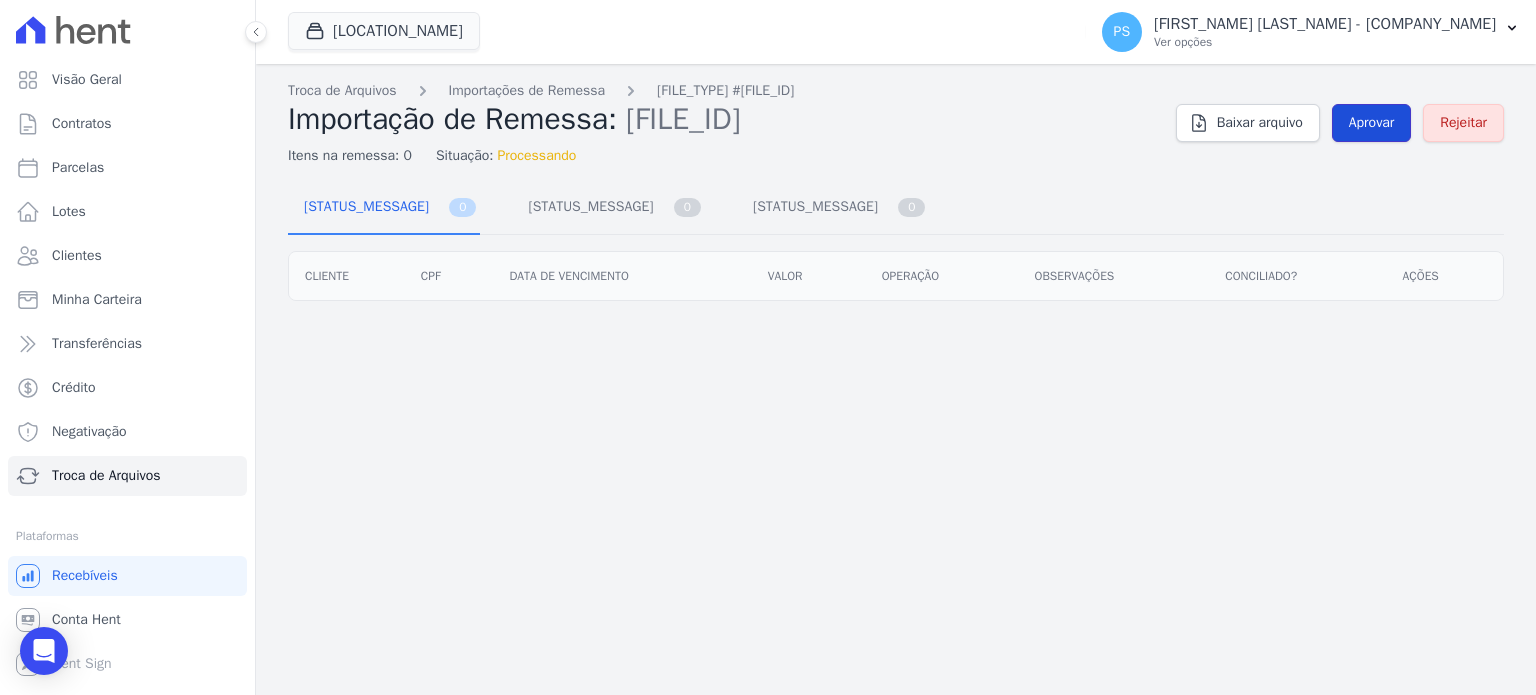 click on "Aprovar" at bounding box center [1372, 123] 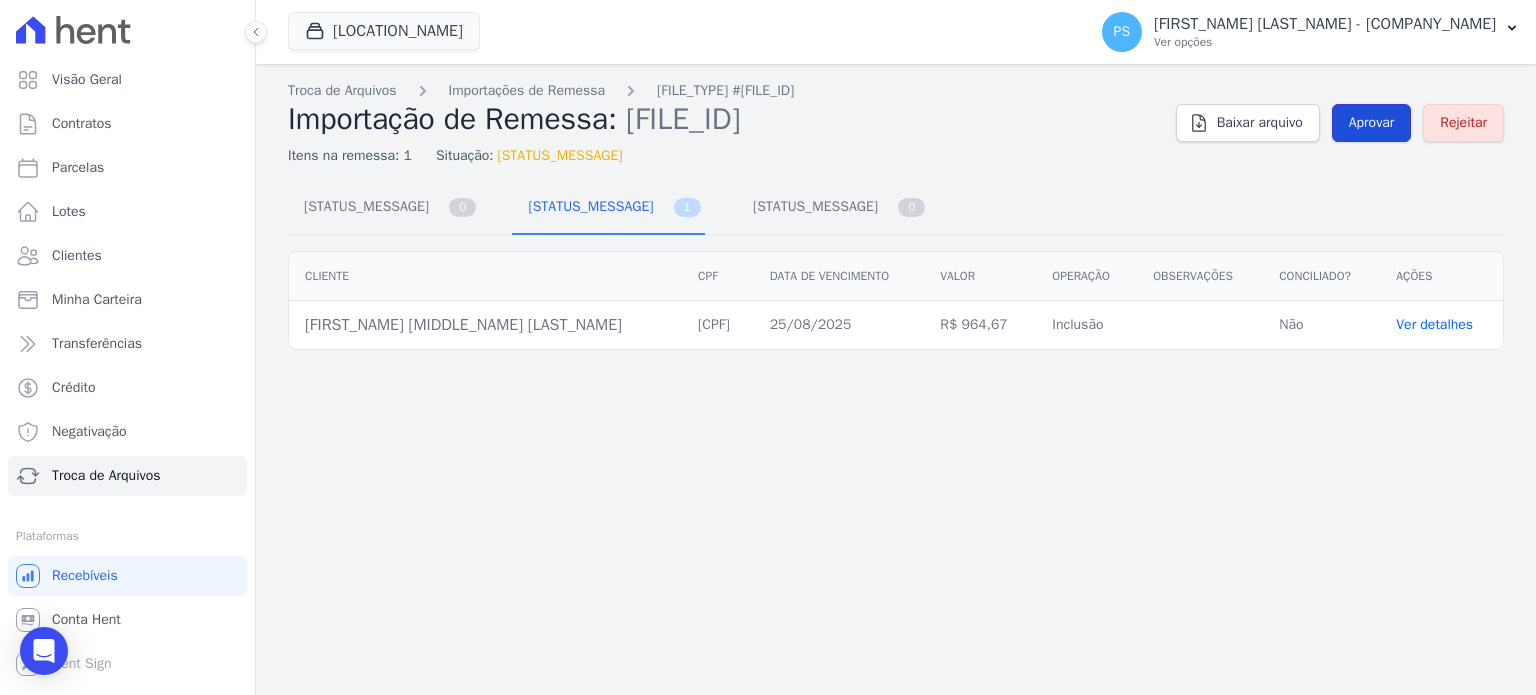 click on "Aprovar" at bounding box center [1372, 123] 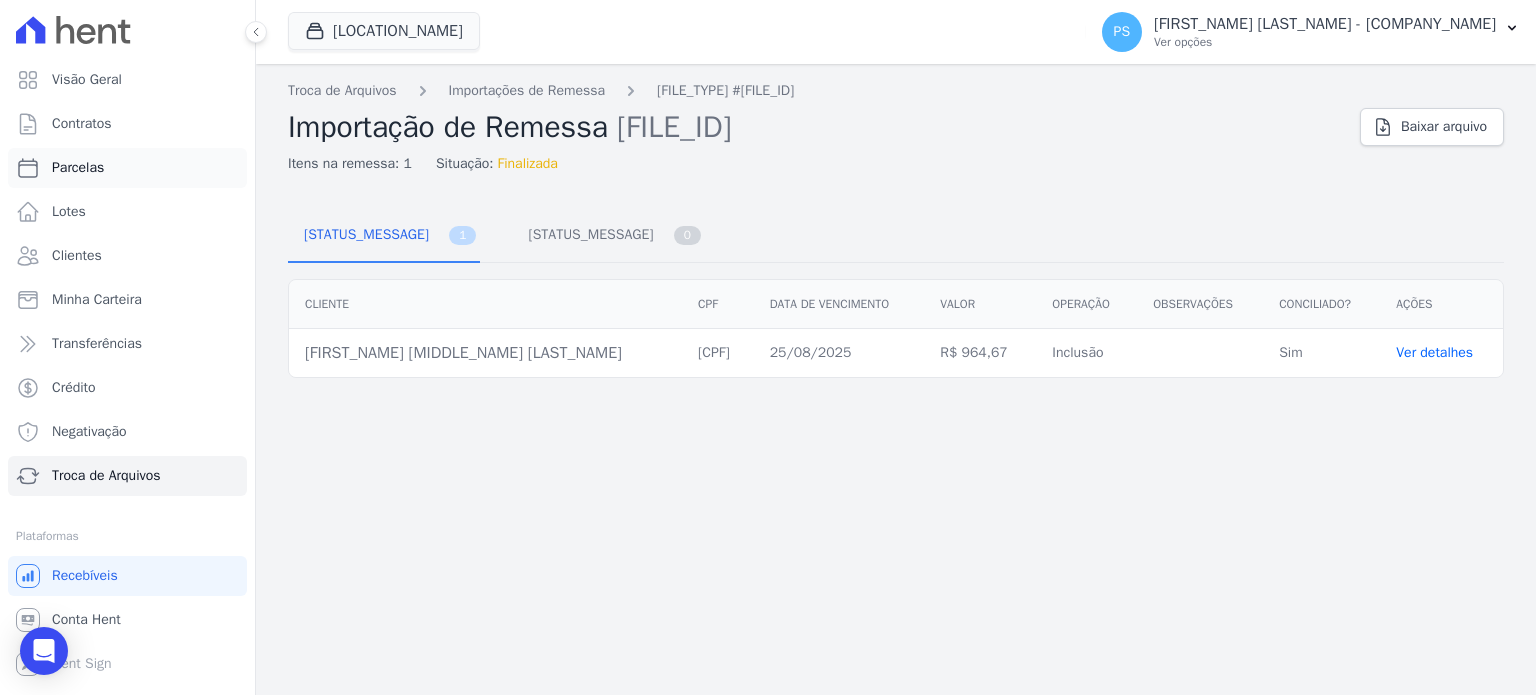 click on "Parcelas" at bounding box center [127, 168] 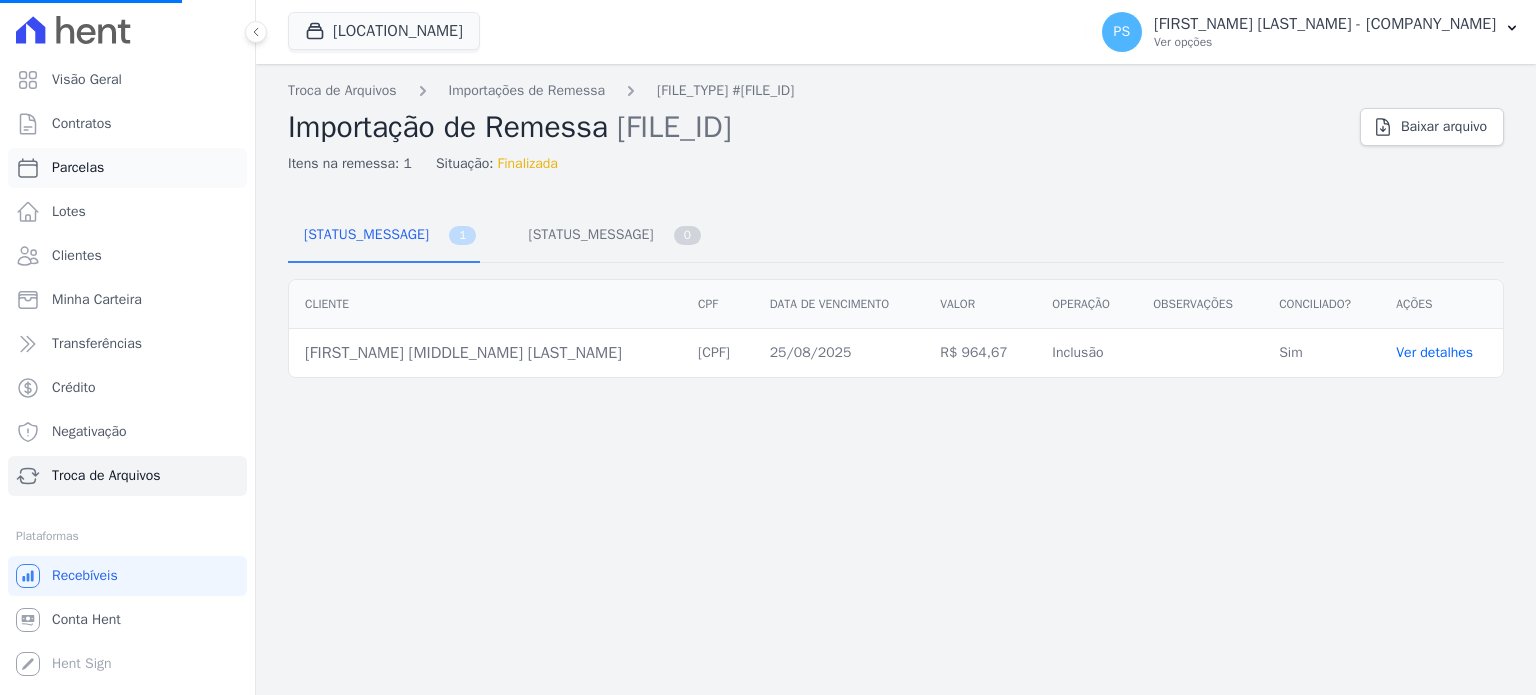 select 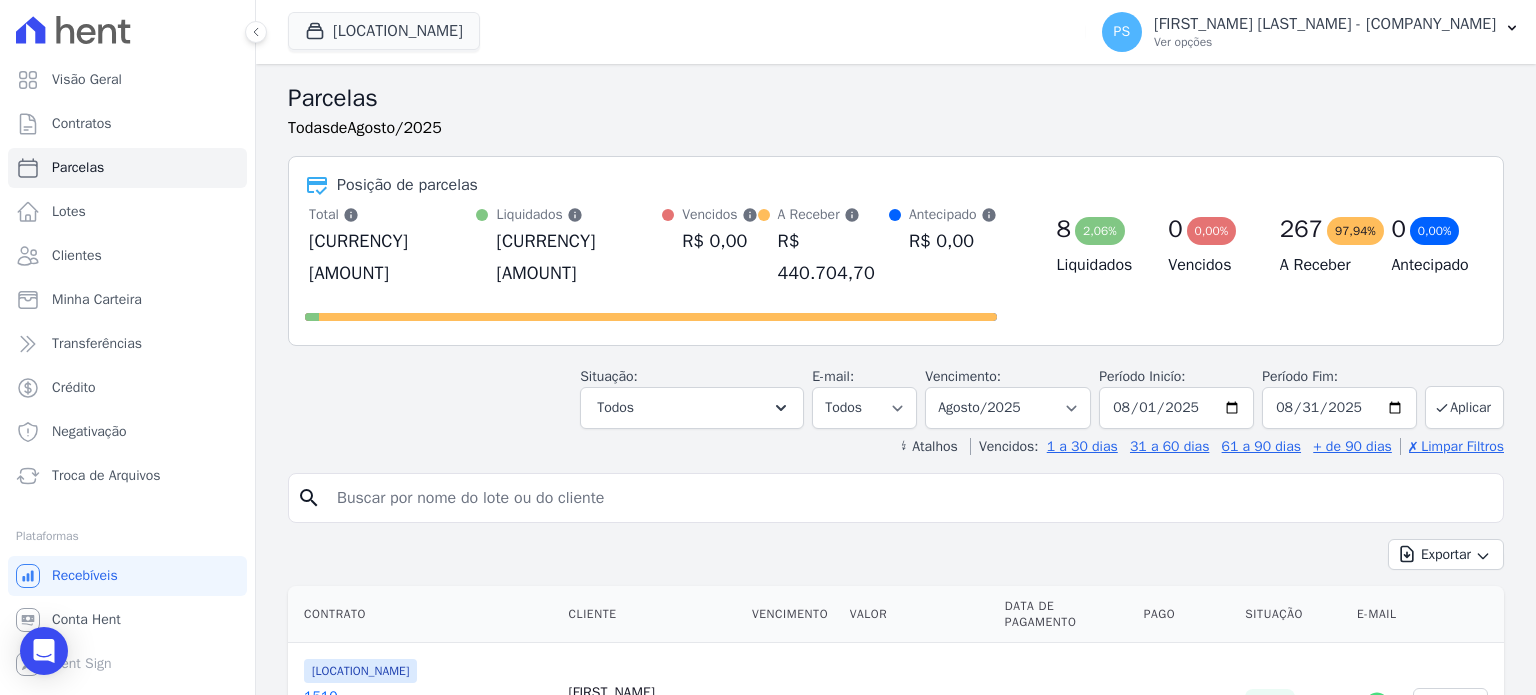 click at bounding box center (910, 498) 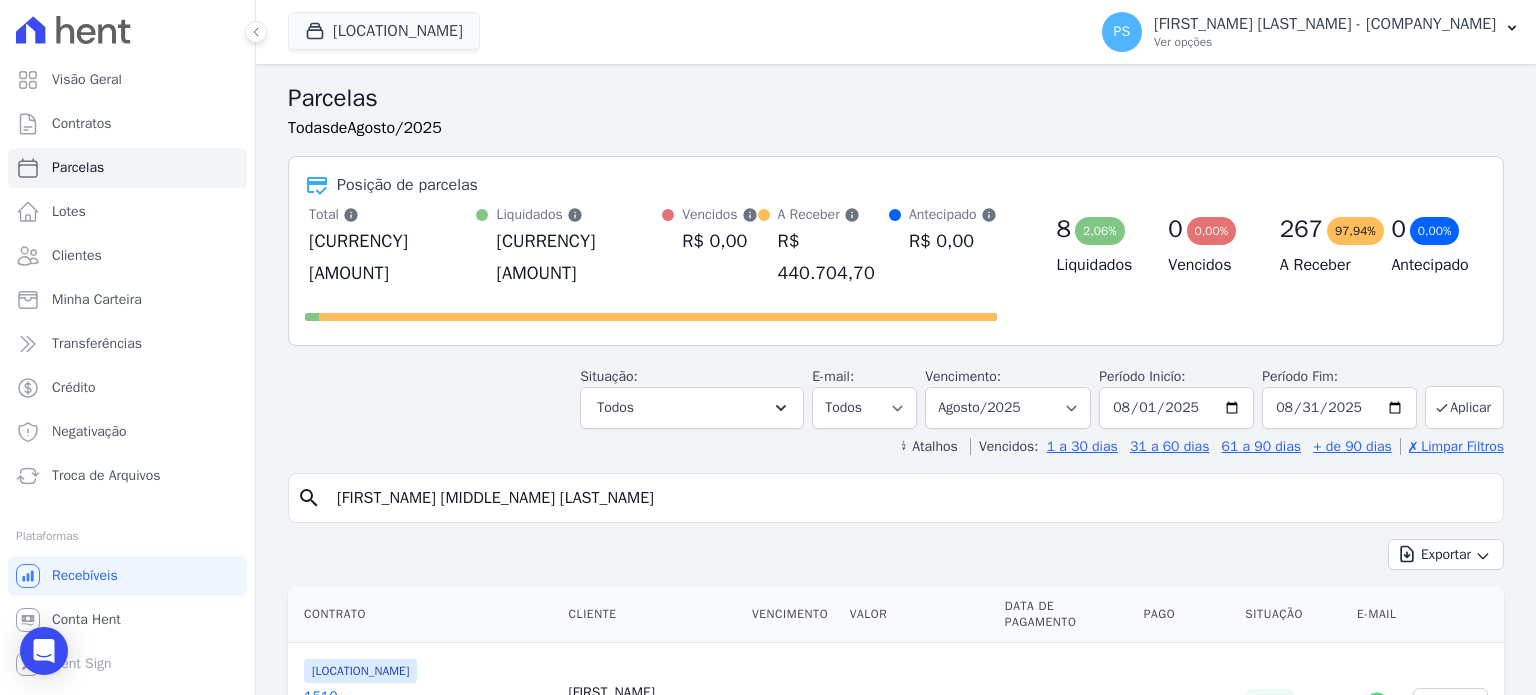 type on "[FIRST_NAME] [MIDDLE_NAME] [LAST_NAME]" 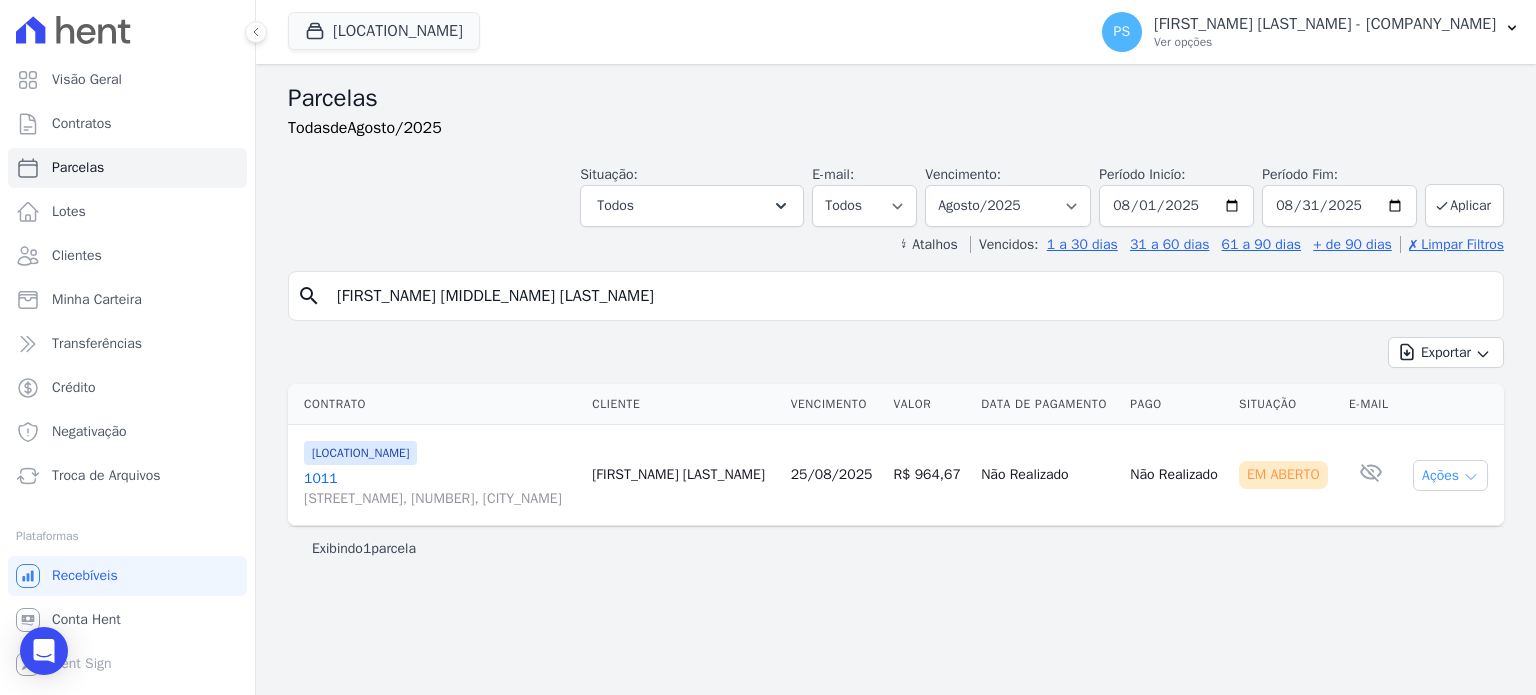 click on "Ações" at bounding box center (1450, 475) 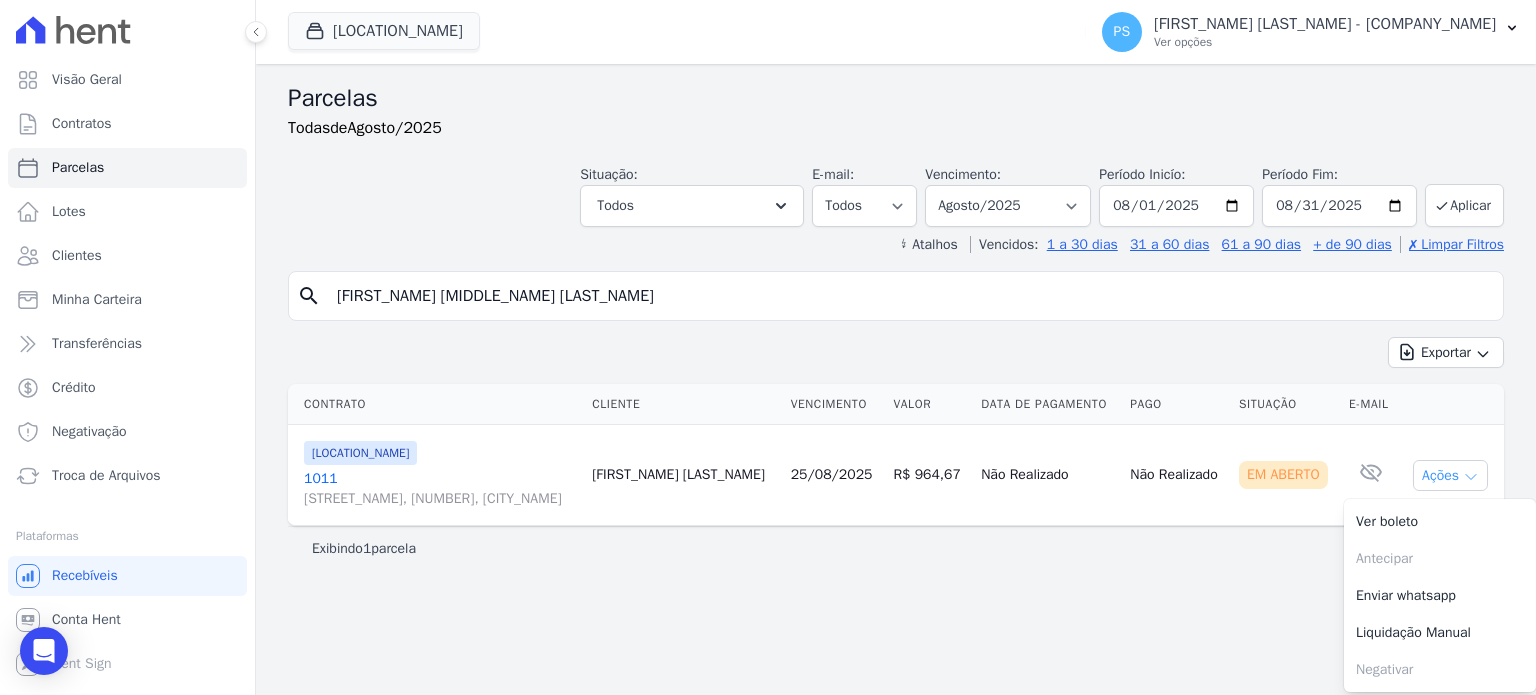 click 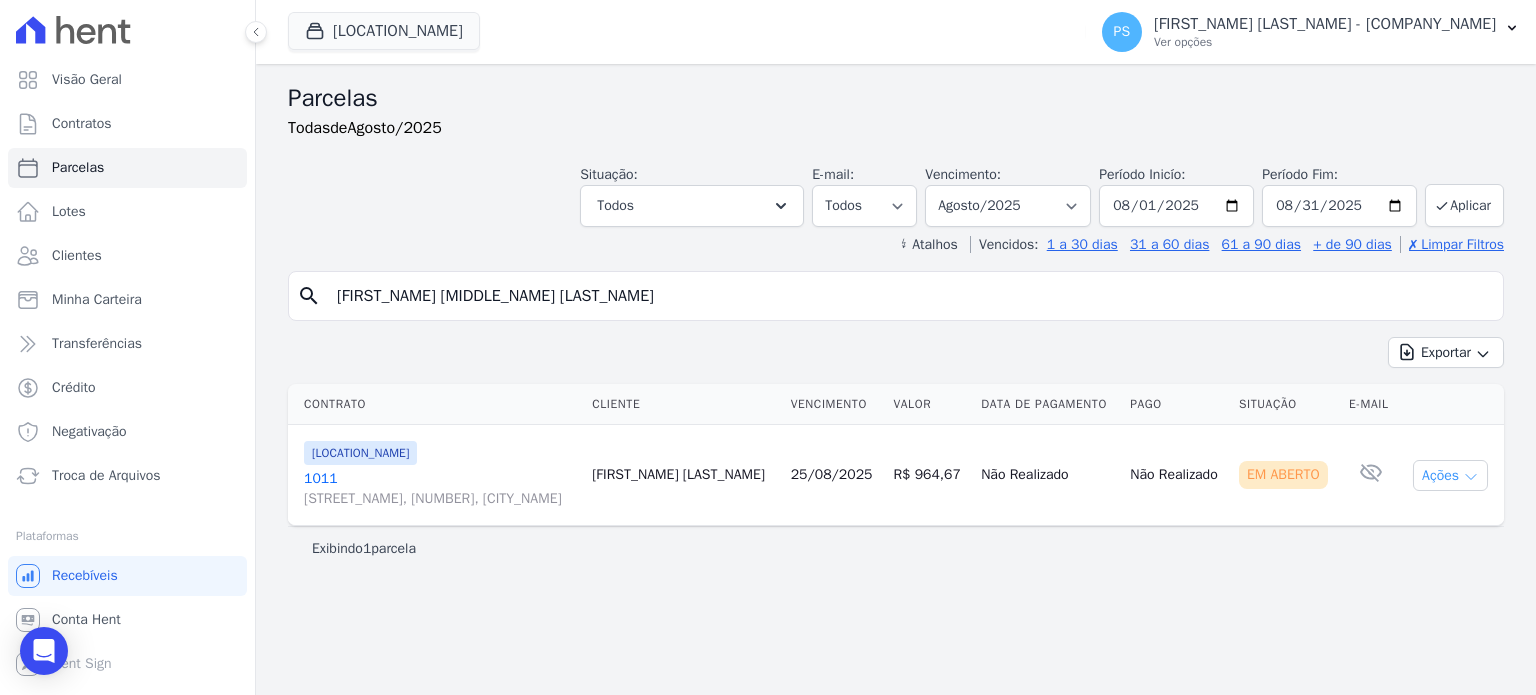 click 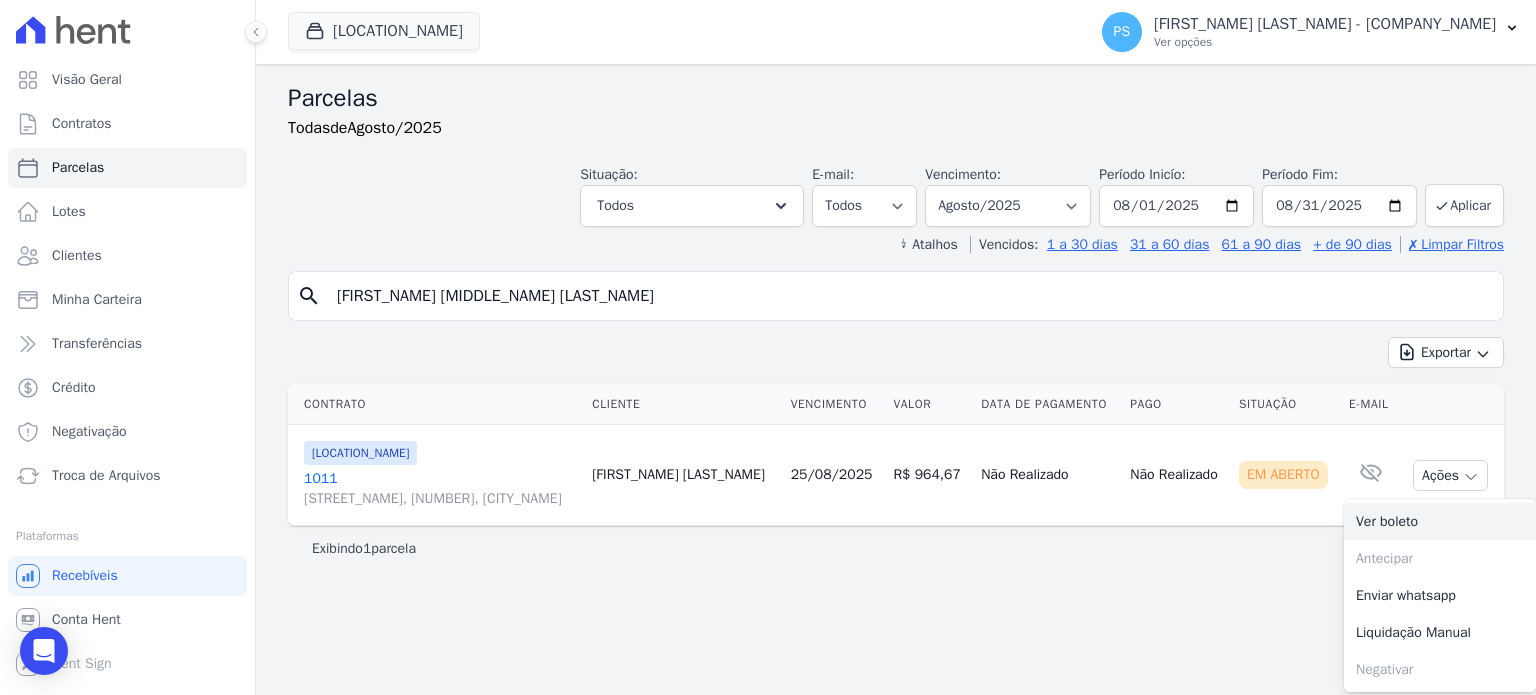 click on "Ver boleto" at bounding box center (1440, 521) 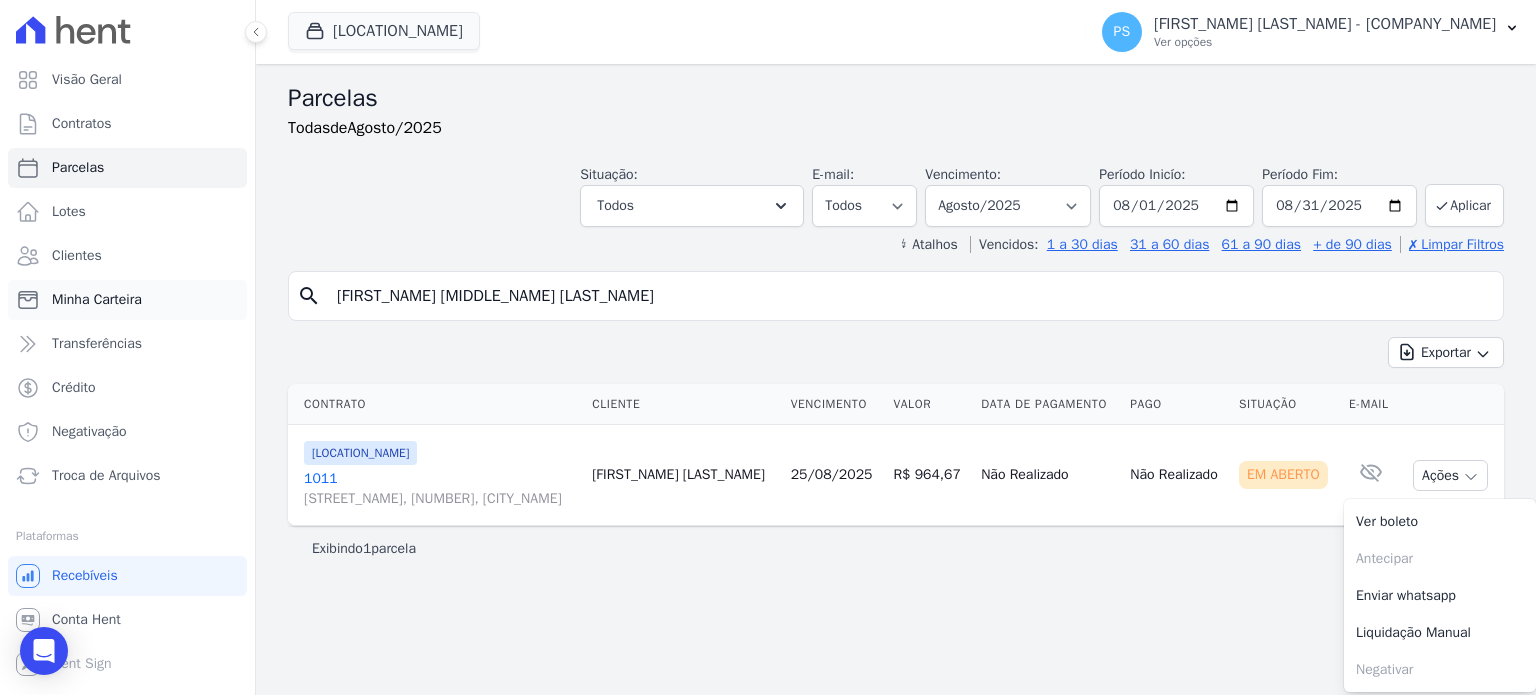 drag, startPoint x: 607, startPoint y: 291, endPoint x: 161, endPoint y: 315, distance: 446.64526 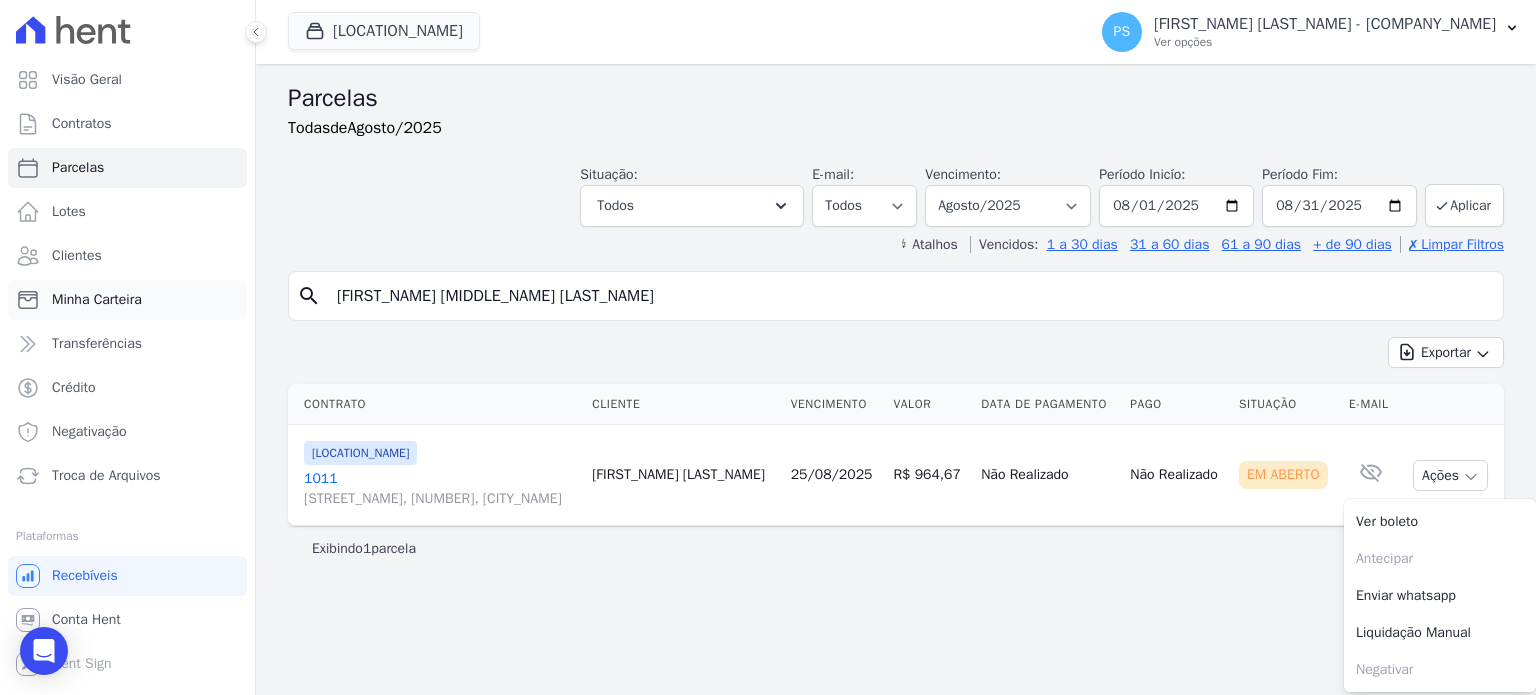 click on "Visão Geral
Contratos
Parcelas
Lotes
Clientes
Minha Carteira
Transferências
Crédito
Negativação" at bounding box center [768, 347] 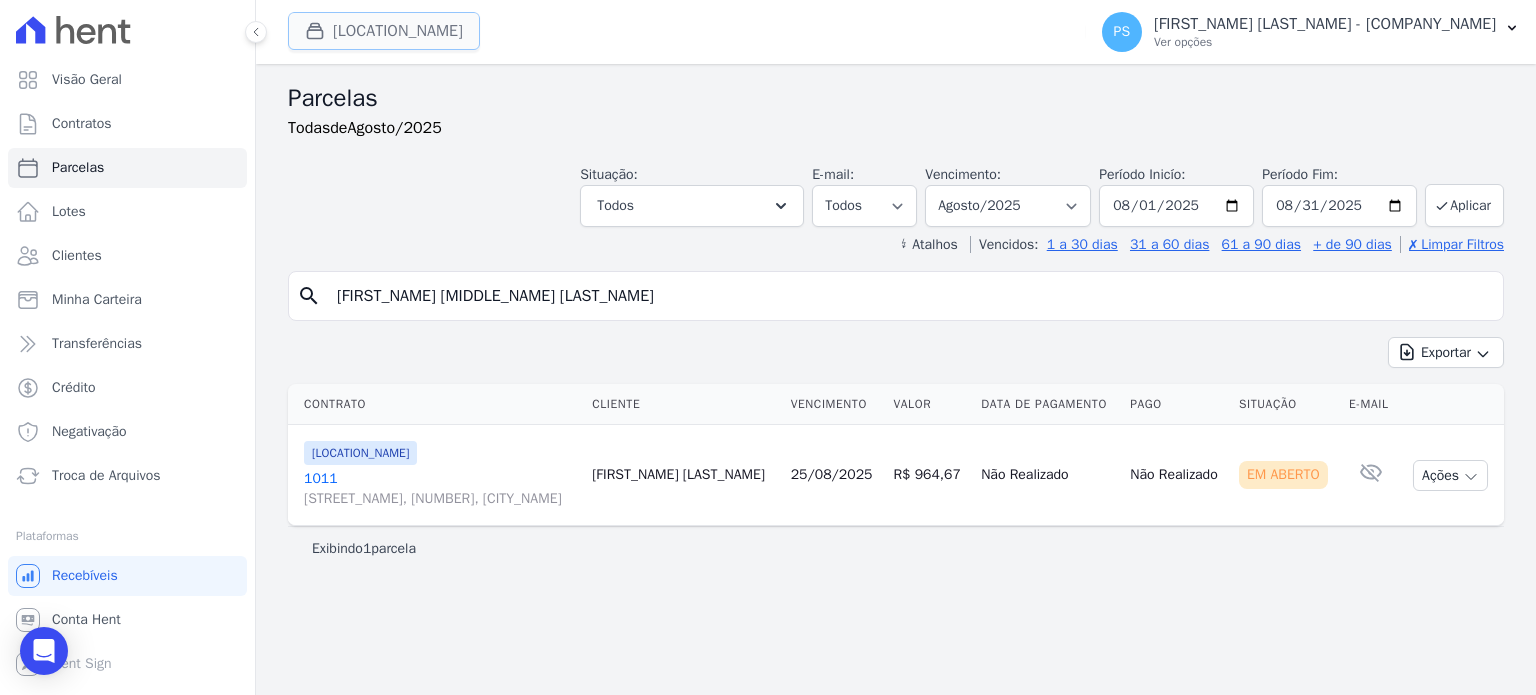click on "[LOCATION_NAME]" at bounding box center (384, 31) 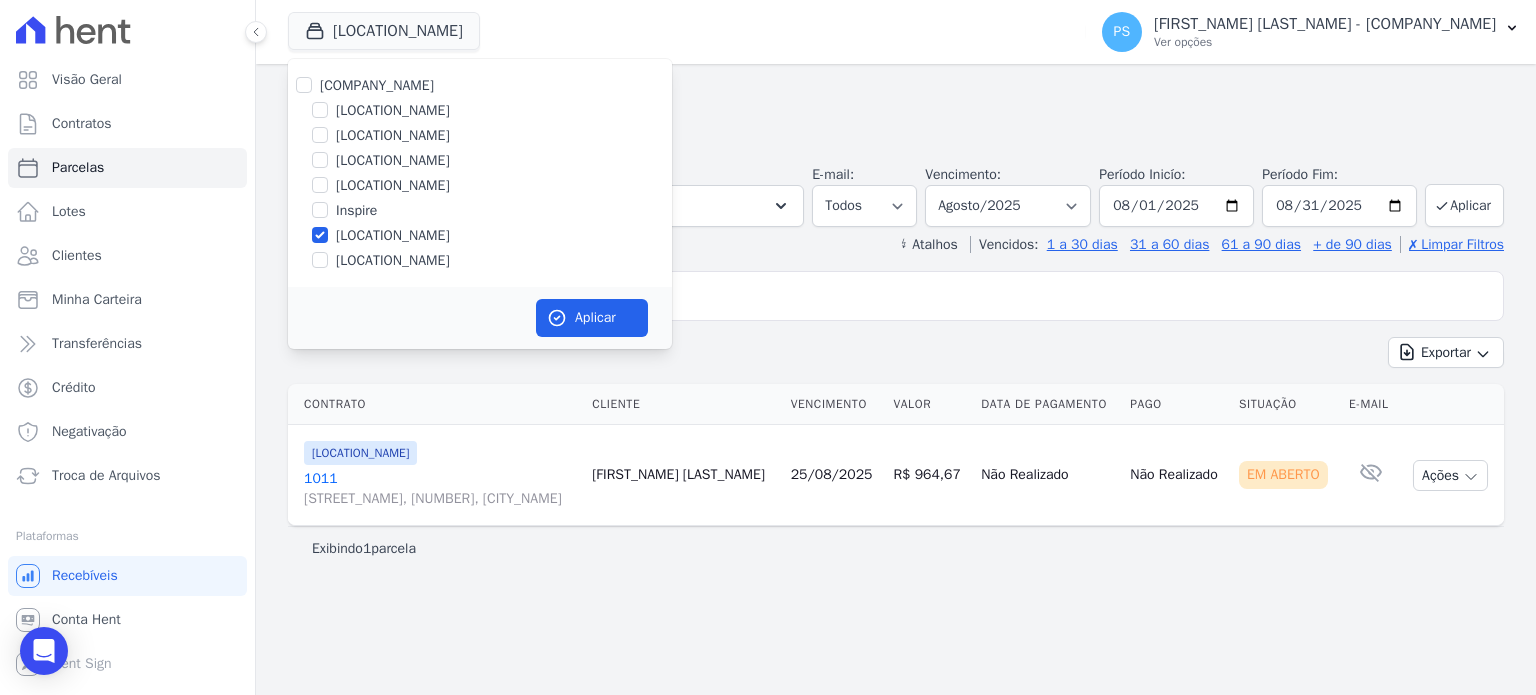click on "[LOCATION_NAME]" at bounding box center [393, 235] 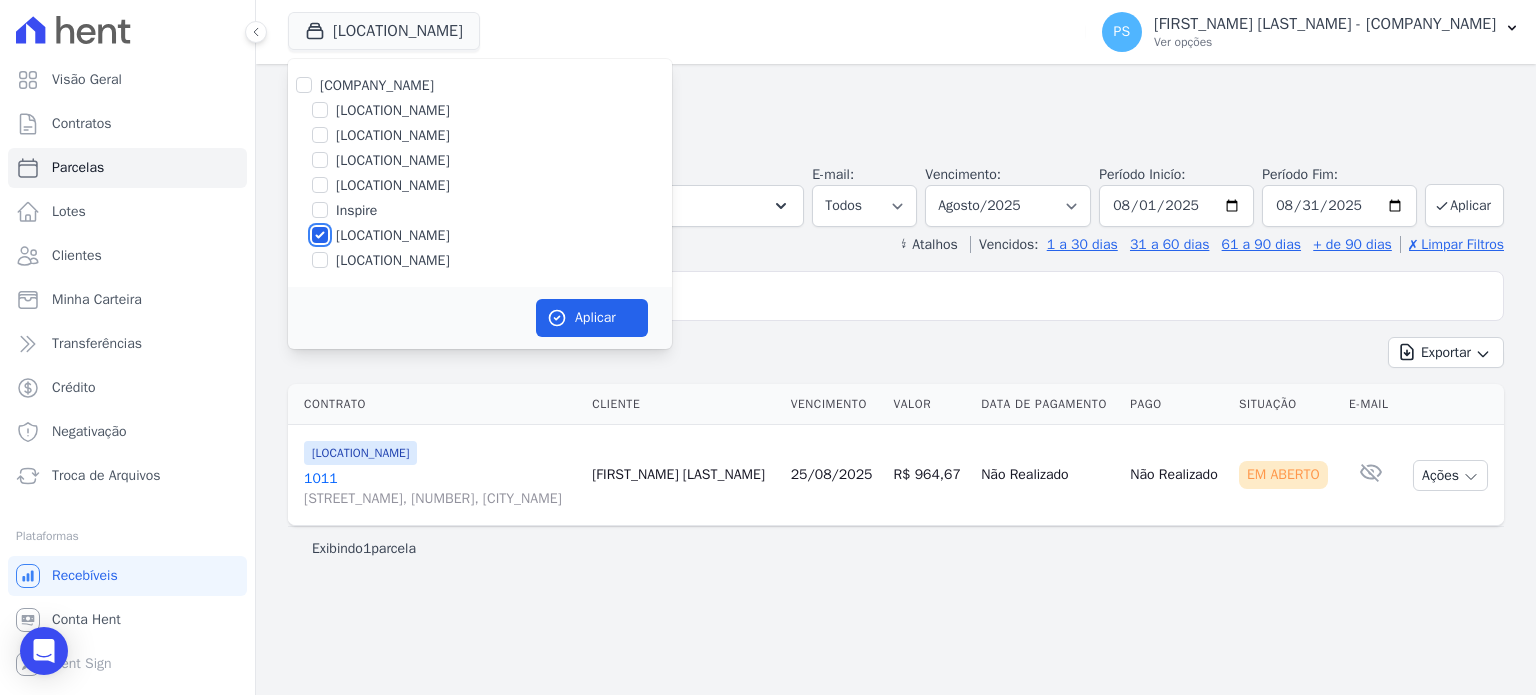 checkbox on "false" 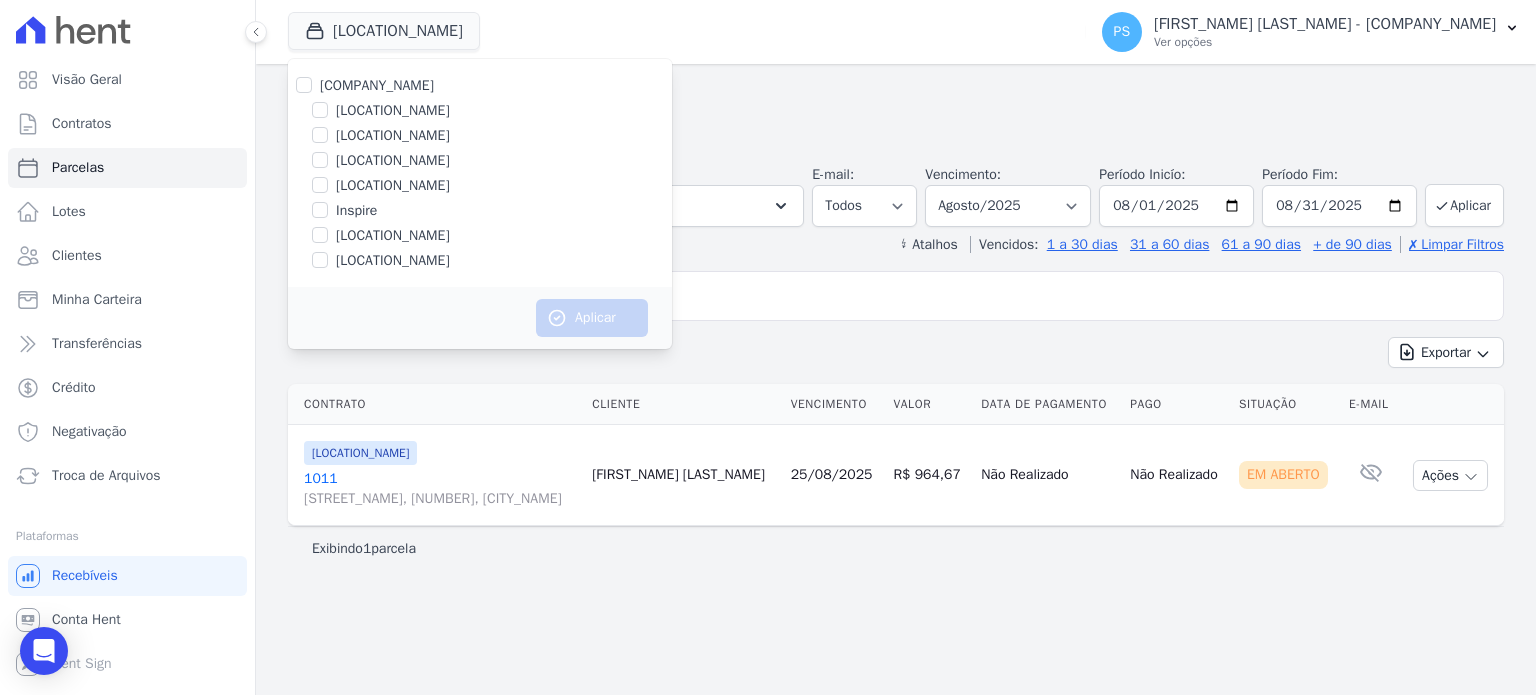 click on "Inspire" at bounding box center (480, 210) 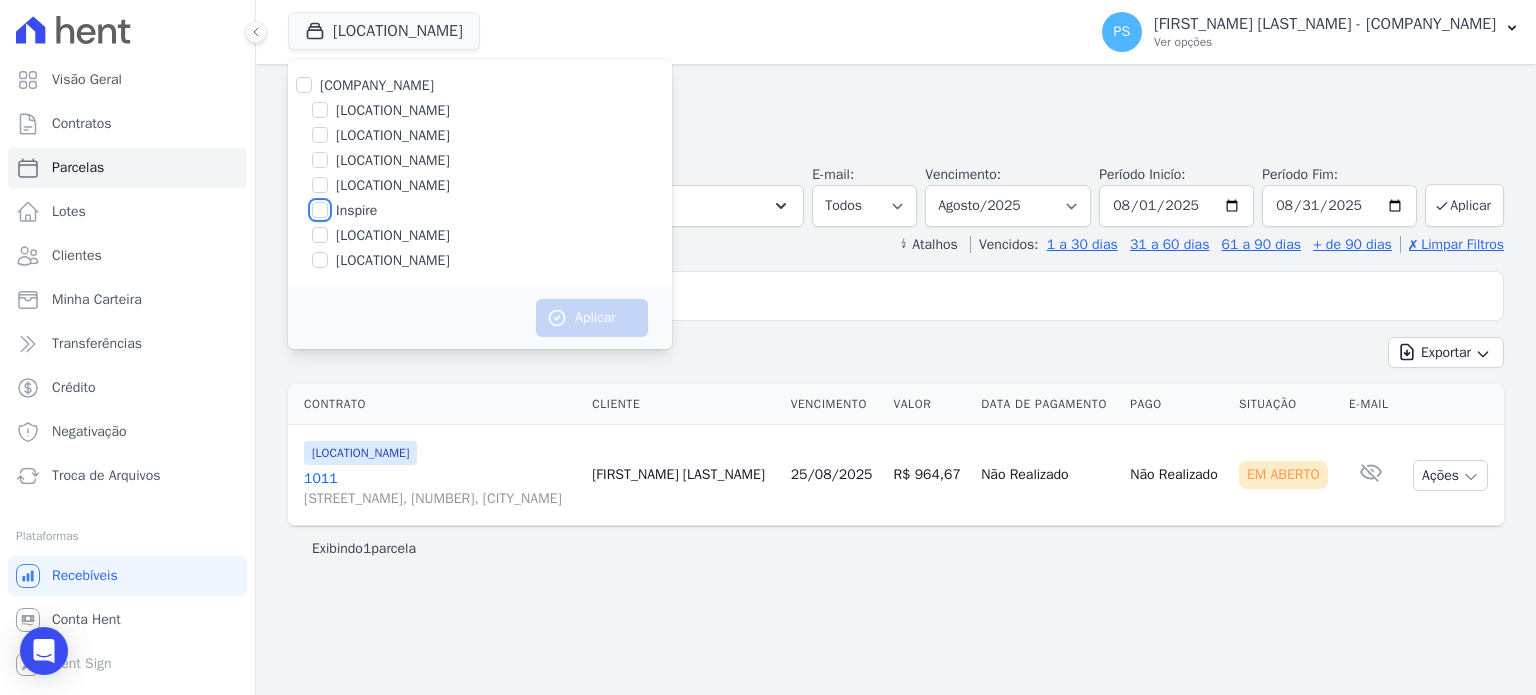 checkbox on "true" 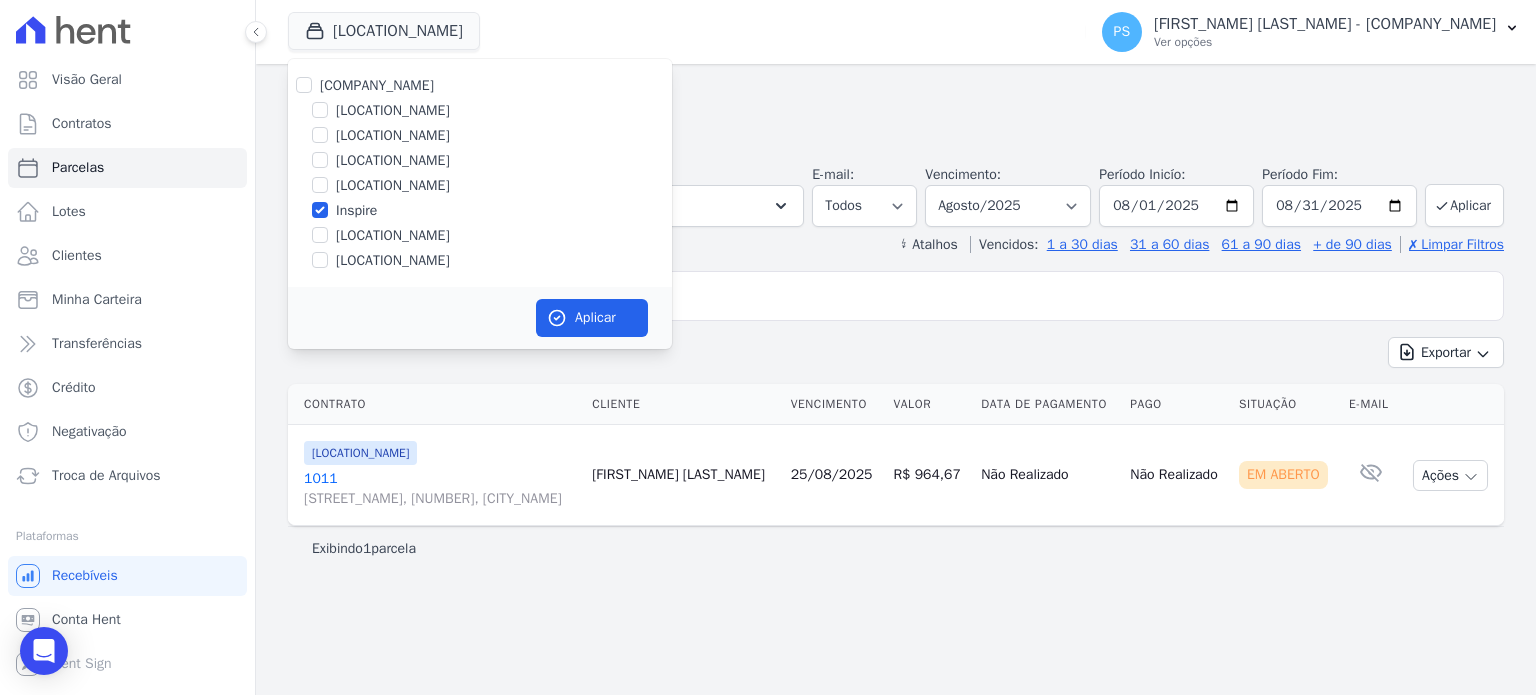 click on "Aplicar" at bounding box center [480, 318] 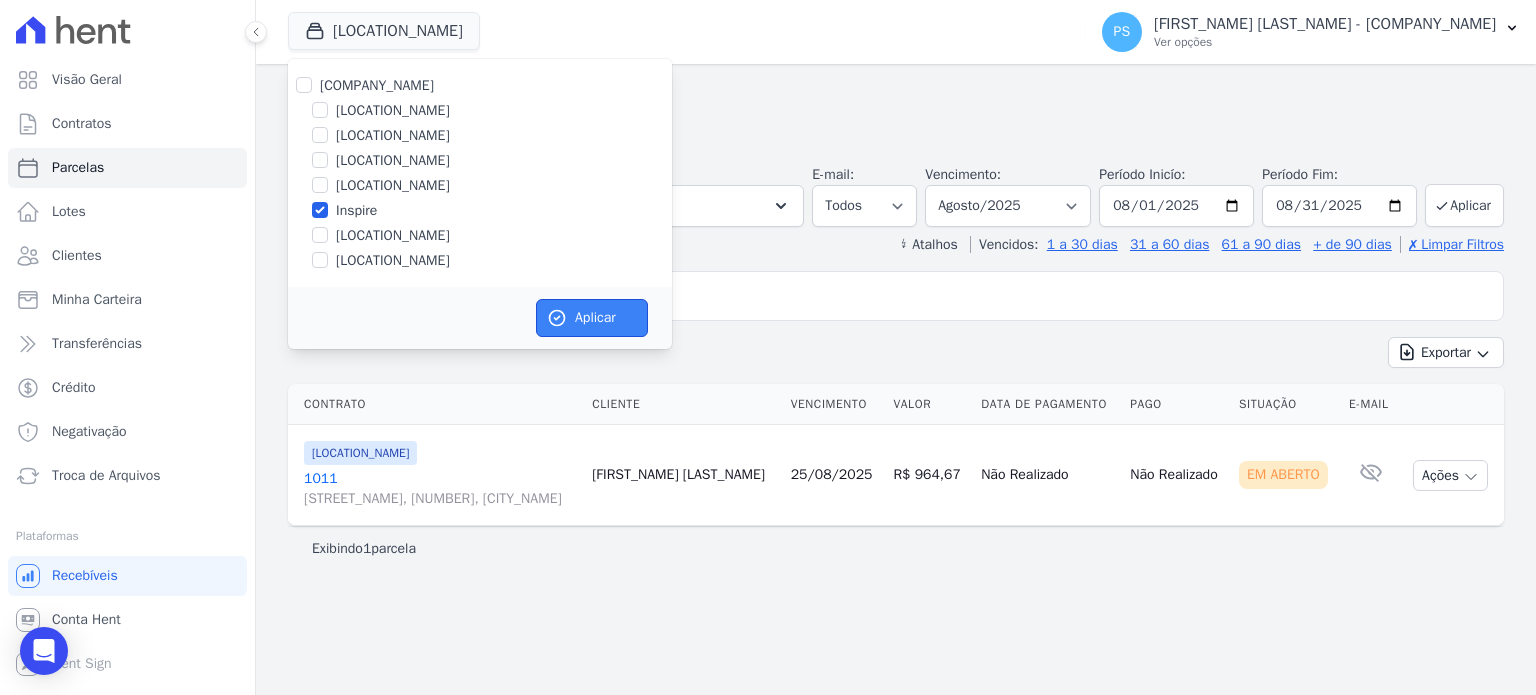click on "Aplicar" at bounding box center [592, 318] 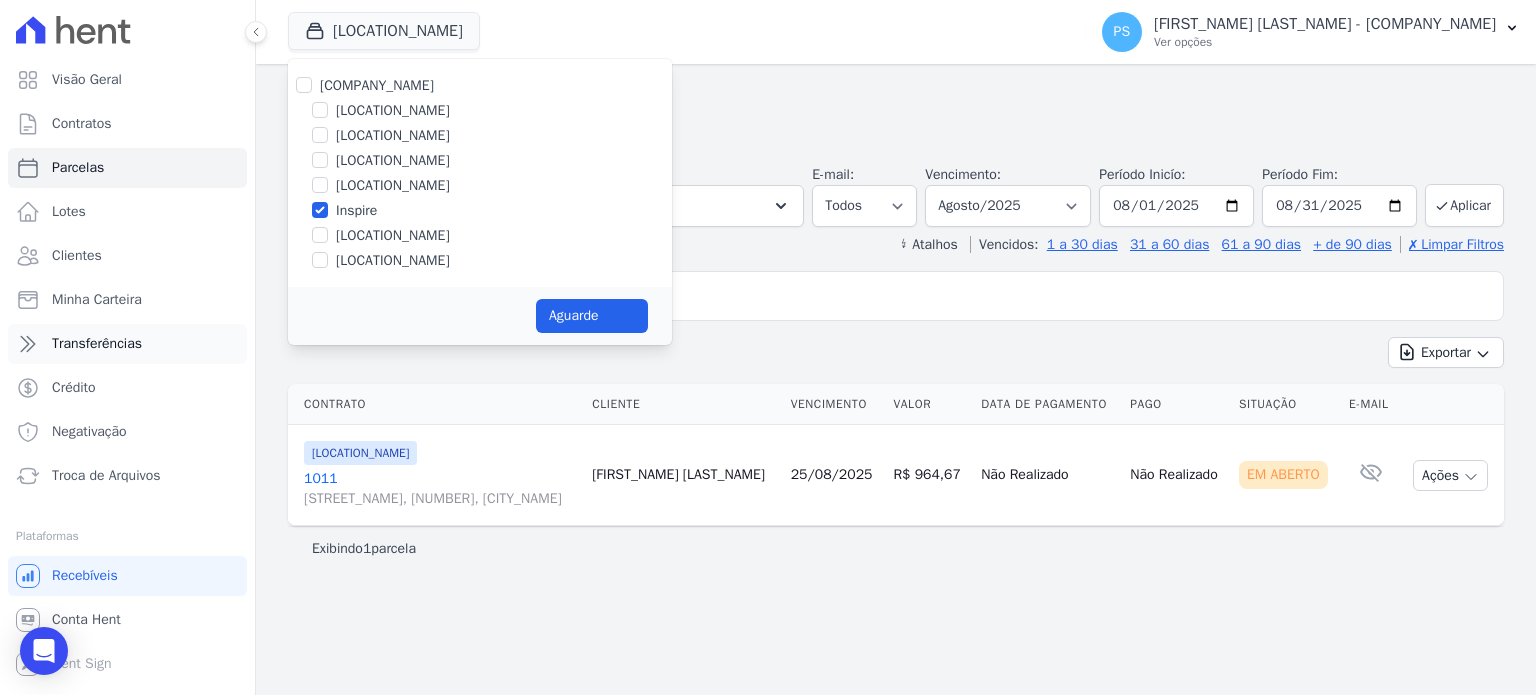 select 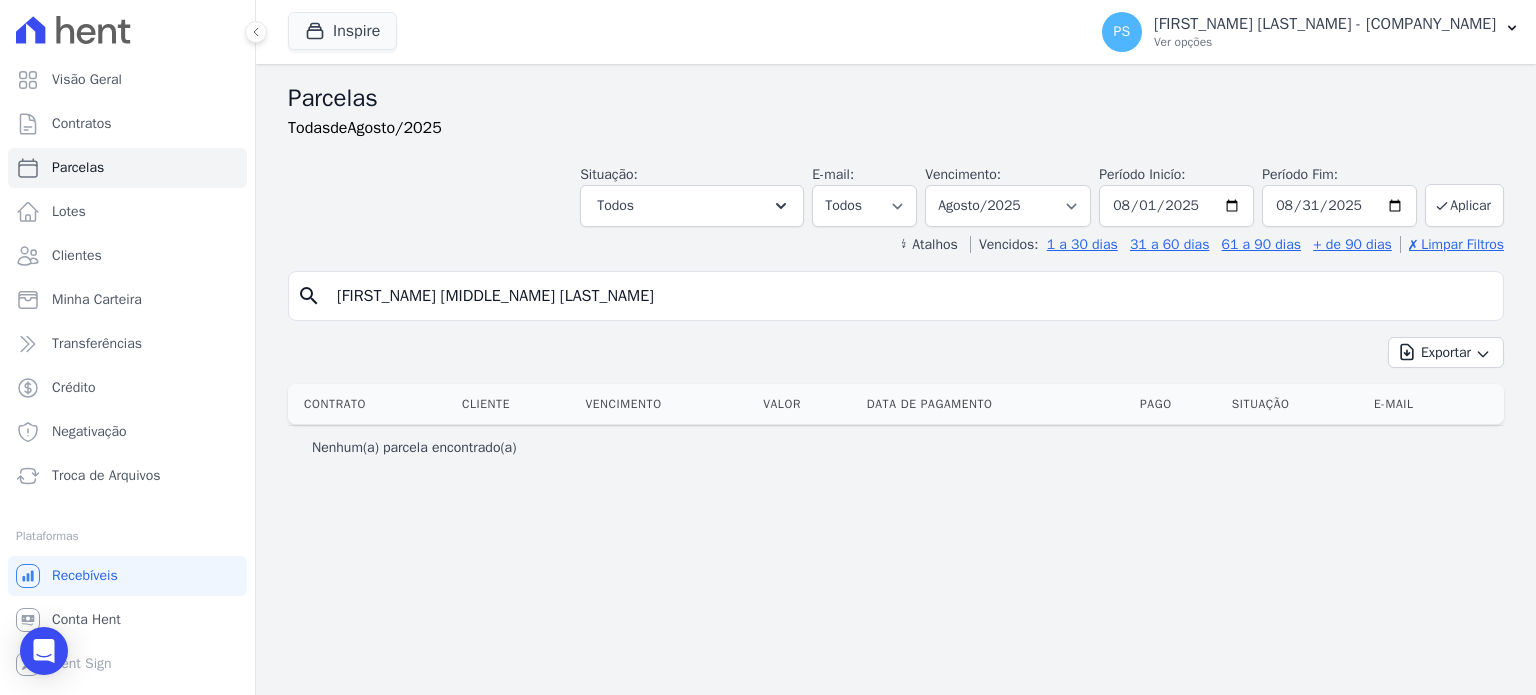 drag, startPoint x: 222, startPoint y: 299, endPoint x: -264, endPoint y: 319, distance: 486.41135 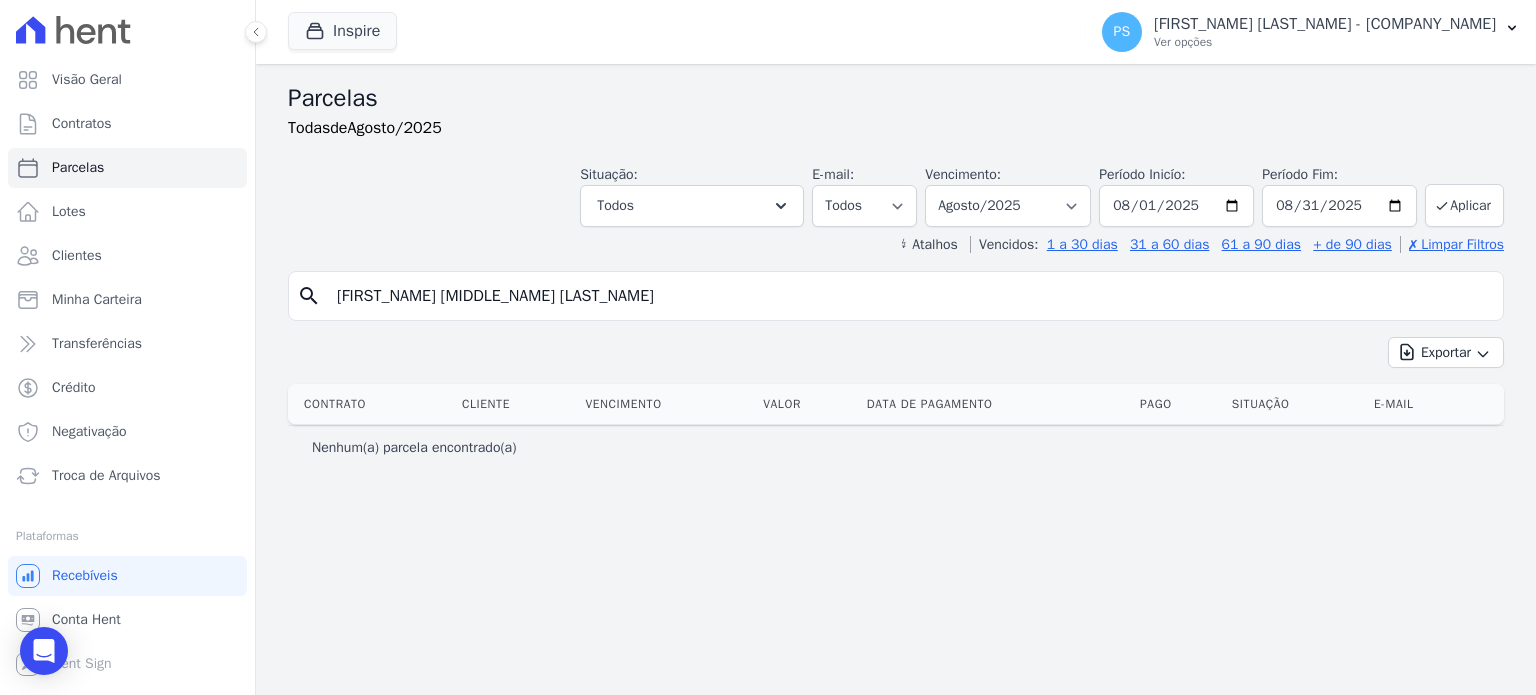 click on "Visão Geral
Contratos
Parcelas
Lotes
Clientes
Minha Carteira
Transferências
Crédito" at bounding box center [768, 347] 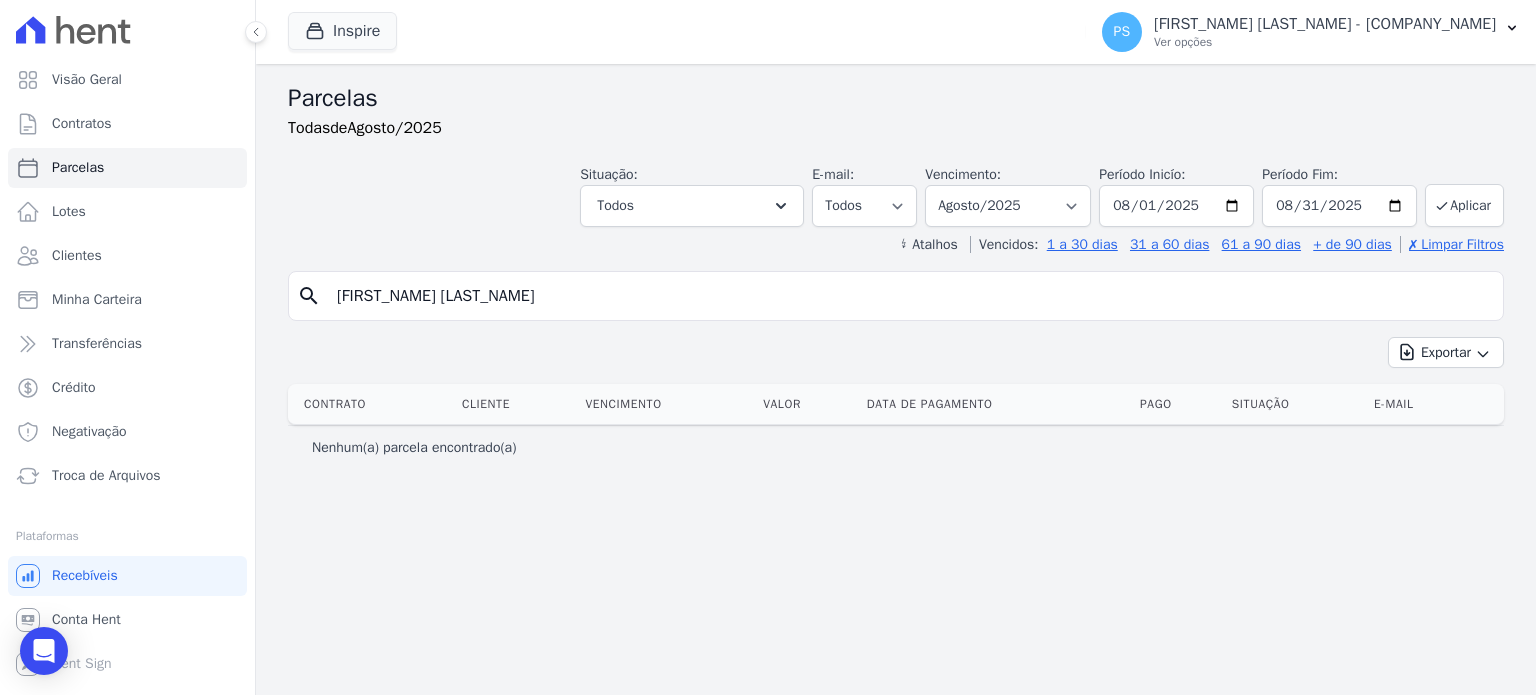 type on "[FIRST_NAME] [LAST_NAME]" 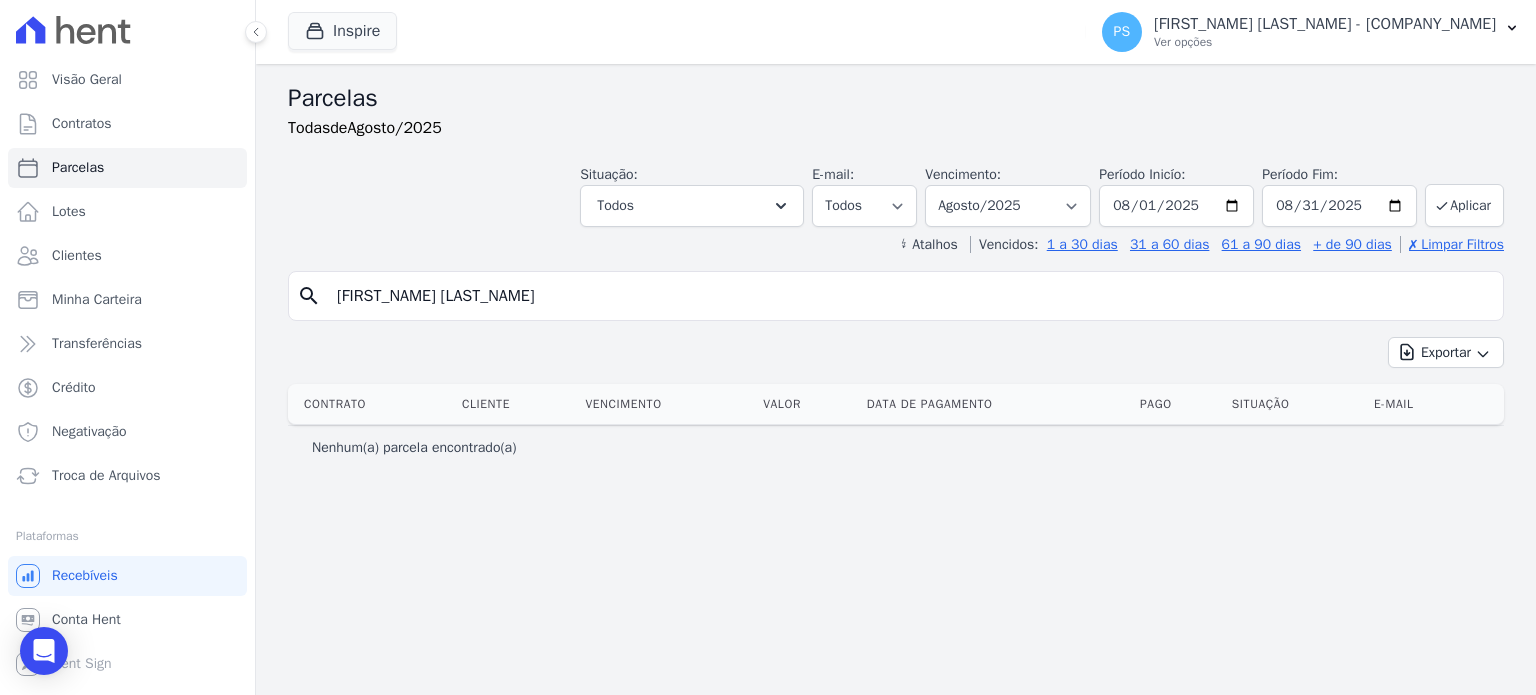 type 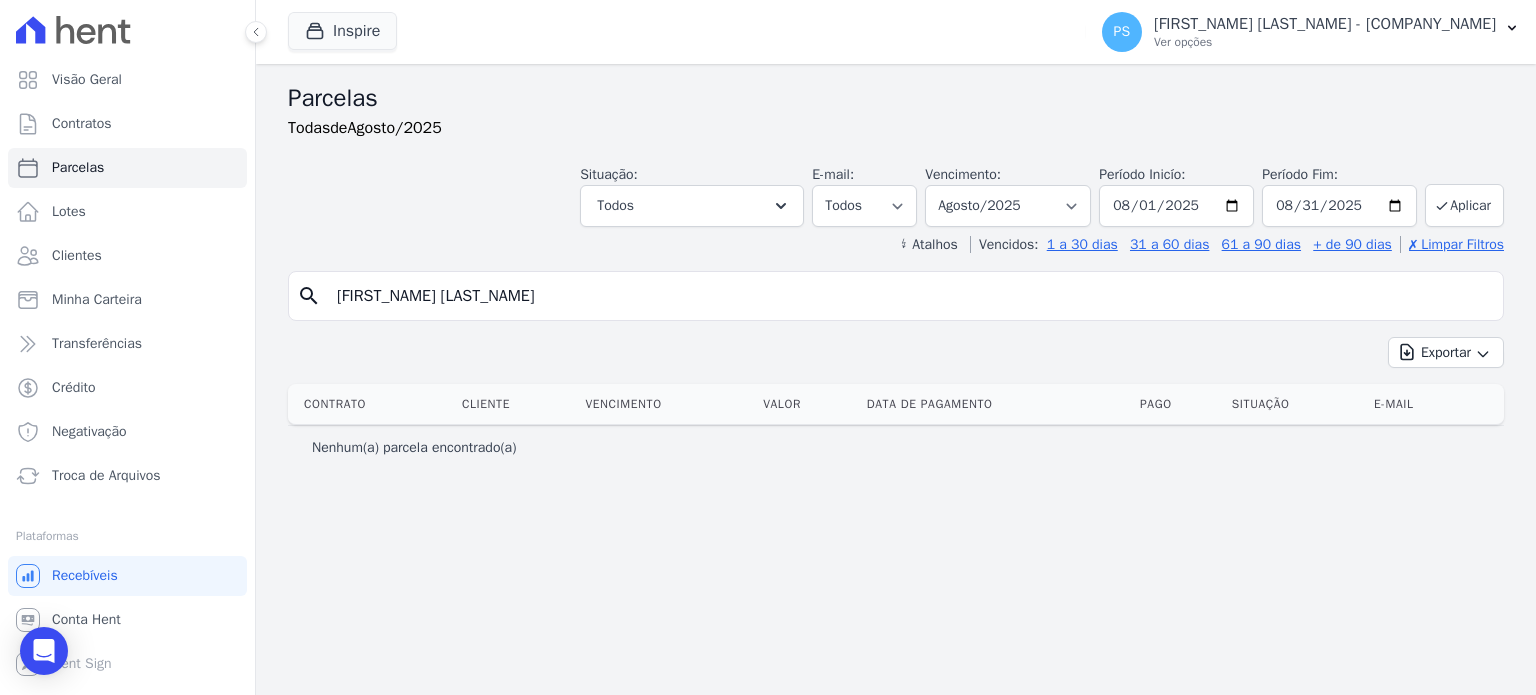 click on "Exportar" at bounding box center [1446, 352] 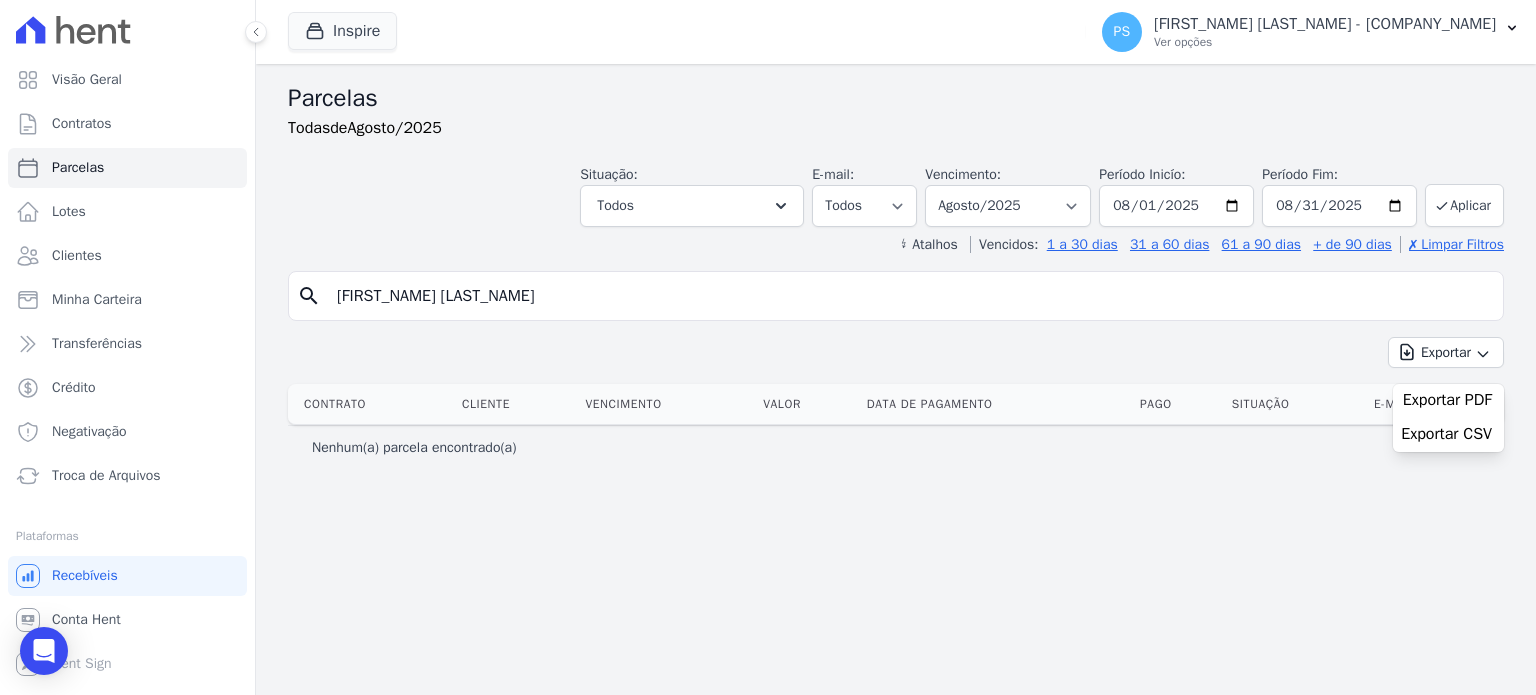 click on "[FIRST_NAME] [LAST_NAME]" at bounding box center (910, 296) 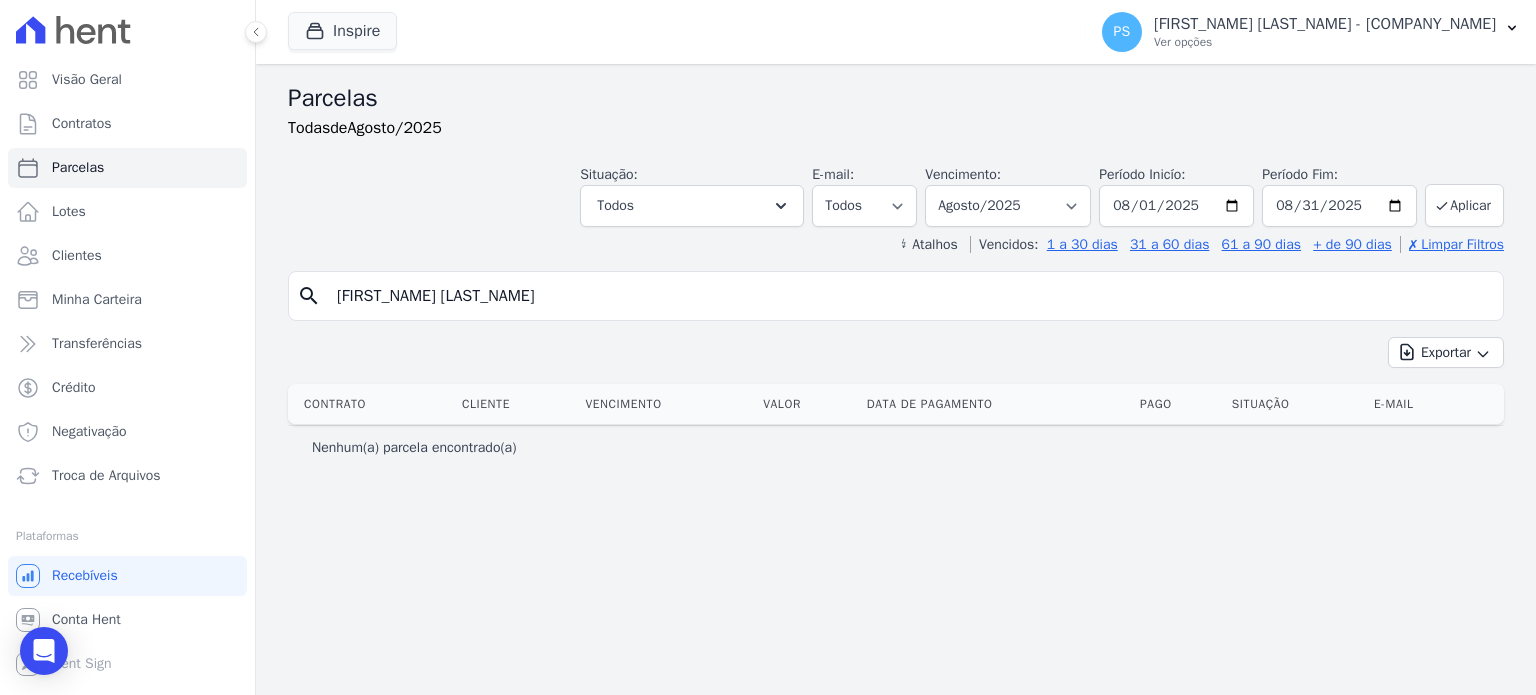 select 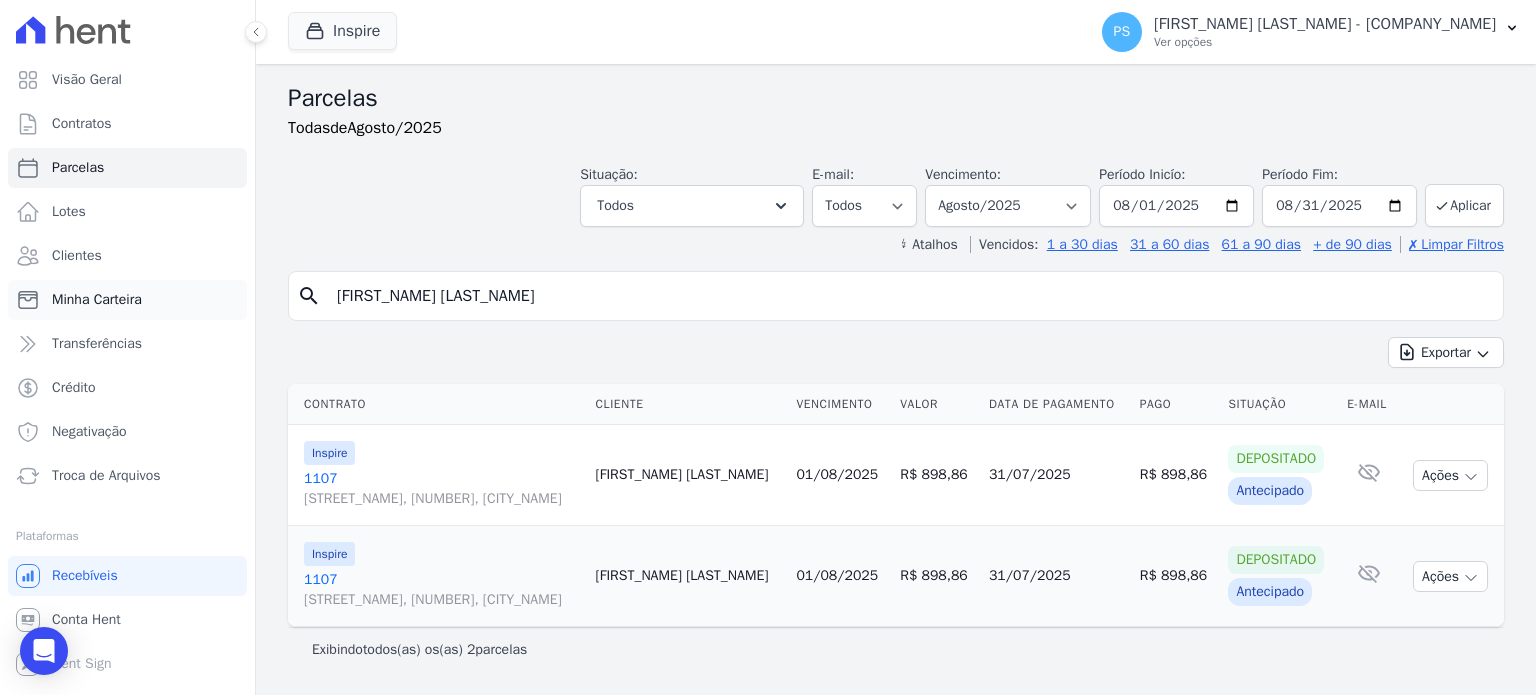 click on "Minha Carteira" at bounding box center (127, 300) 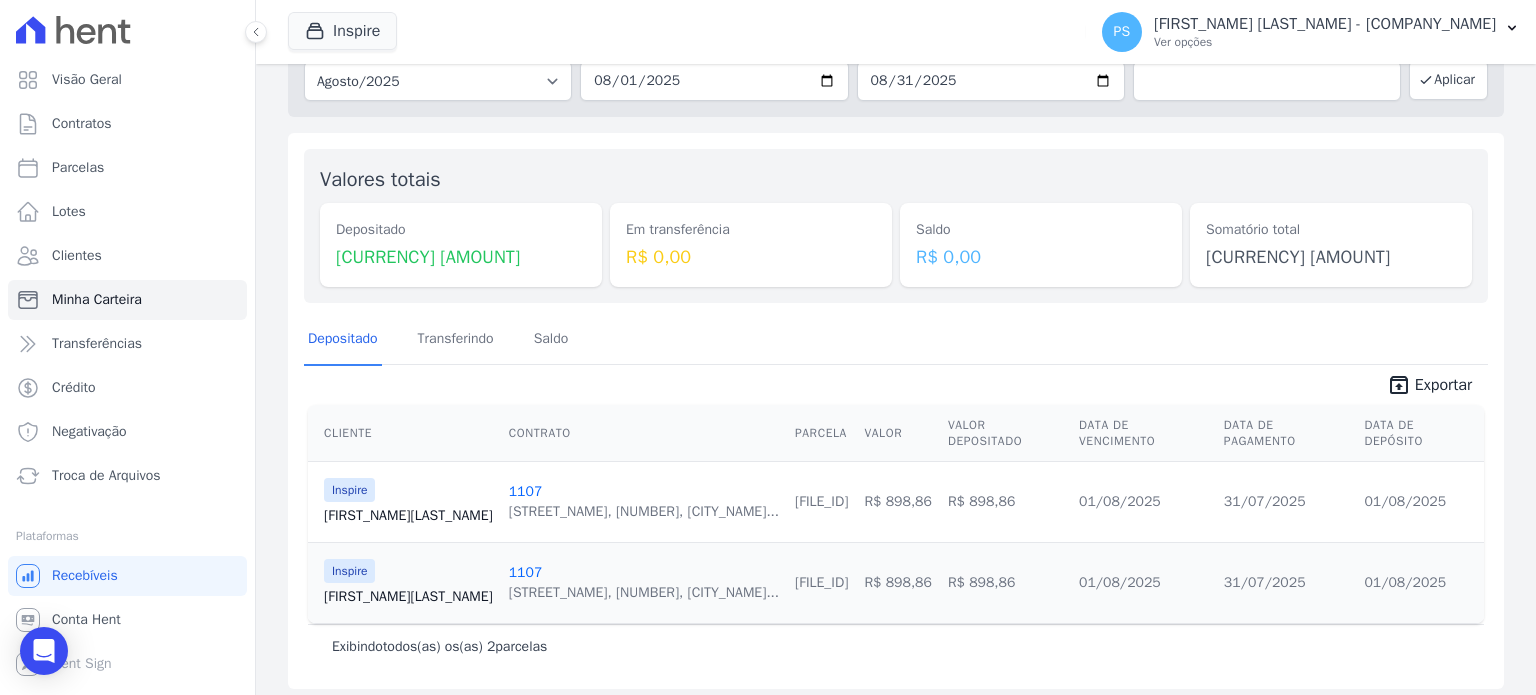 scroll, scrollTop: 112, scrollLeft: 0, axis: vertical 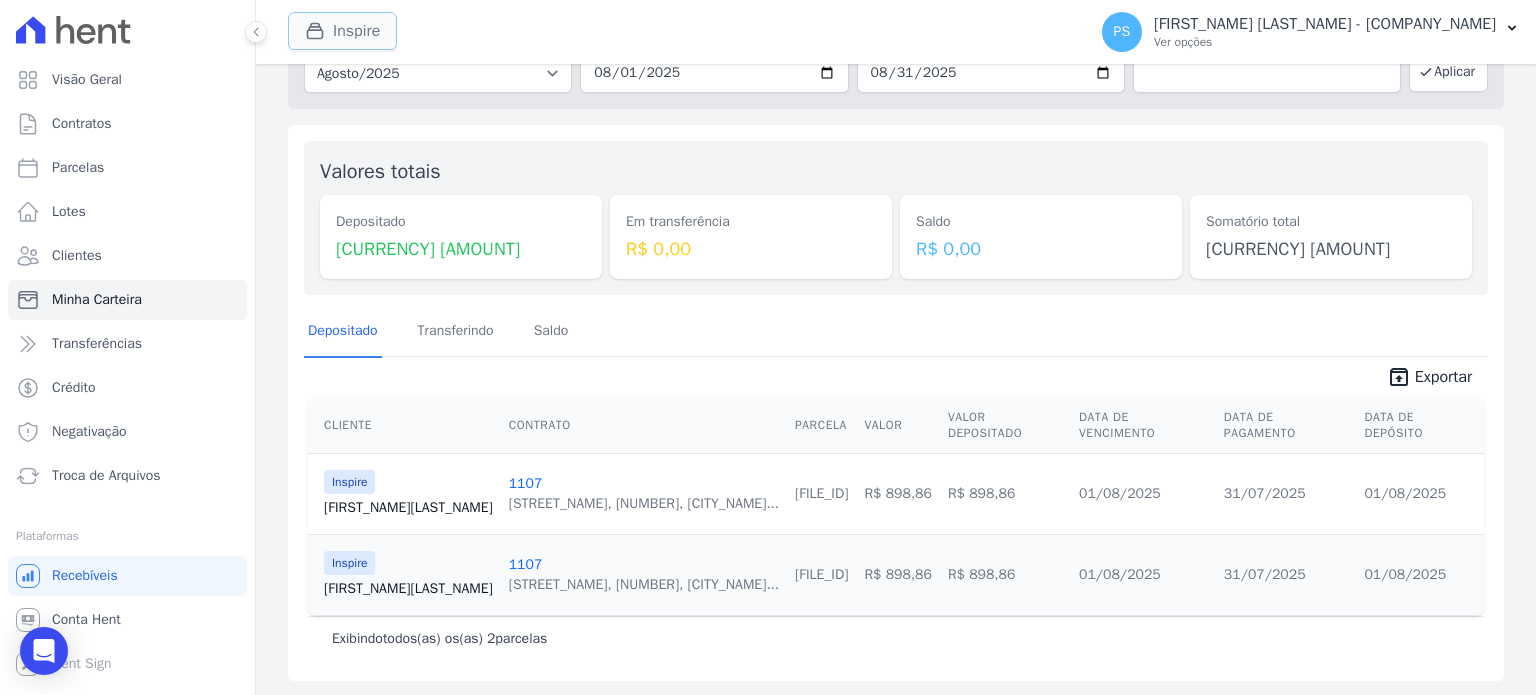 click on "Inspire" at bounding box center (342, 31) 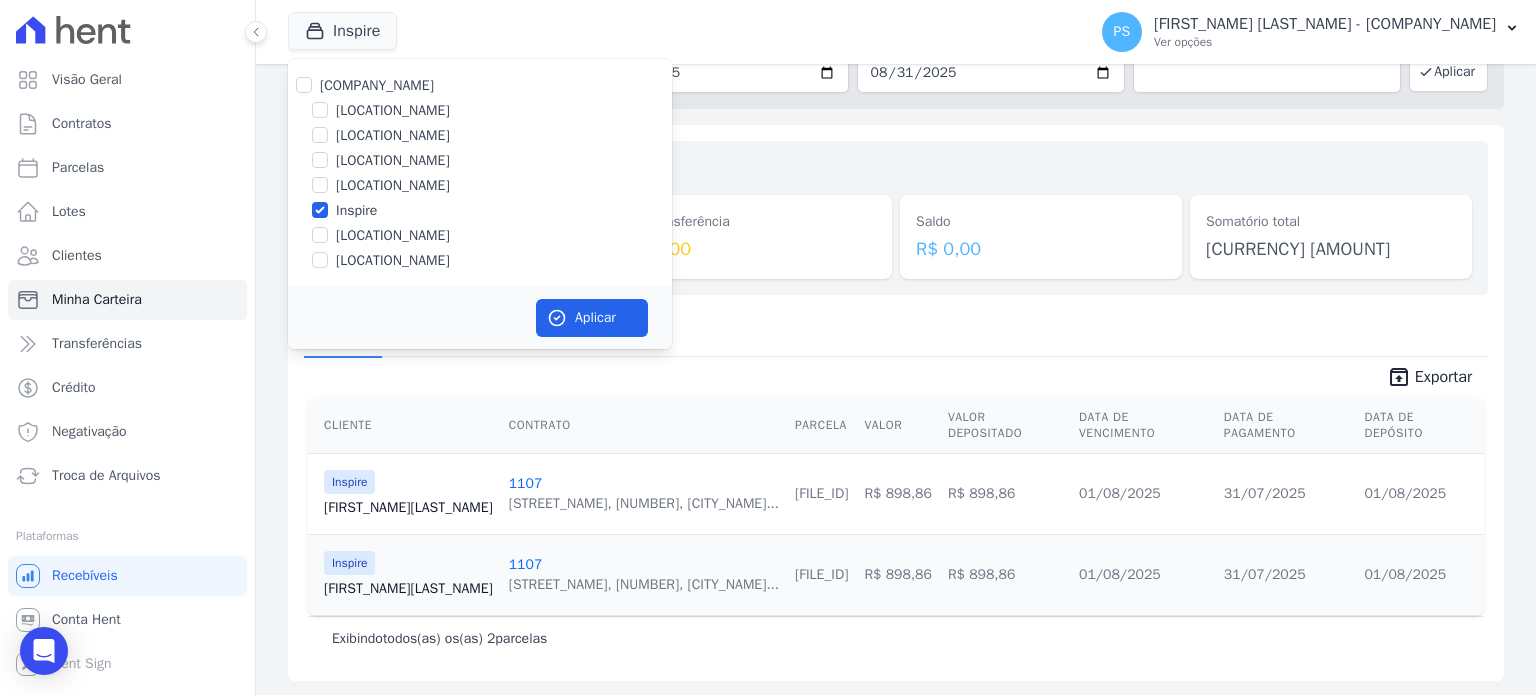 click on "[LOCATION_NAME]" at bounding box center [393, 235] 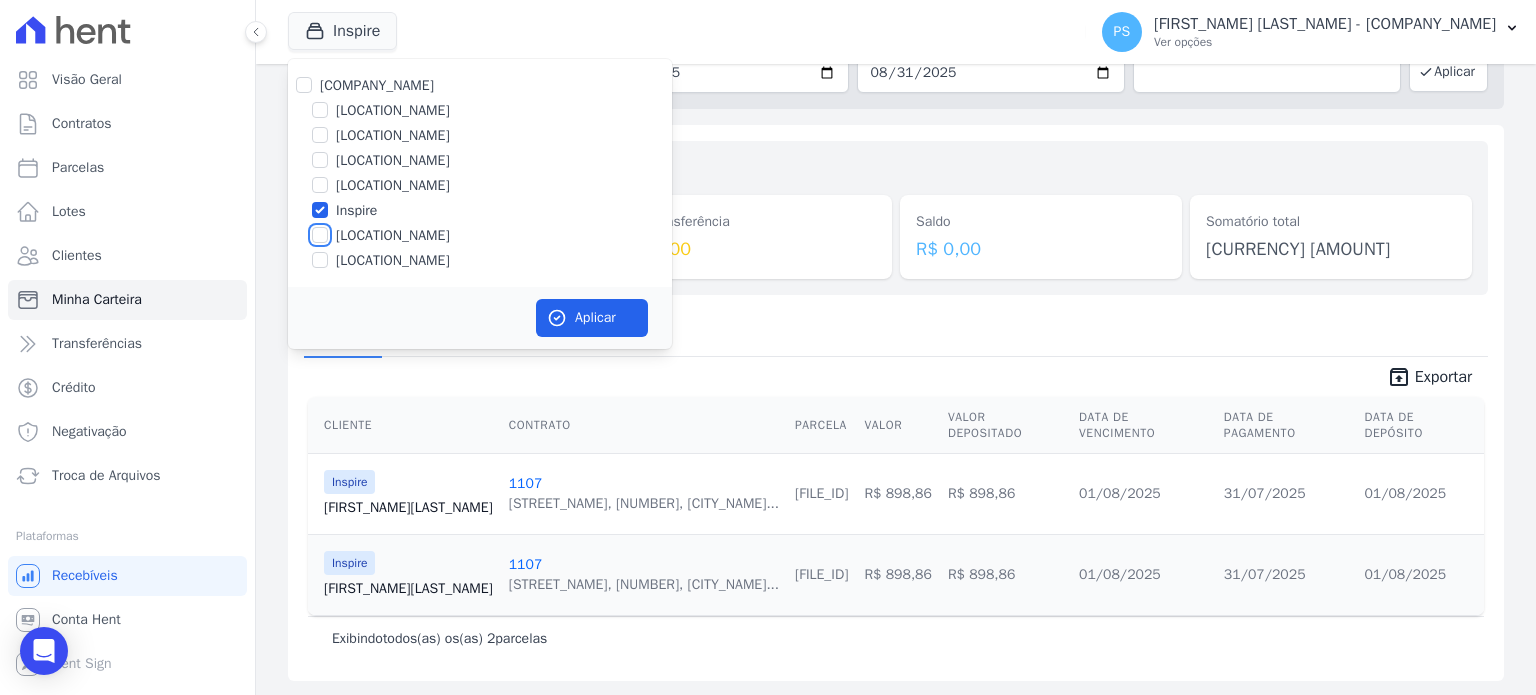 click on "[LOCATION_NAME]" at bounding box center [320, 235] 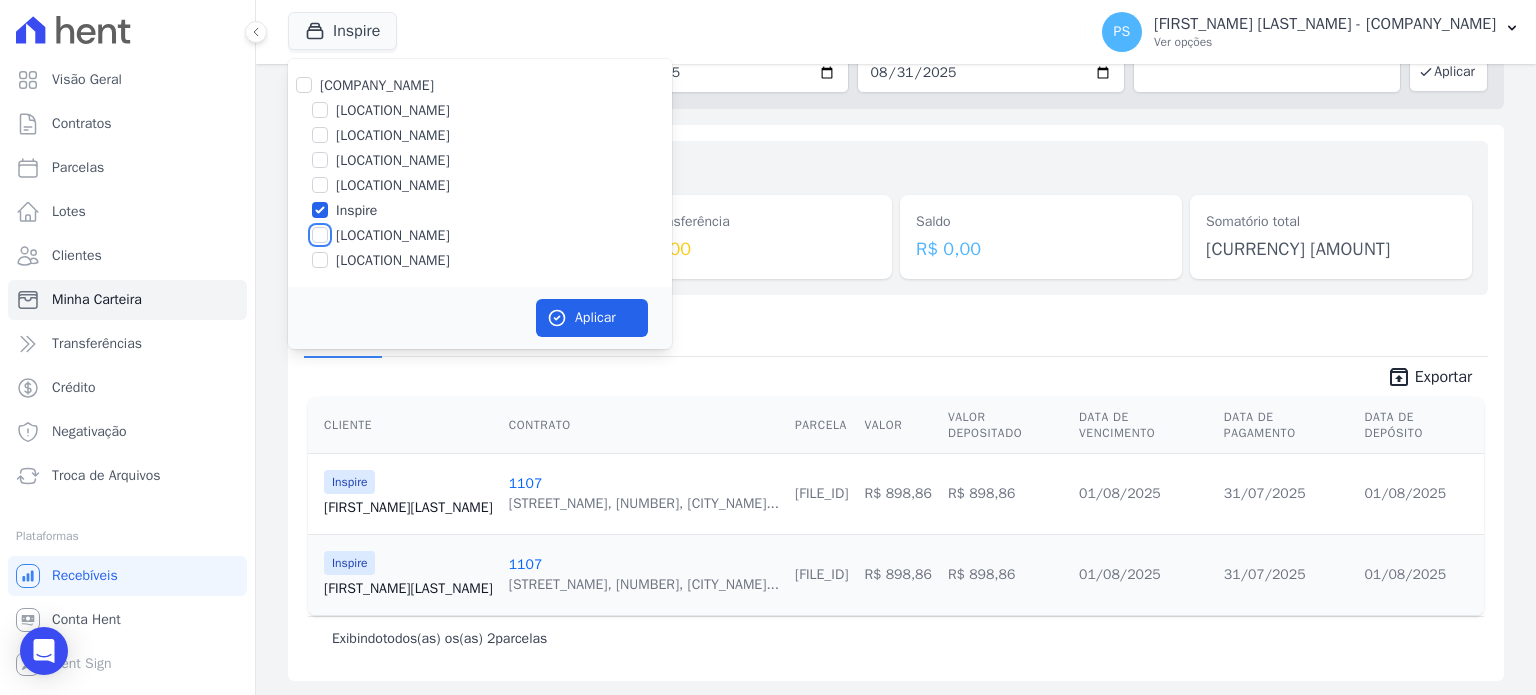 checkbox on "true" 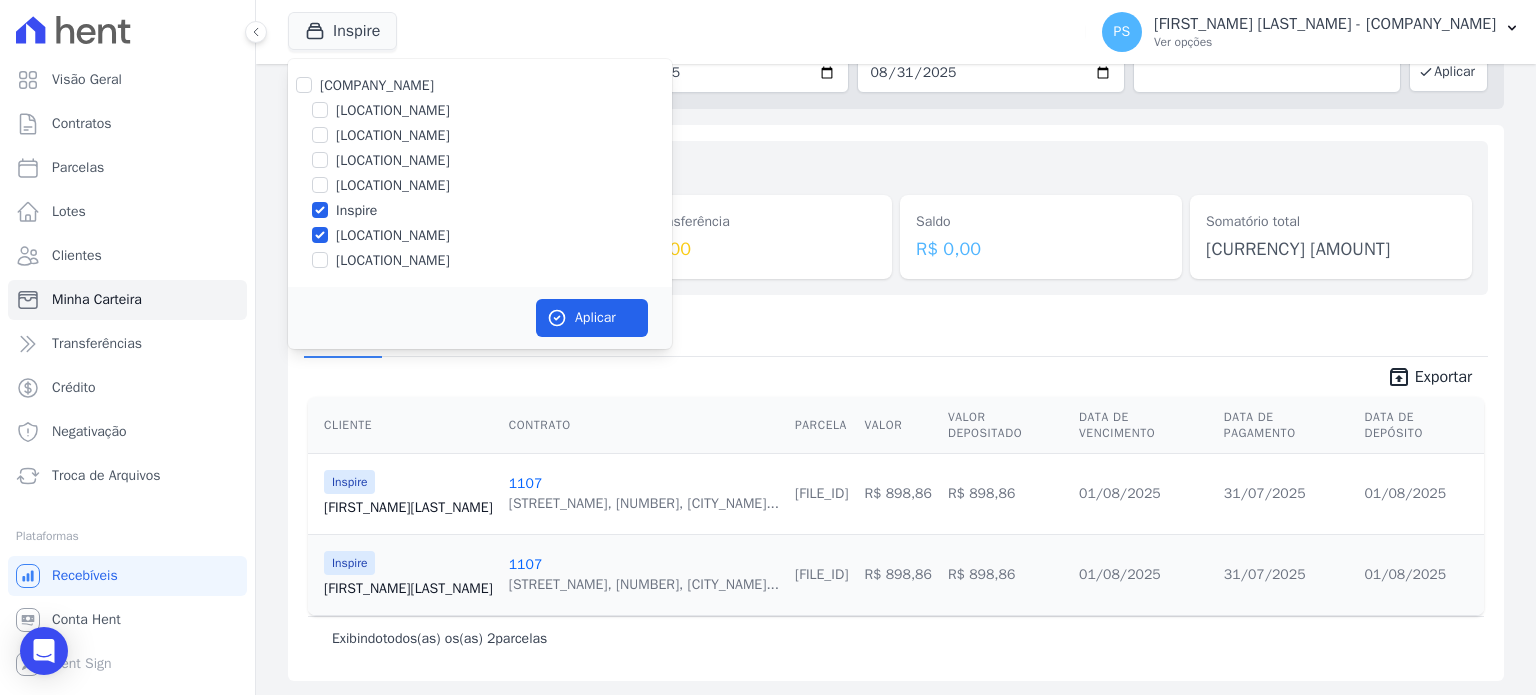 click on "Inspire" at bounding box center (356, 210) 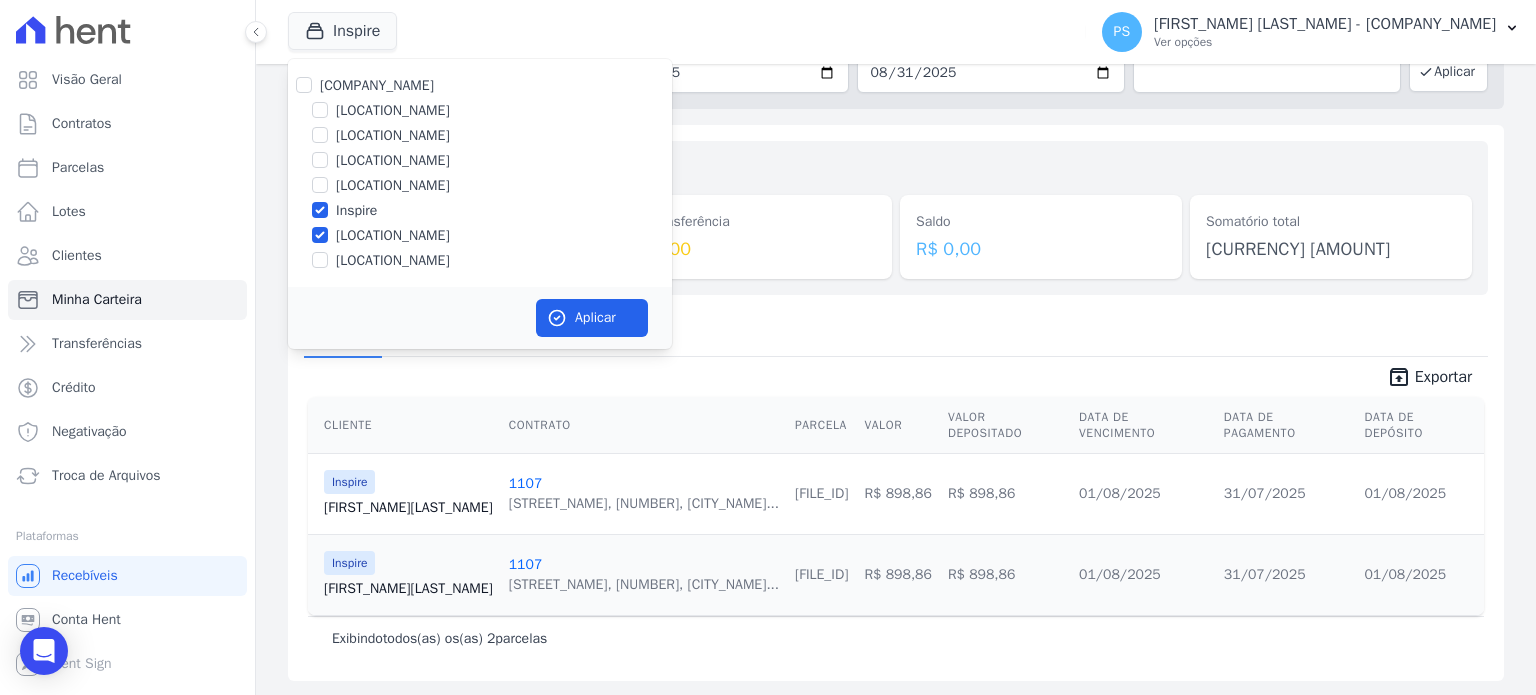 click on "Inspire" at bounding box center [320, 210] 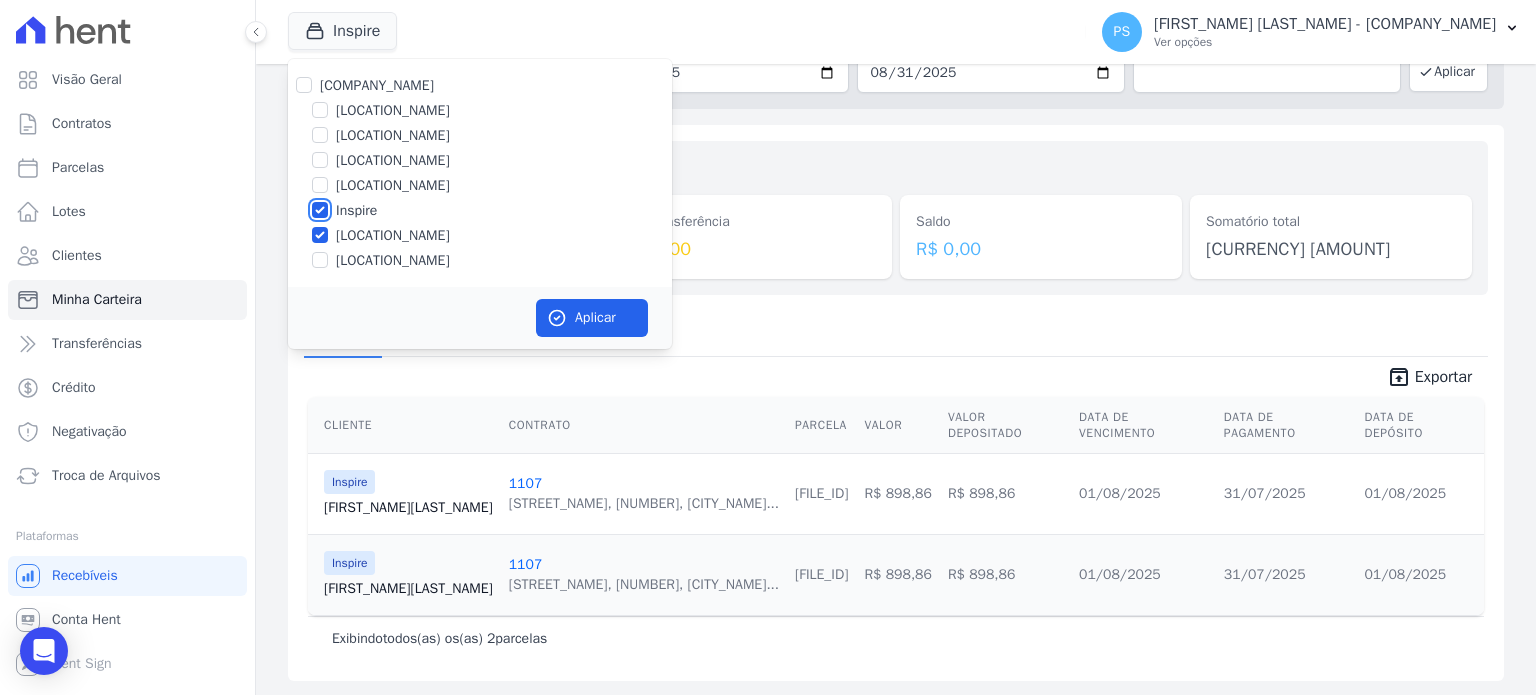 checkbox on "false" 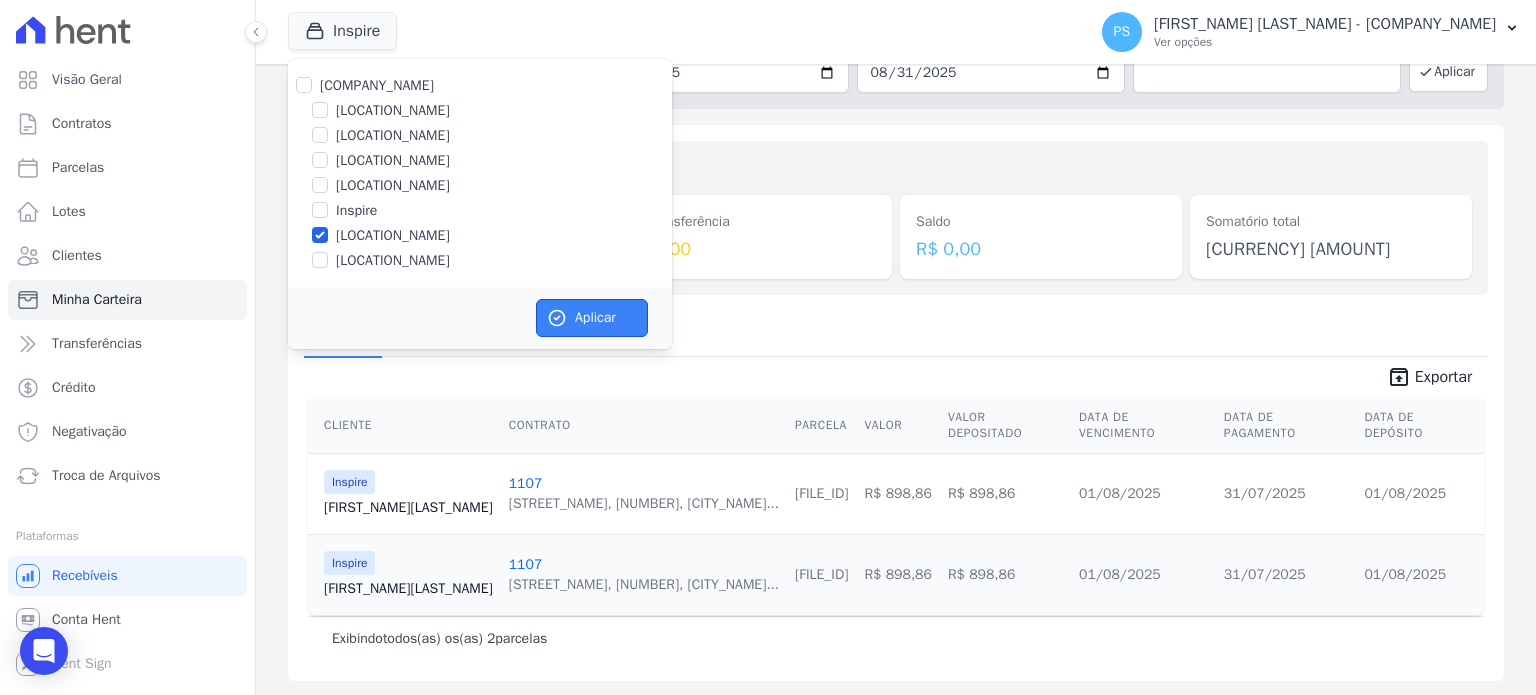 click on "Aplicar" at bounding box center (592, 318) 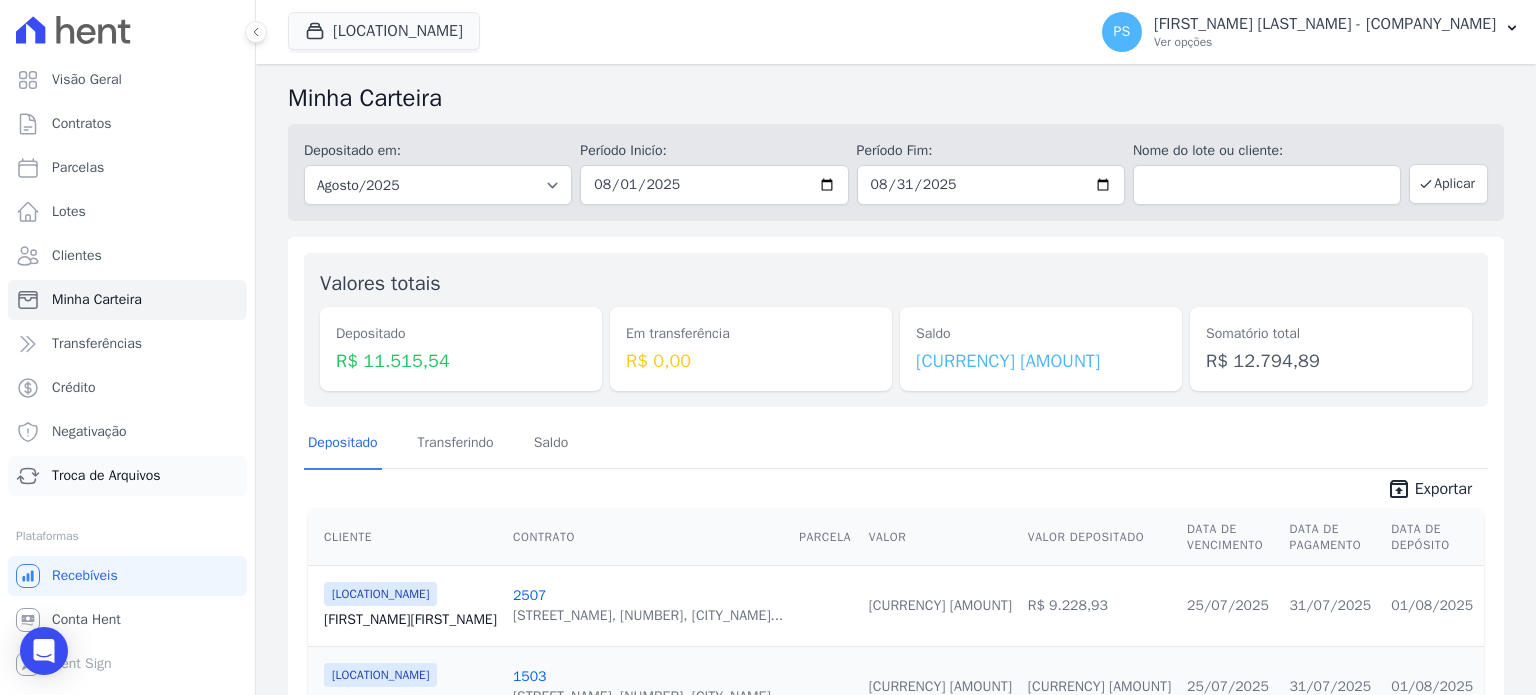 click on "Troca de Arquivos" at bounding box center (127, 476) 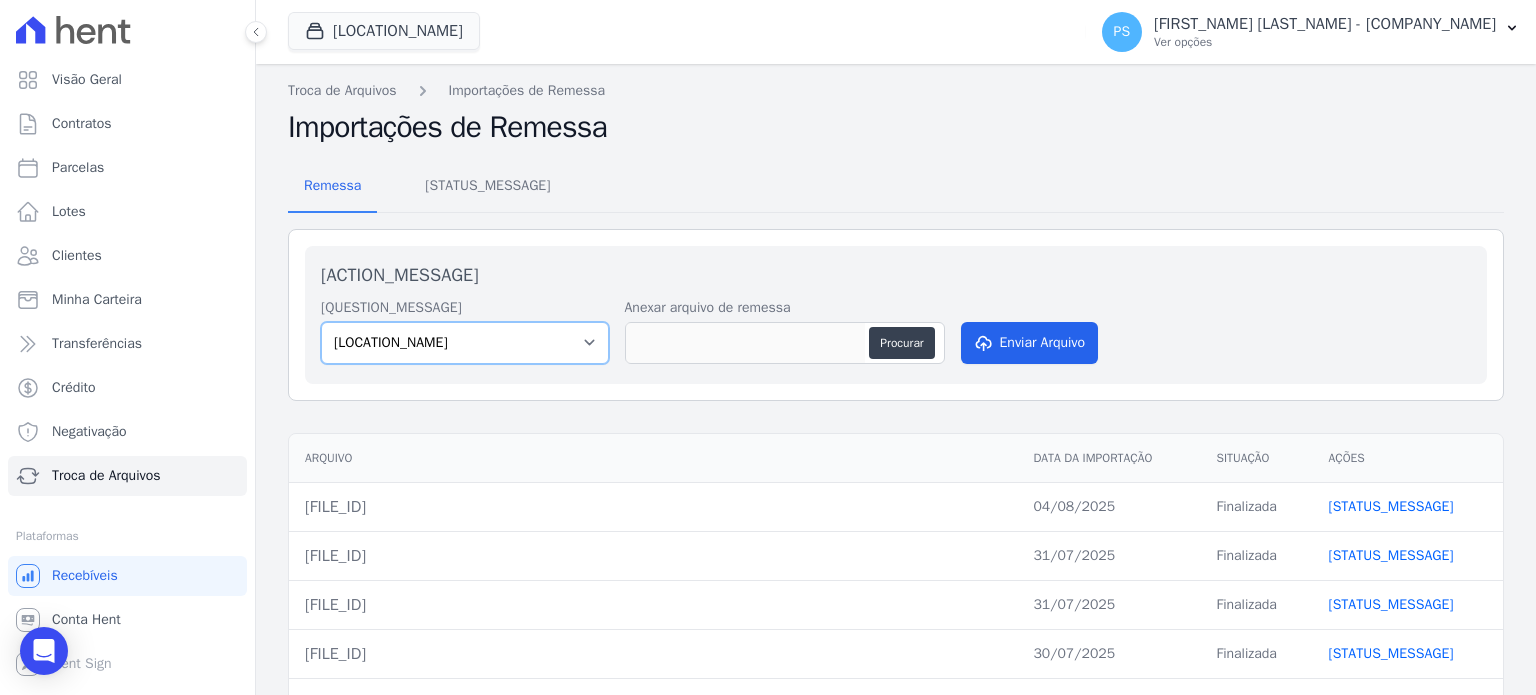 click on "[LOCATION_NAME]
[LOCATION_NAME]
[LOCATION_NAME]
[LOCATION_NAME]
[LOCATION_NAME]
[LOCATION_NAME]
[LOCATION_NAME]" at bounding box center [465, 343] 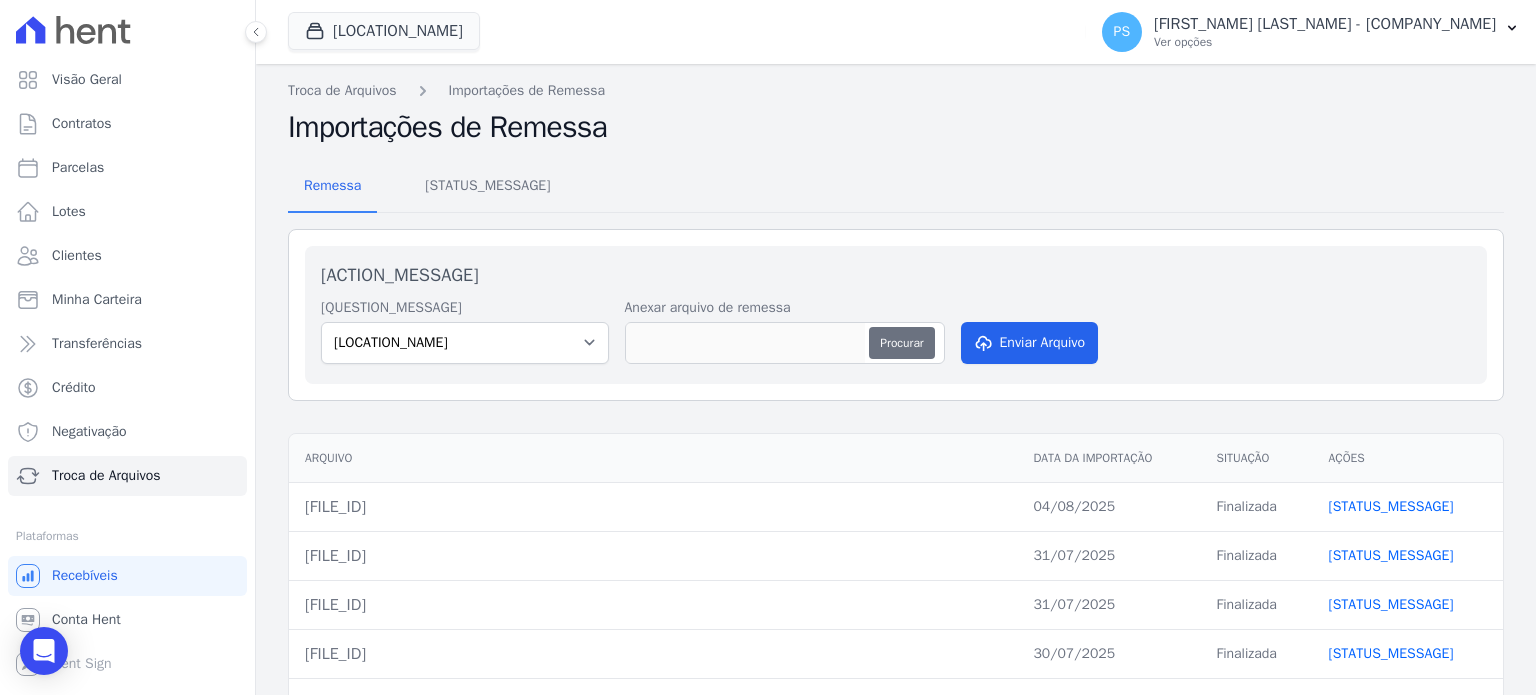 click on "Procurar" at bounding box center (901, 343) 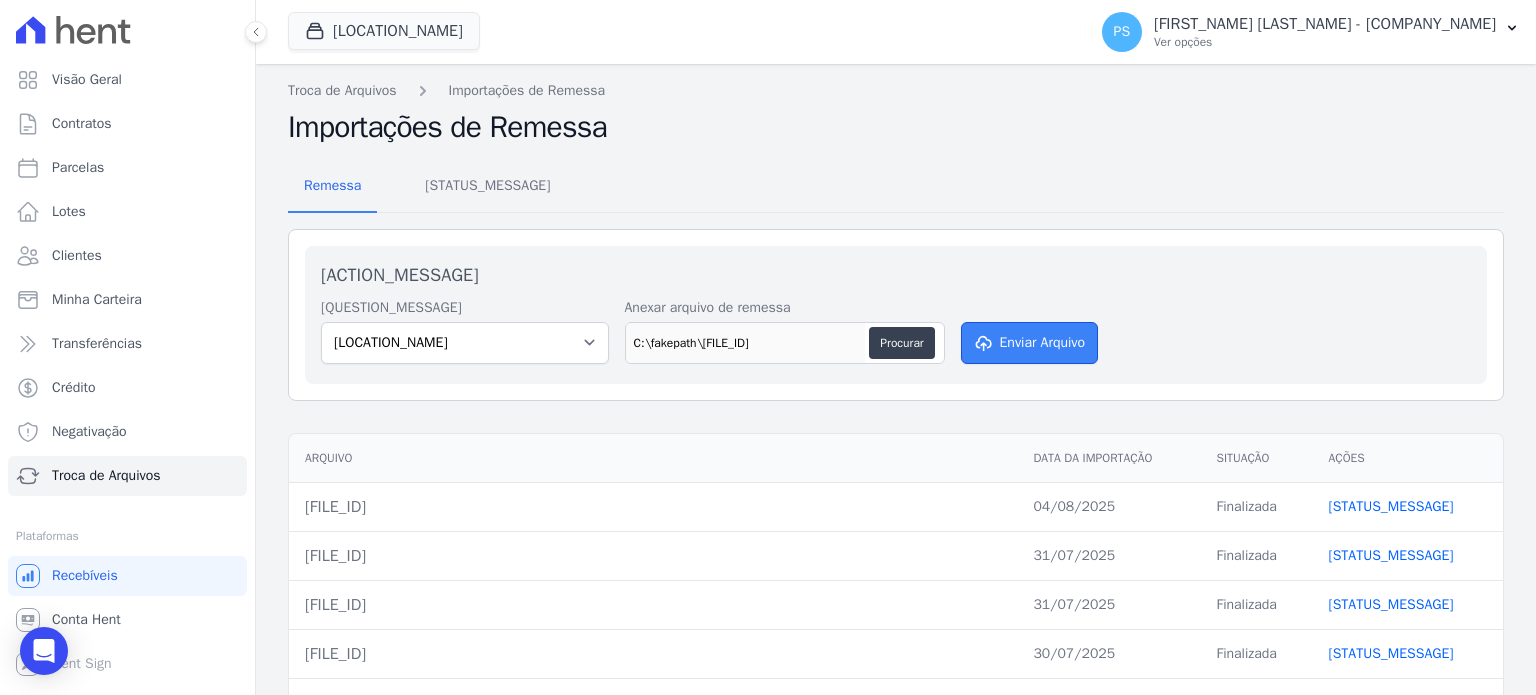 click on "Enviar Arquivo" at bounding box center (1030, 343) 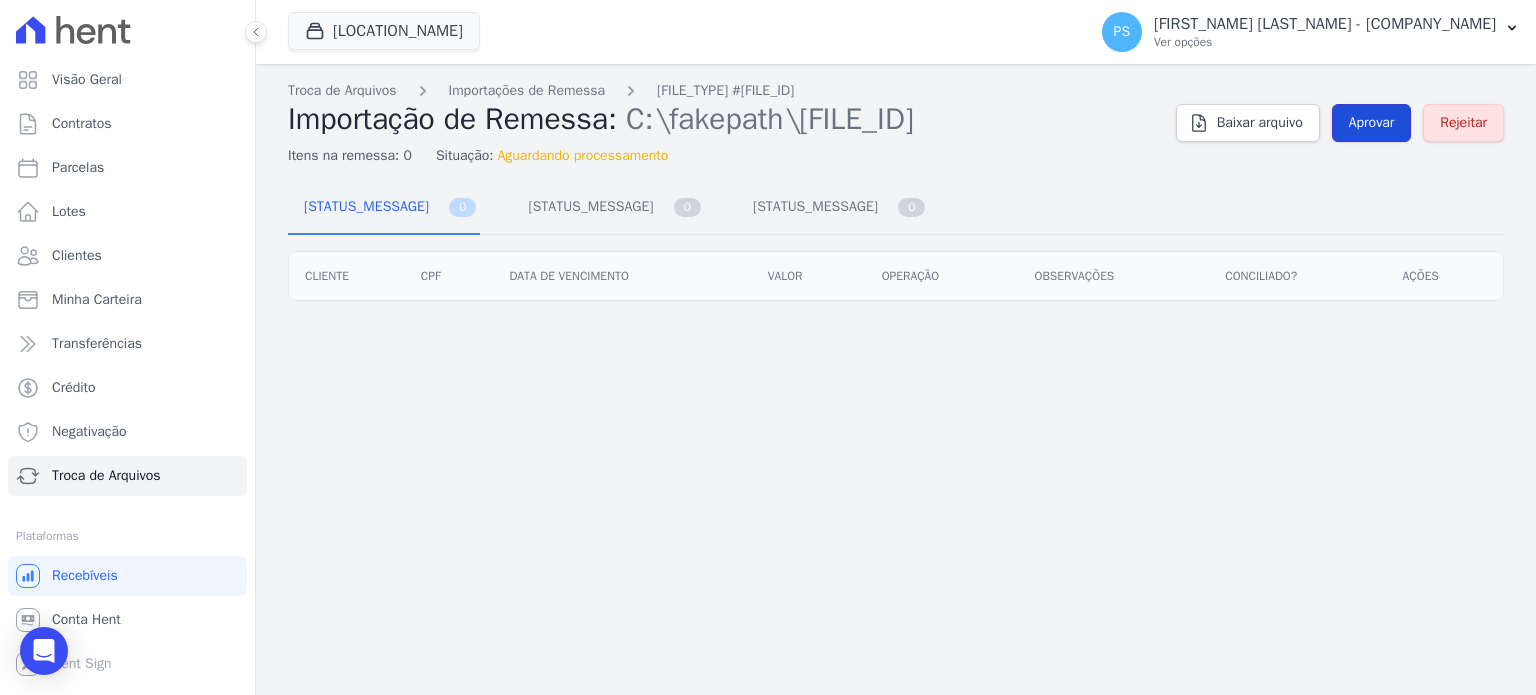 click on "Aprovar" at bounding box center (1372, 123) 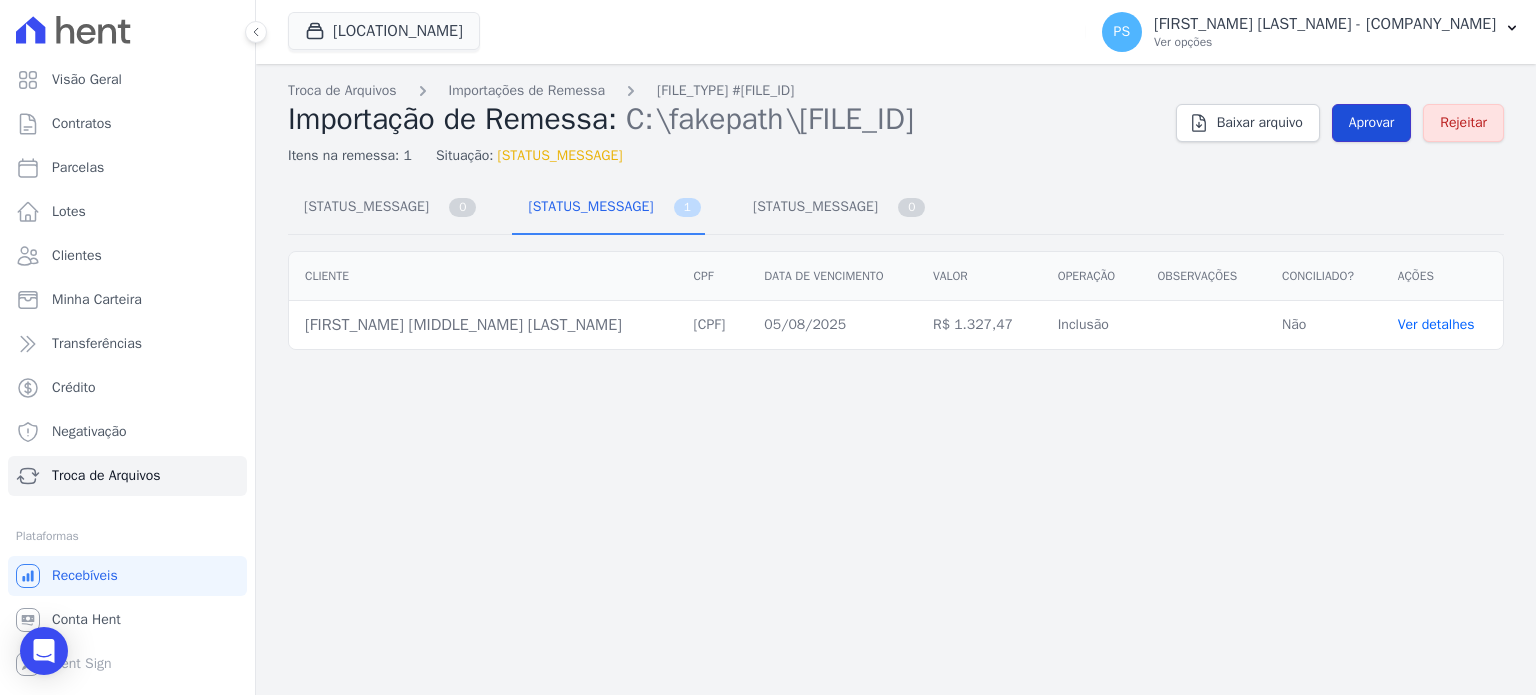click on "Aprovar" at bounding box center [1372, 123] 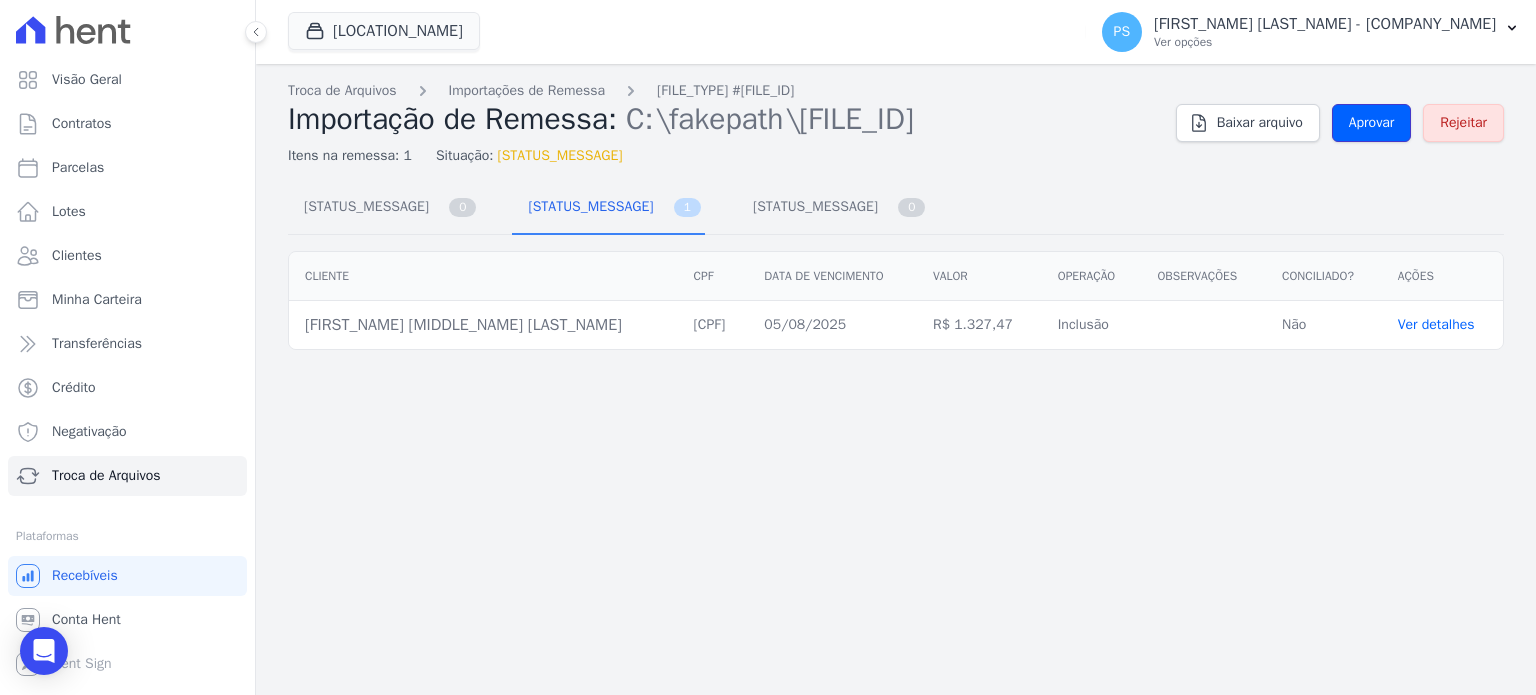 click on "Aprovar" at bounding box center (1372, 123) 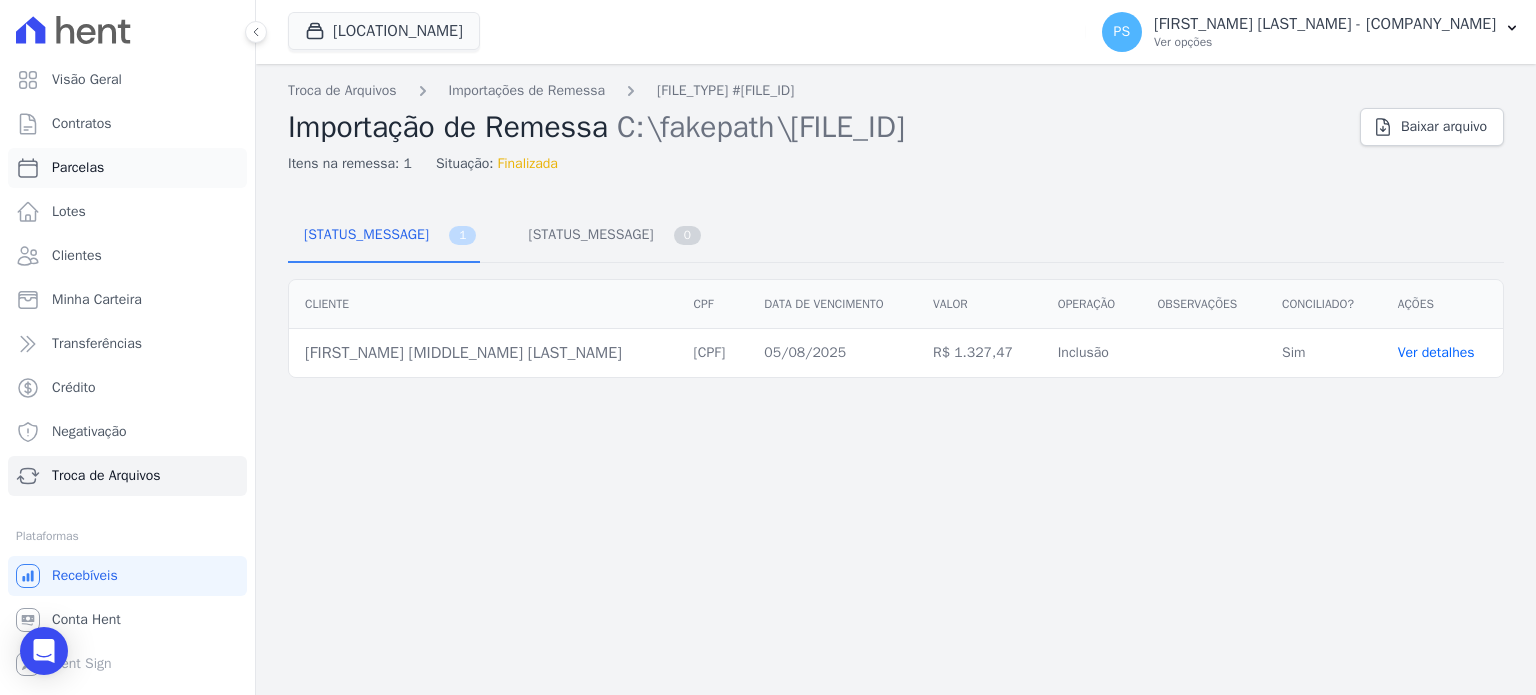 click on "Parcelas" at bounding box center (127, 168) 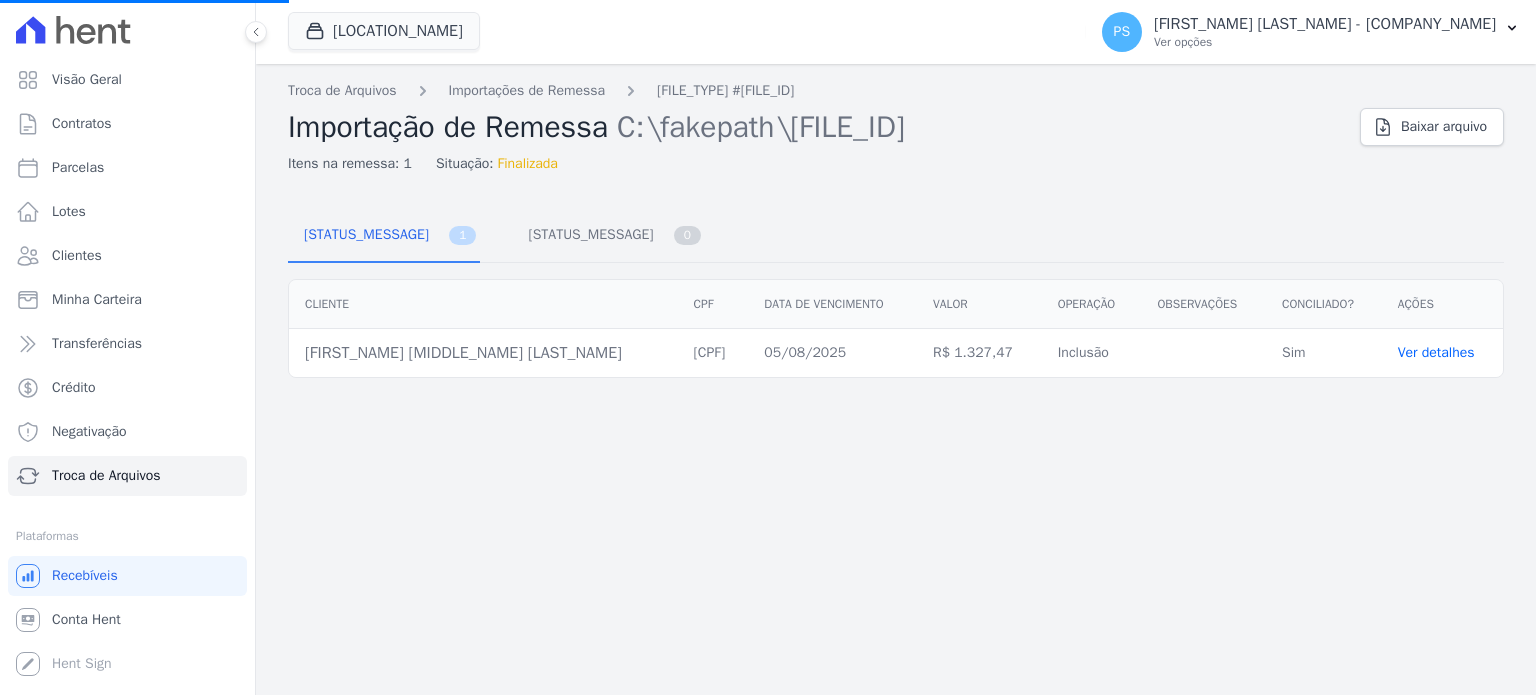 select 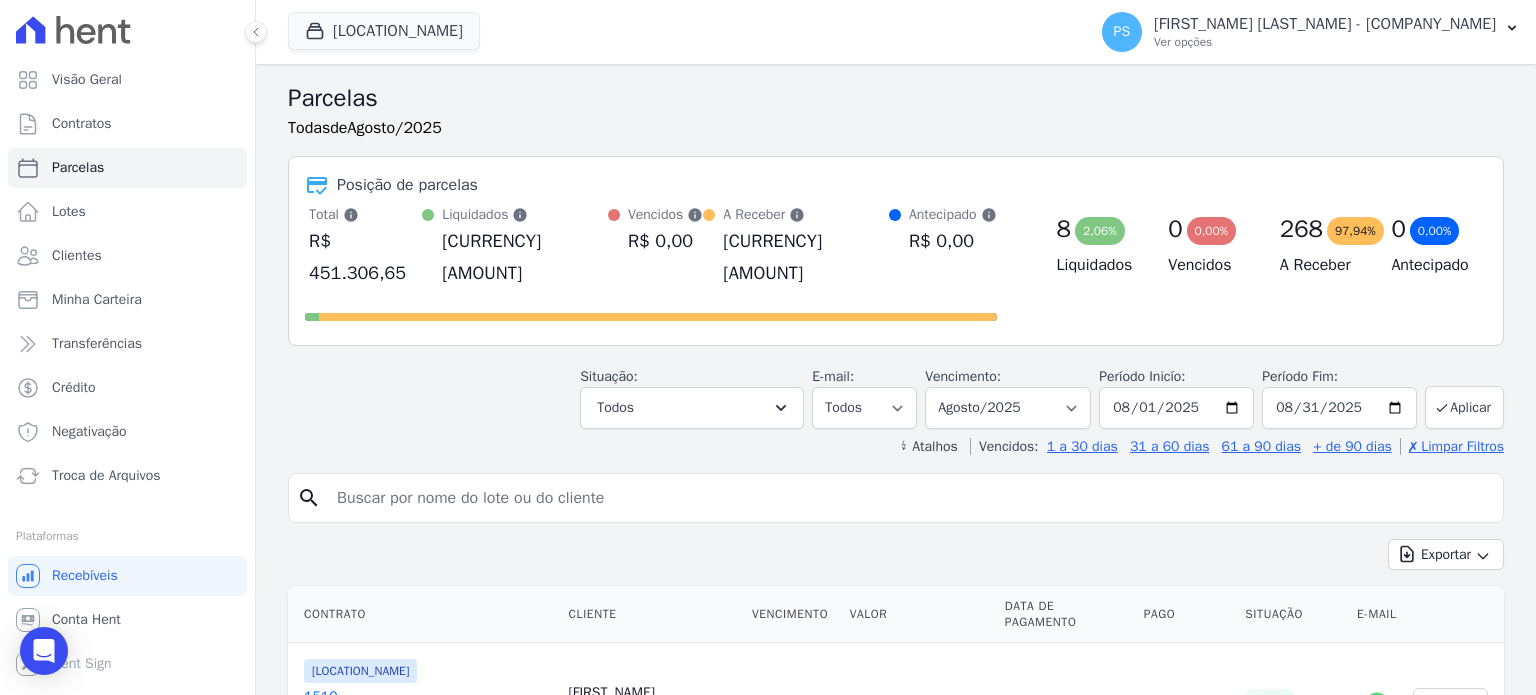 click at bounding box center [910, 498] 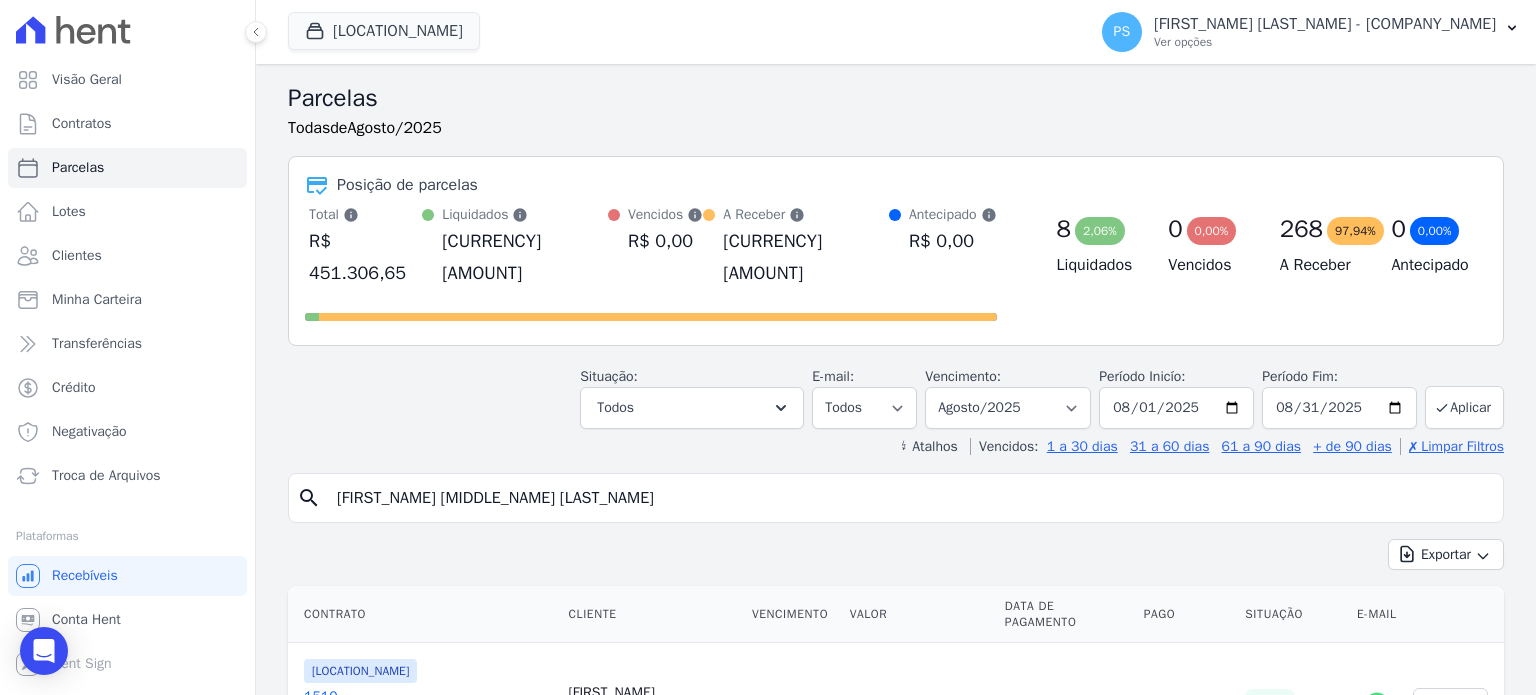 type on "[FIRST_NAME] [MIDDLE_NAME] [LAST_NAME]" 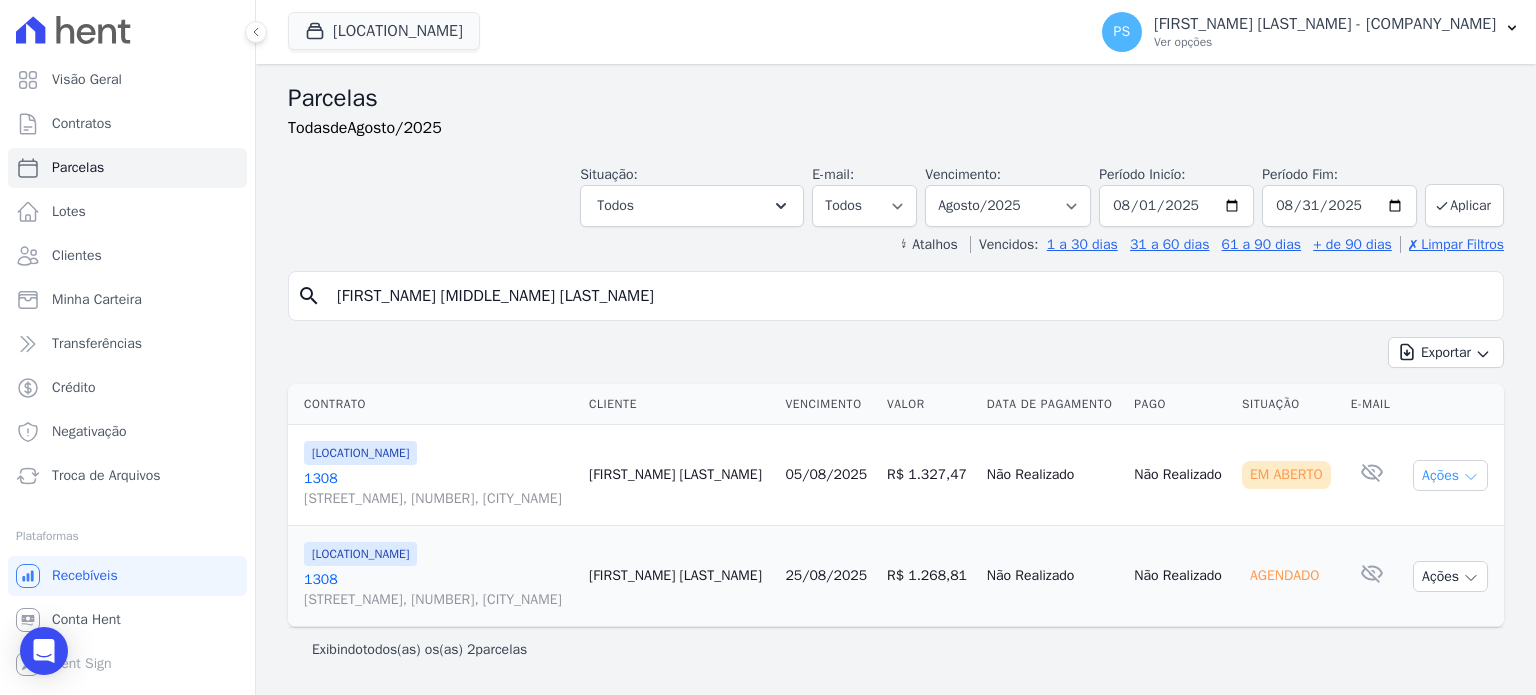 click 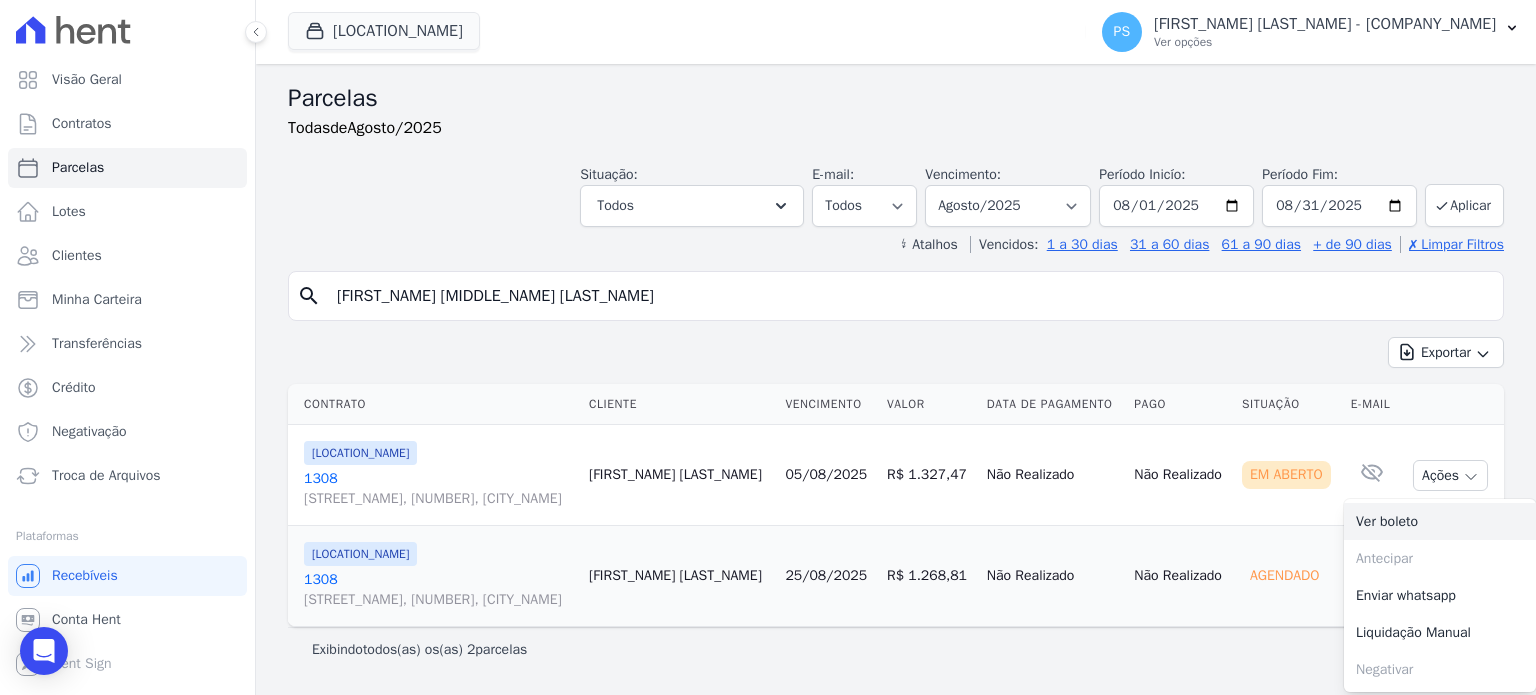 click on "Ver boleto" at bounding box center (1440, 521) 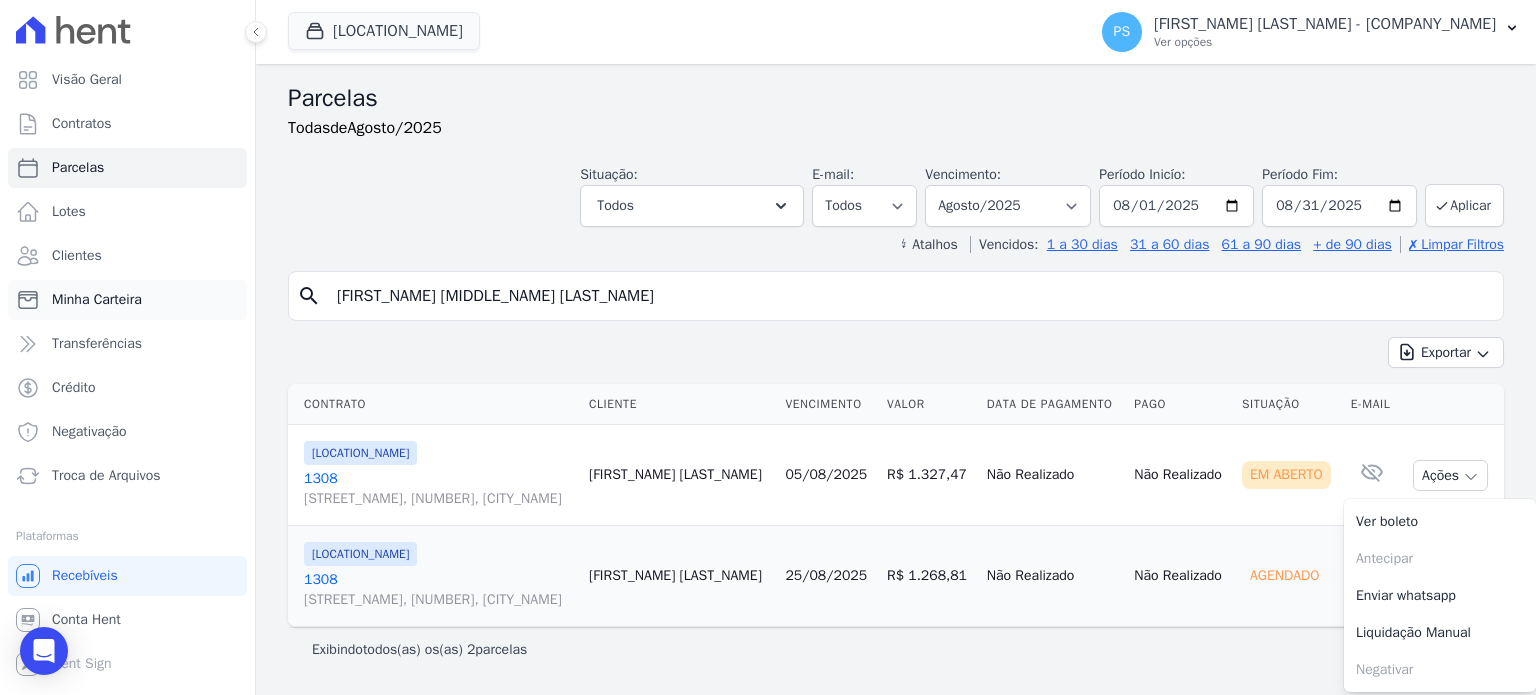 drag, startPoint x: 572, startPoint y: 300, endPoint x: 70, endPoint y: 292, distance: 502.06375 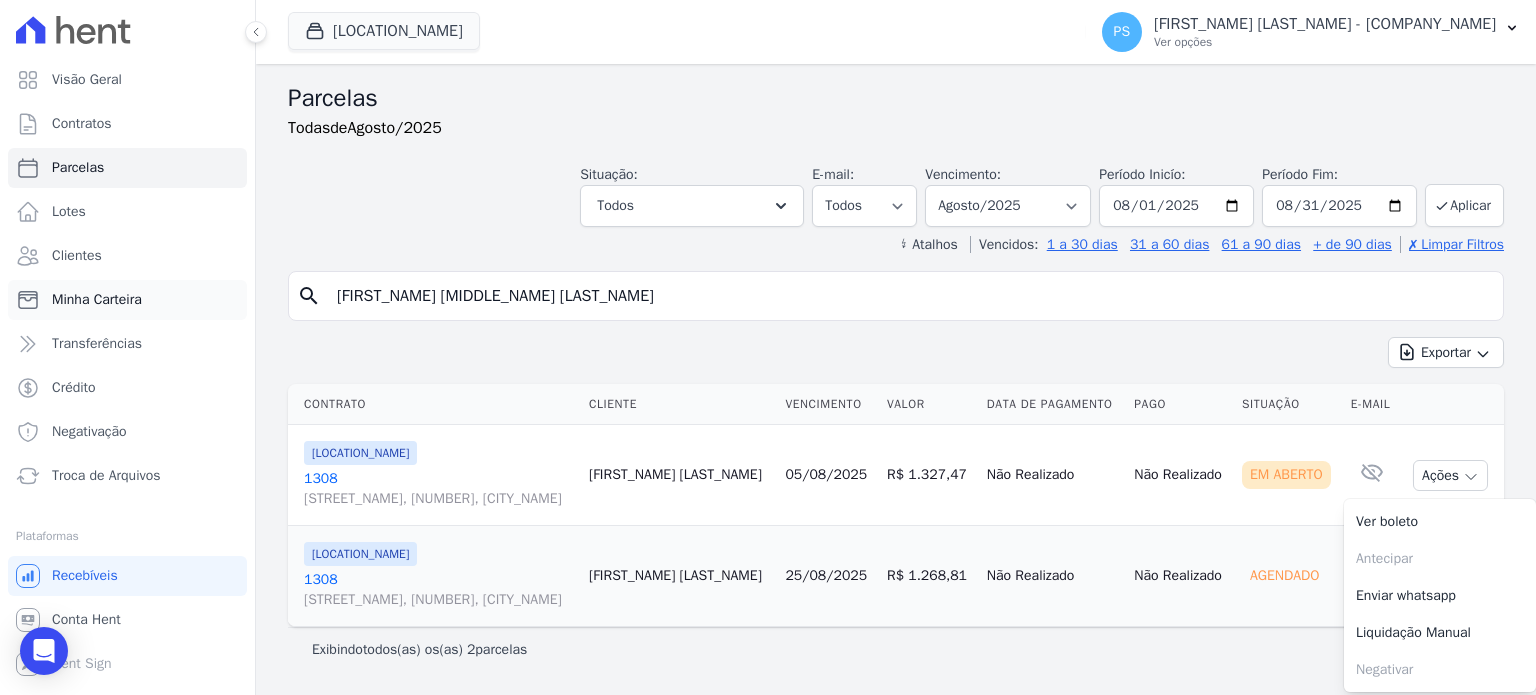 click on "Visão Geral
Contratos
Parcelas
Lotes
Clientes
Minha Carteira
Transferências
Crédito
Negativação" at bounding box center [768, 347] 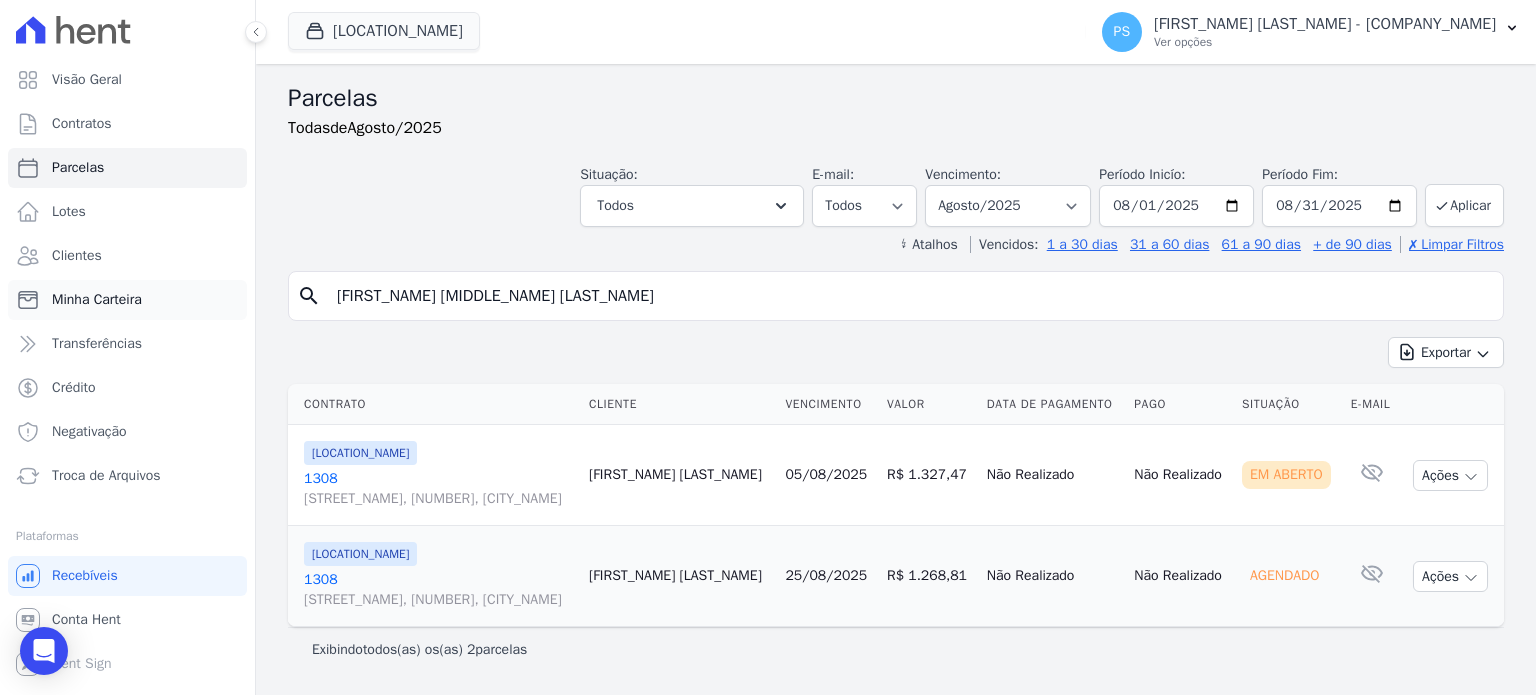 paste on "[FIRST_NAME] [MIDDLE_NAME] [LAST_NAME]" 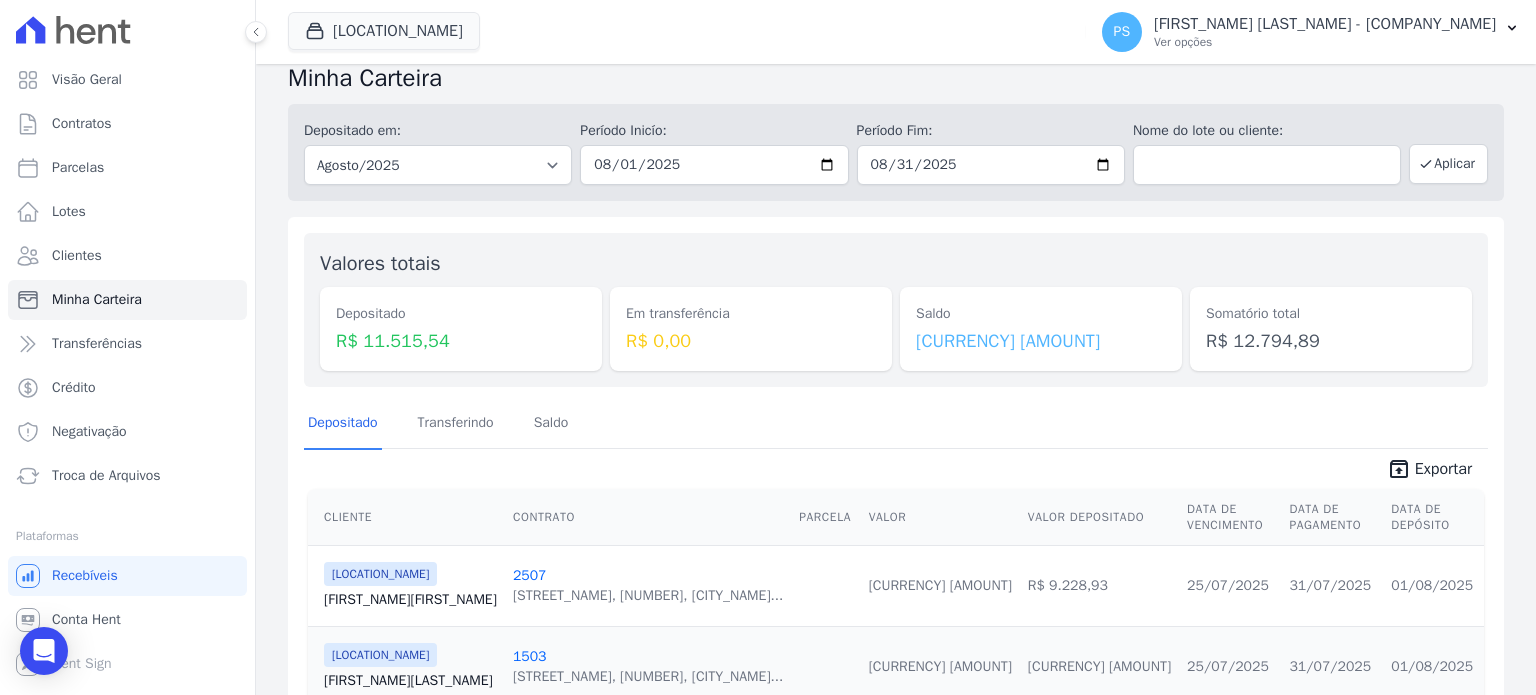 scroll, scrollTop: 0, scrollLeft: 0, axis: both 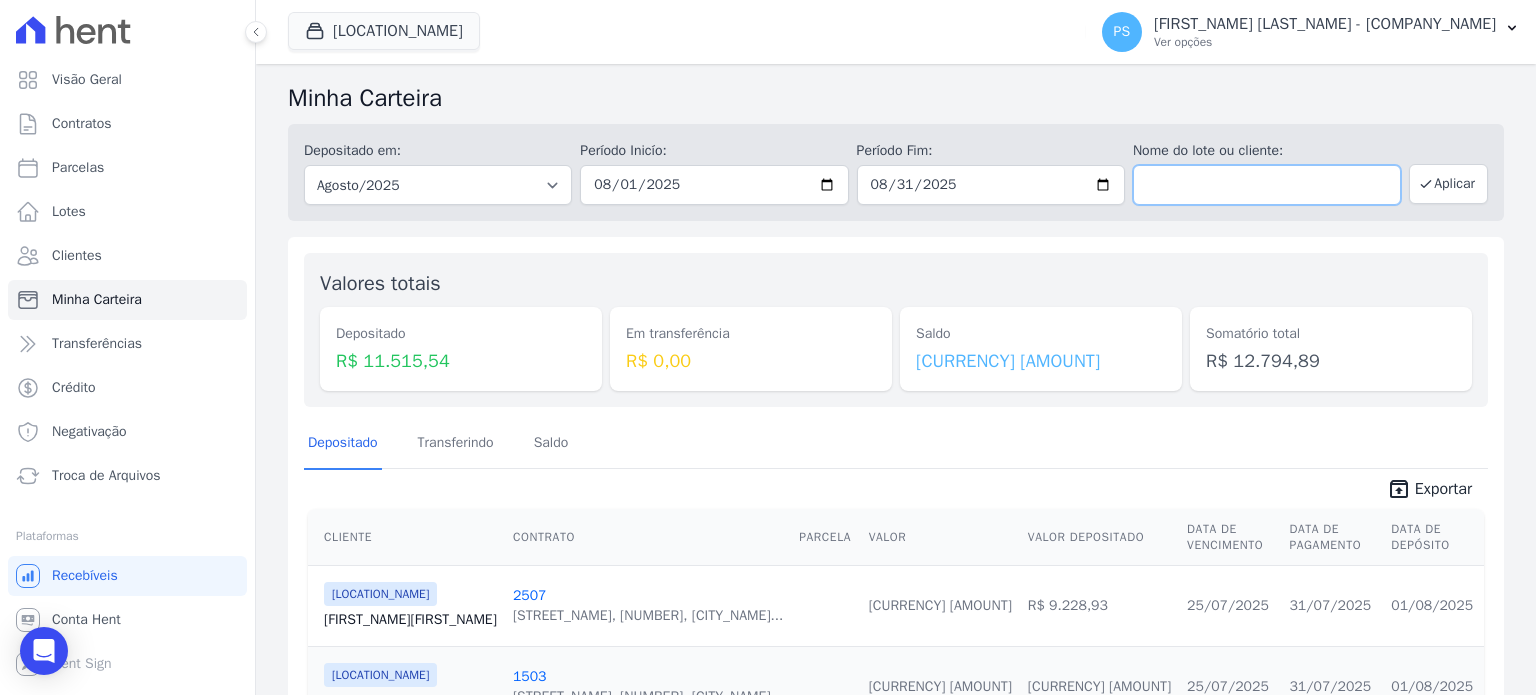 click at bounding box center (1267, 185) 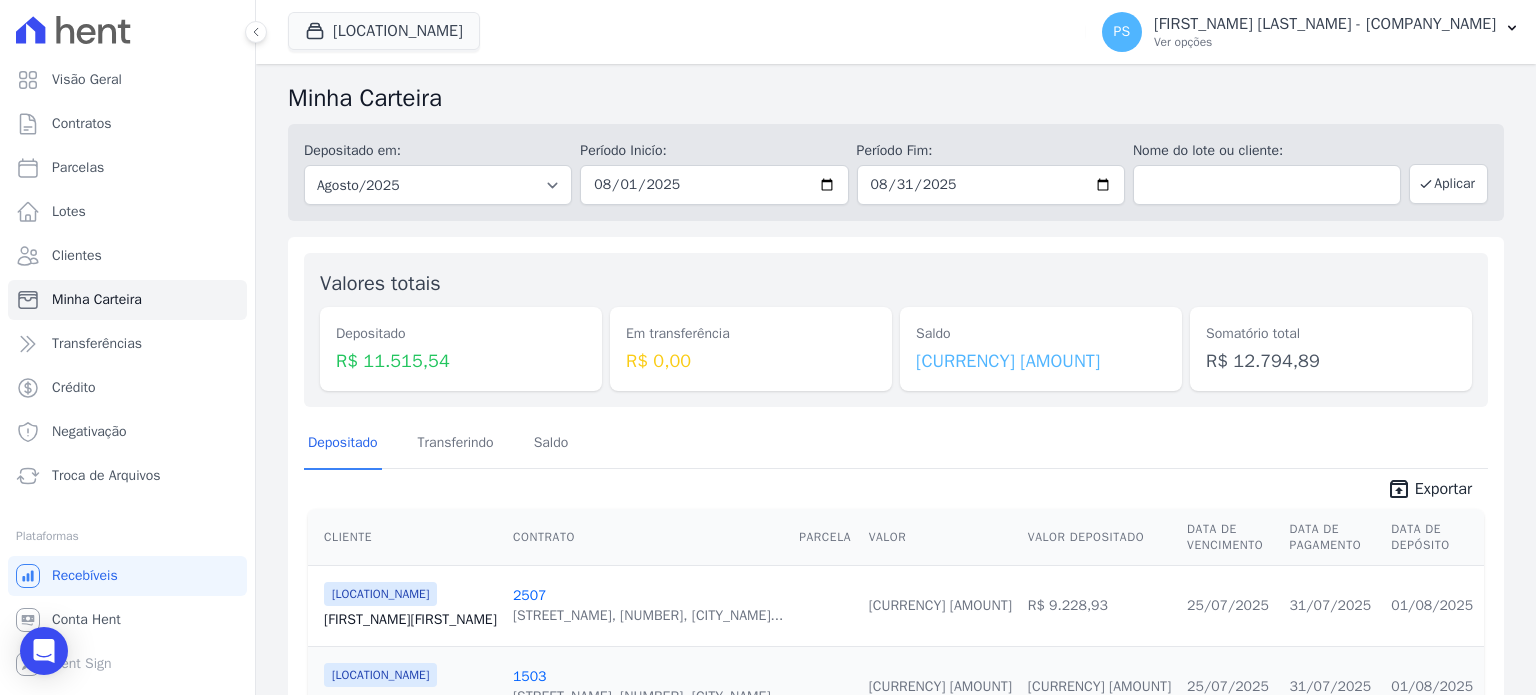 click on "Saldo
R$ 1.279,35" at bounding box center (1041, 330) 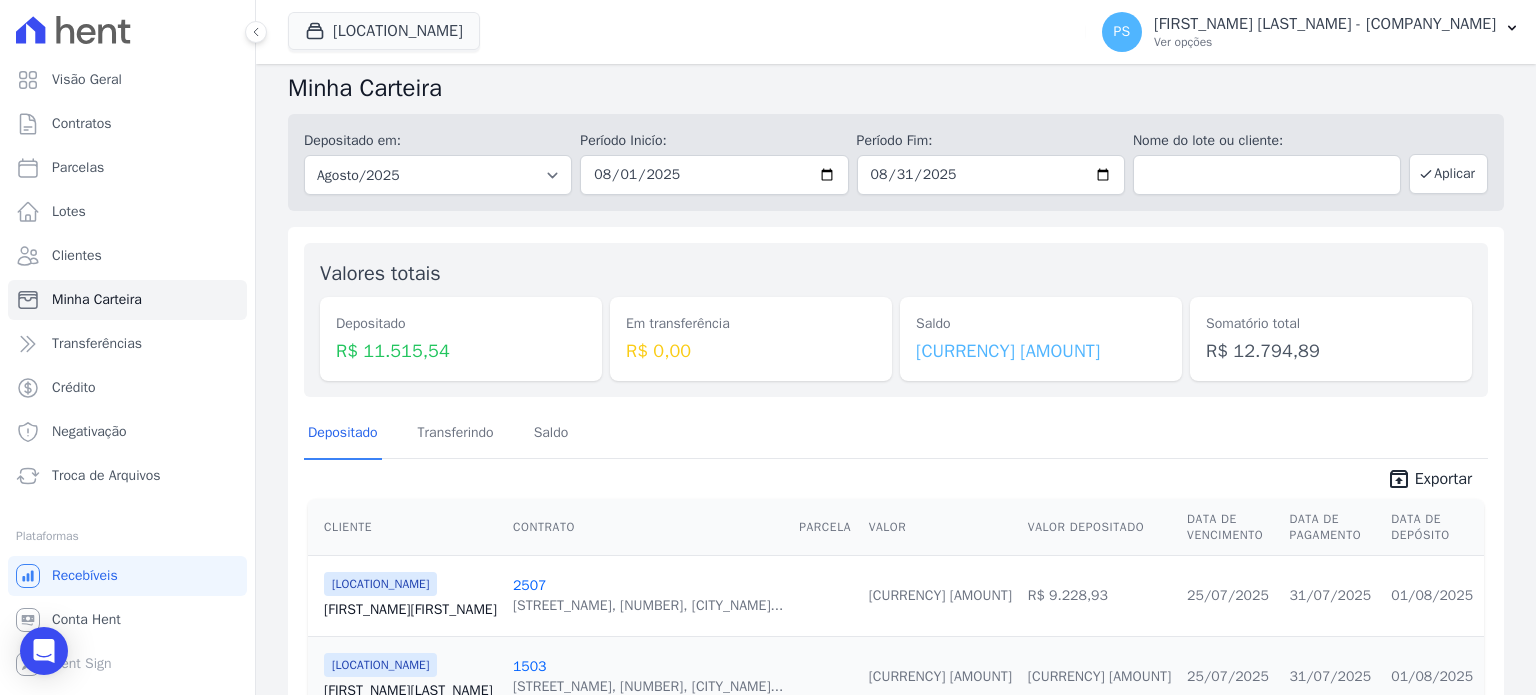 scroll, scrollTop: 0, scrollLeft: 0, axis: both 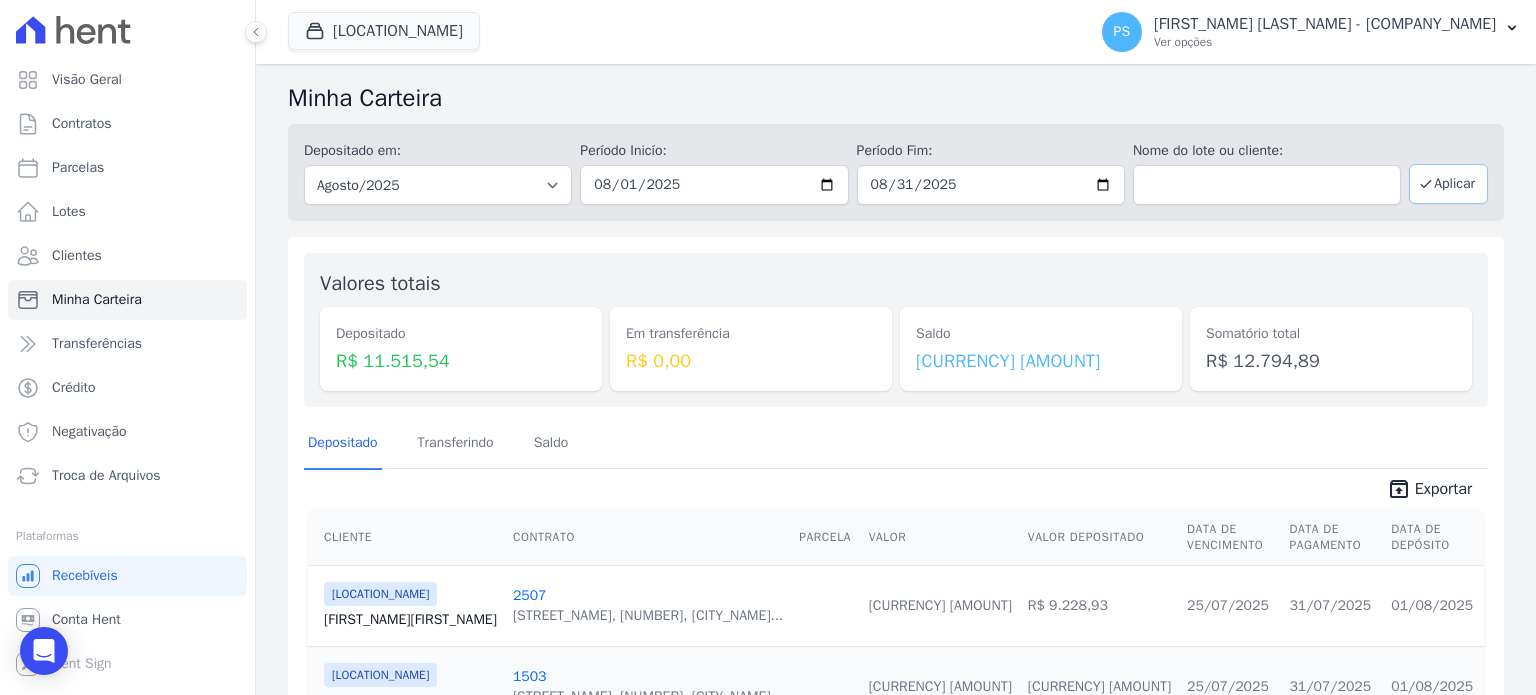 click on "Aplicar" at bounding box center (1448, 184) 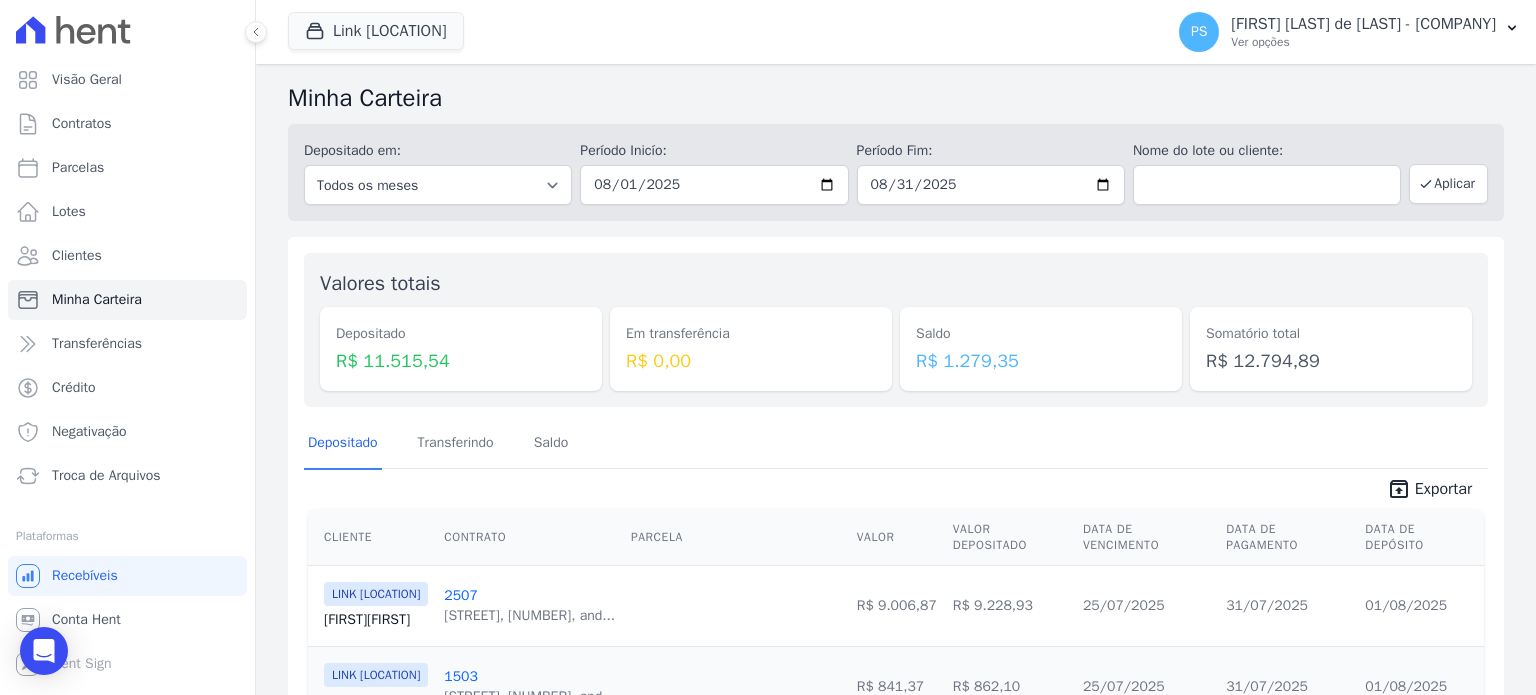 scroll, scrollTop: 0, scrollLeft: 0, axis: both 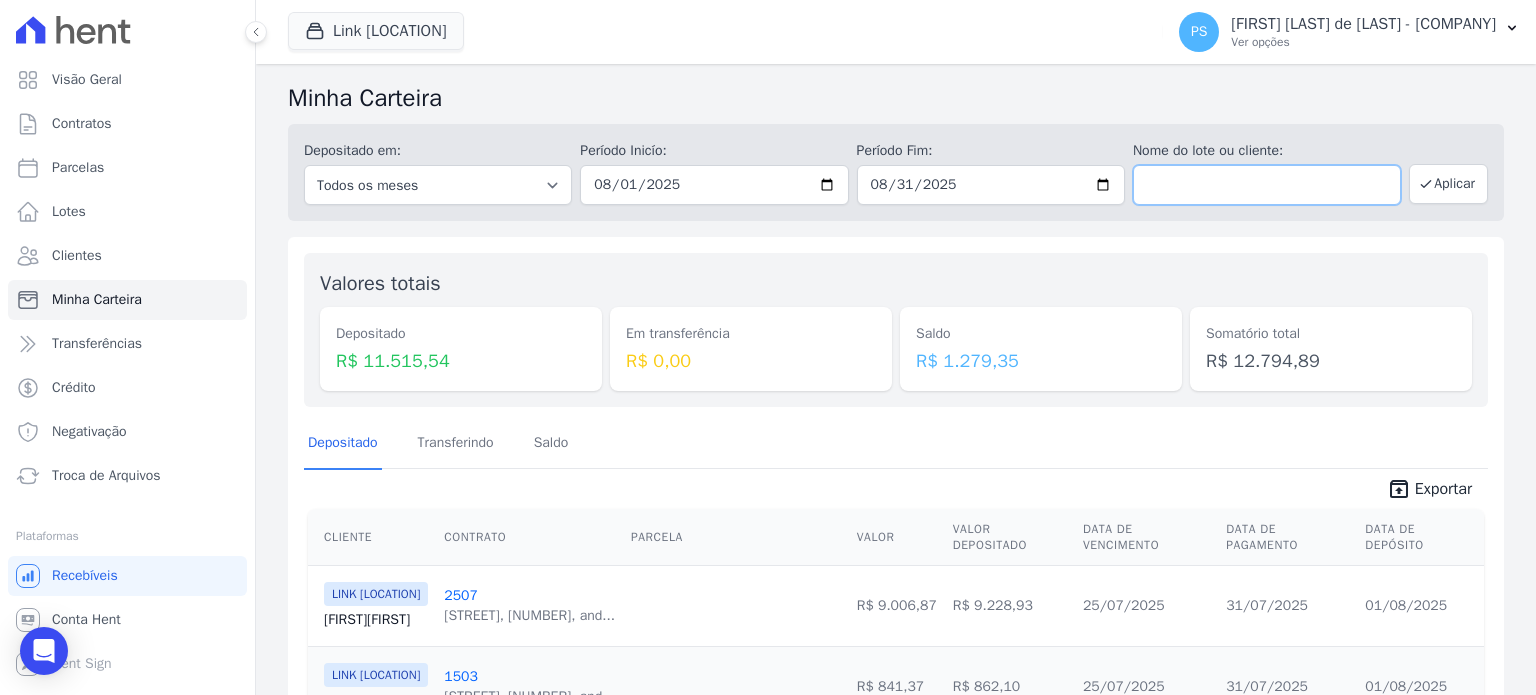 click at bounding box center [1267, 185] 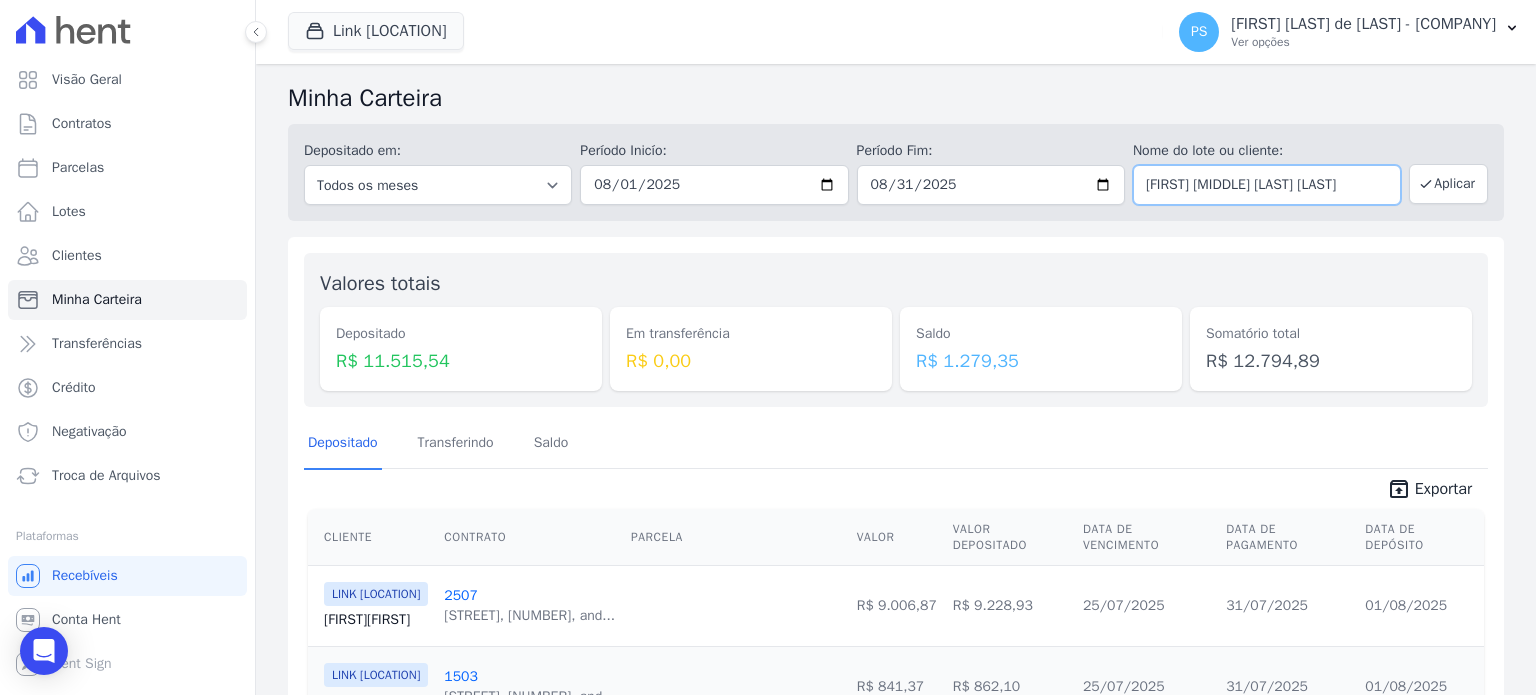 type on "Cintia Aparecida da Silva Carvalho" 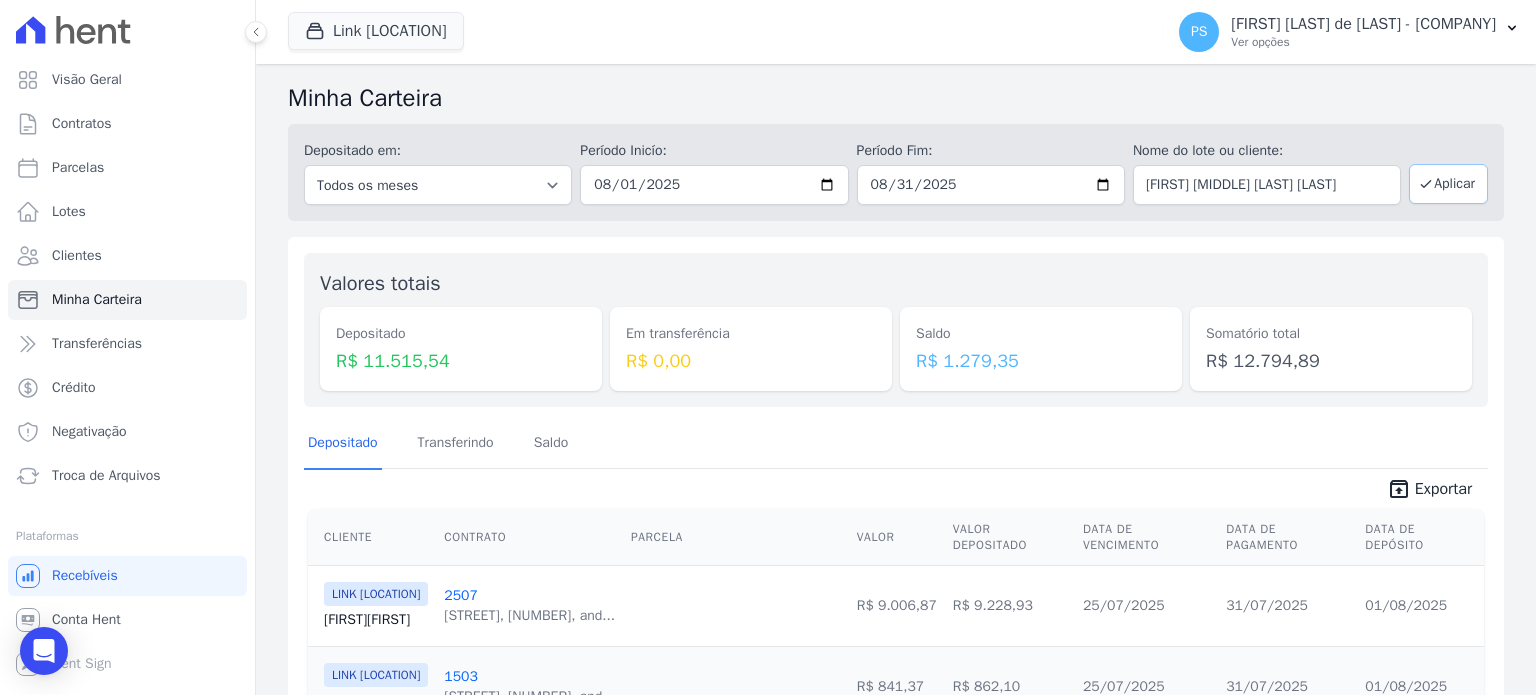 click on "Aplicar" at bounding box center [1448, 184] 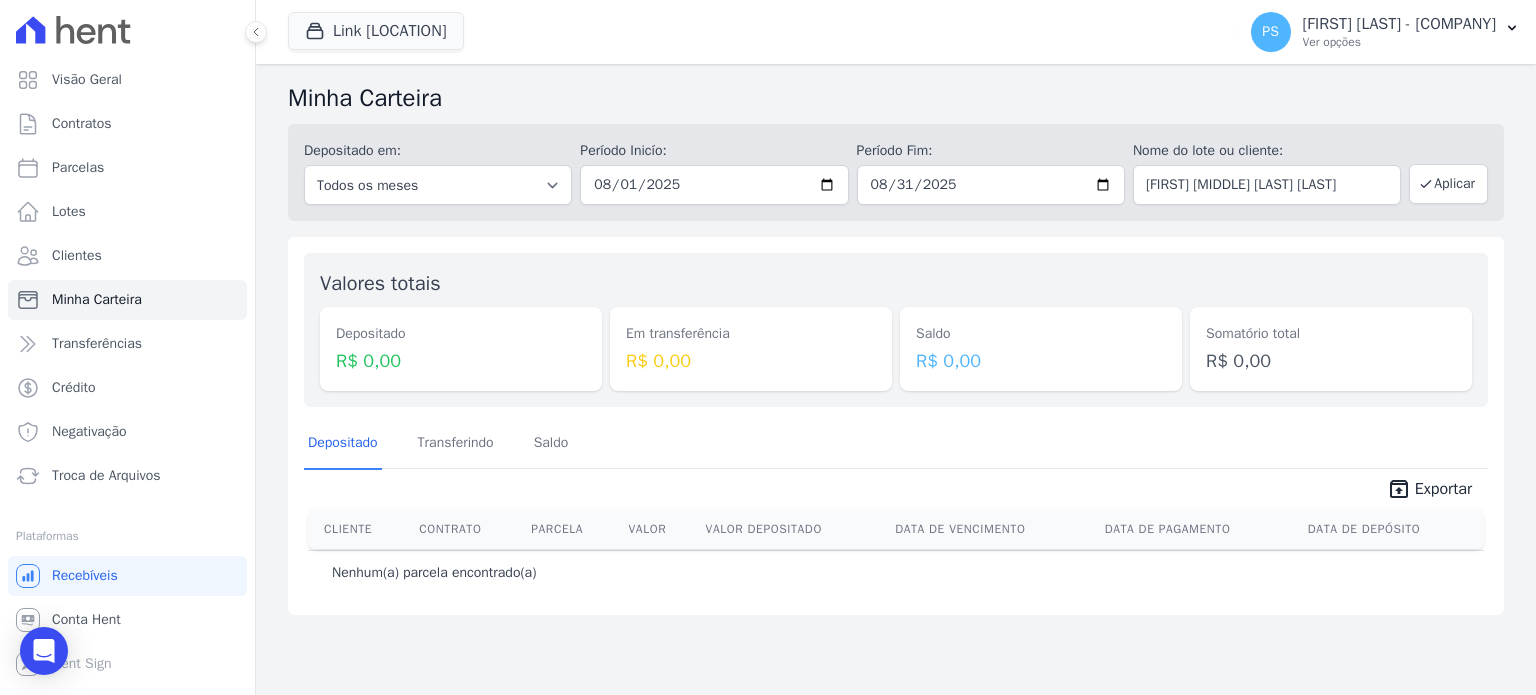 scroll, scrollTop: 0, scrollLeft: 0, axis: both 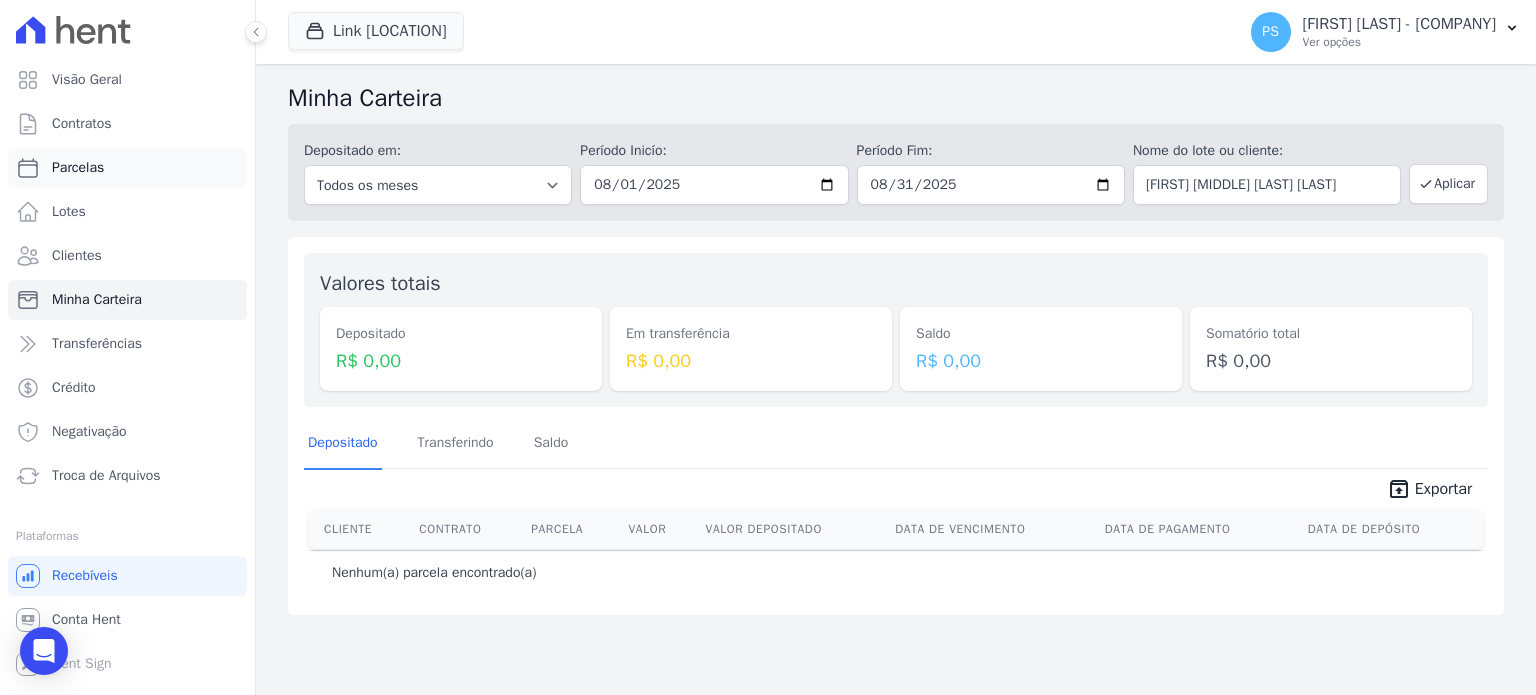 click on "Parcelas" at bounding box center [127, 168] 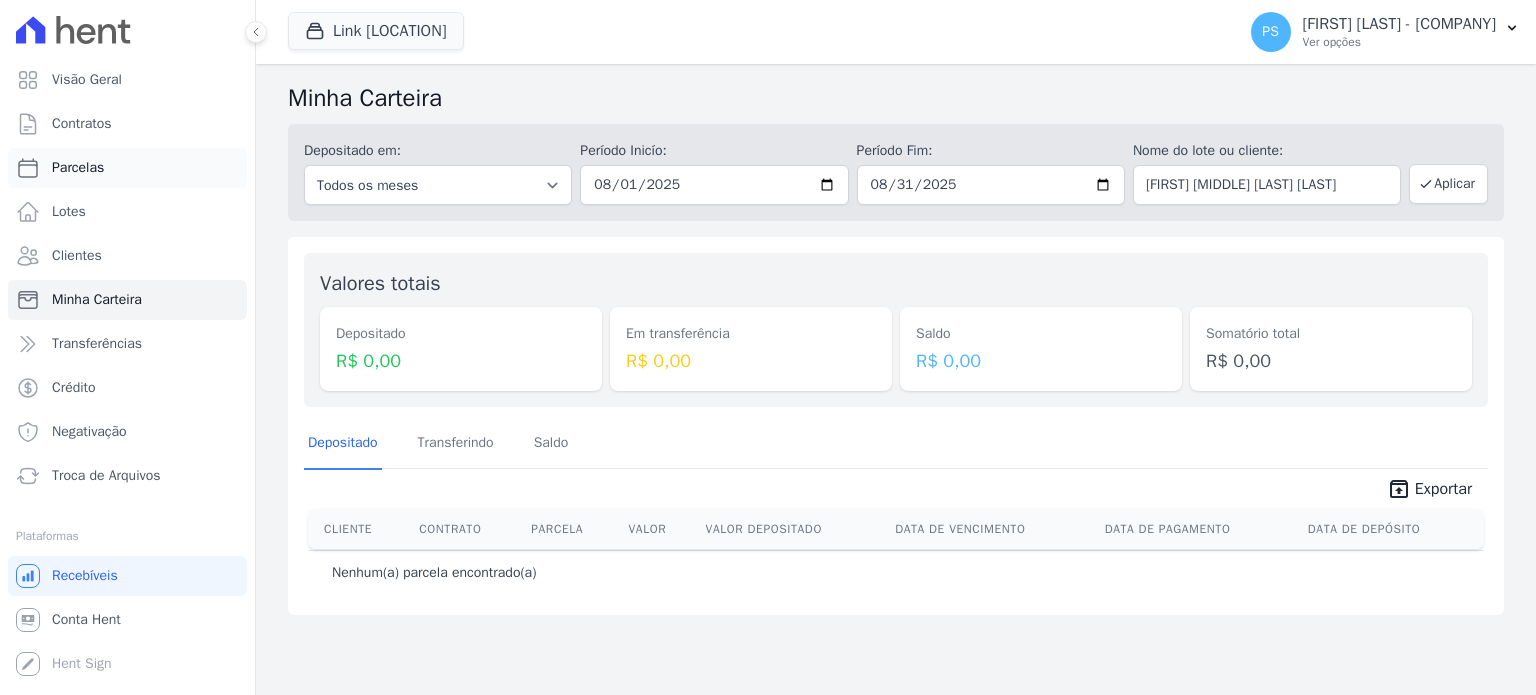 select 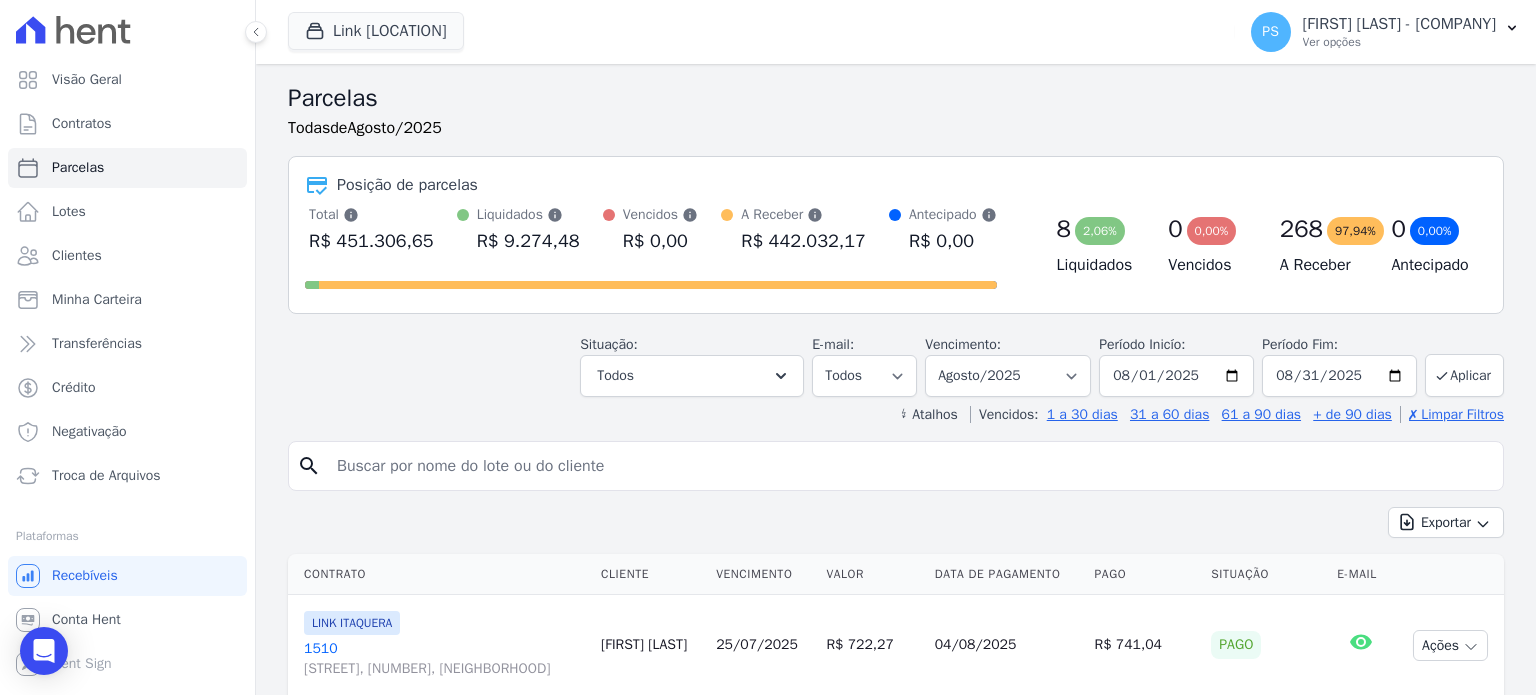 click at bounding box center (910, 466) 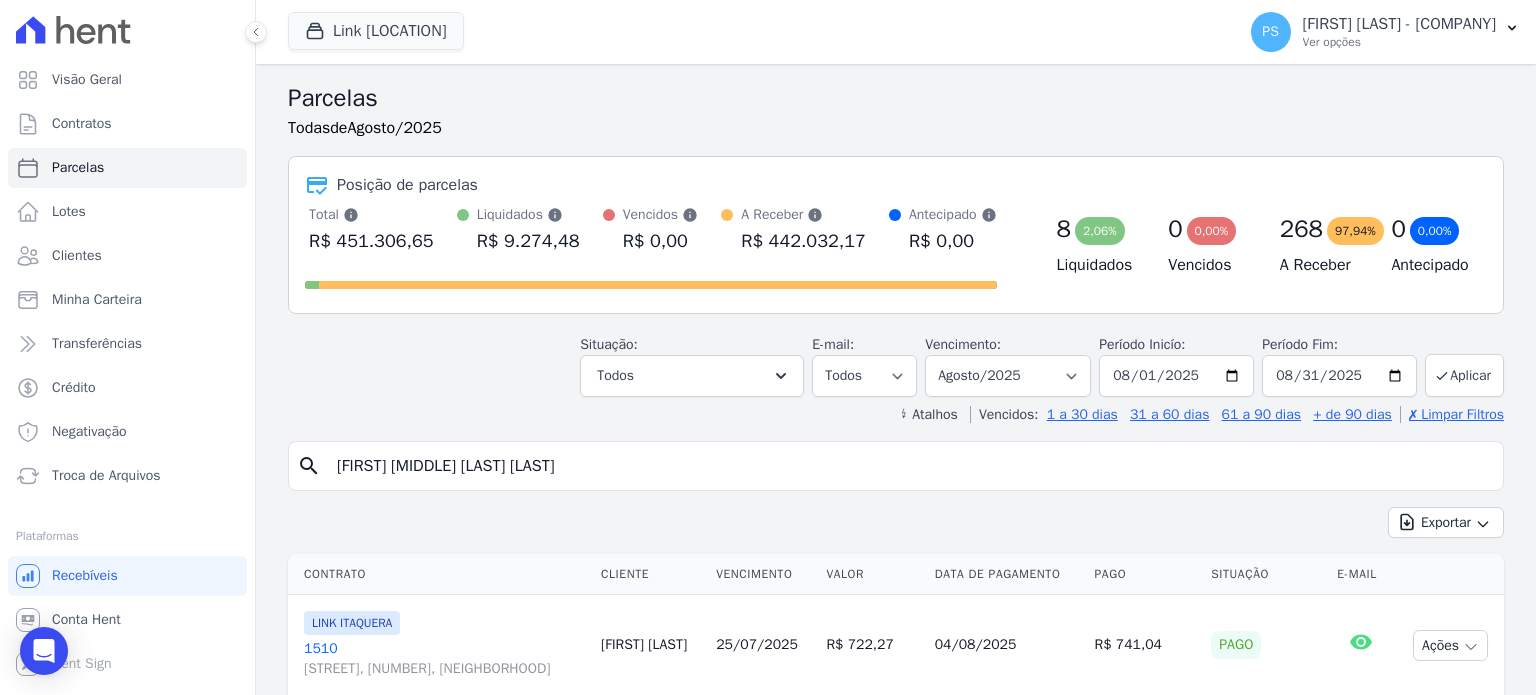 type on "Cintia Aparecida da Silva Carvalho" 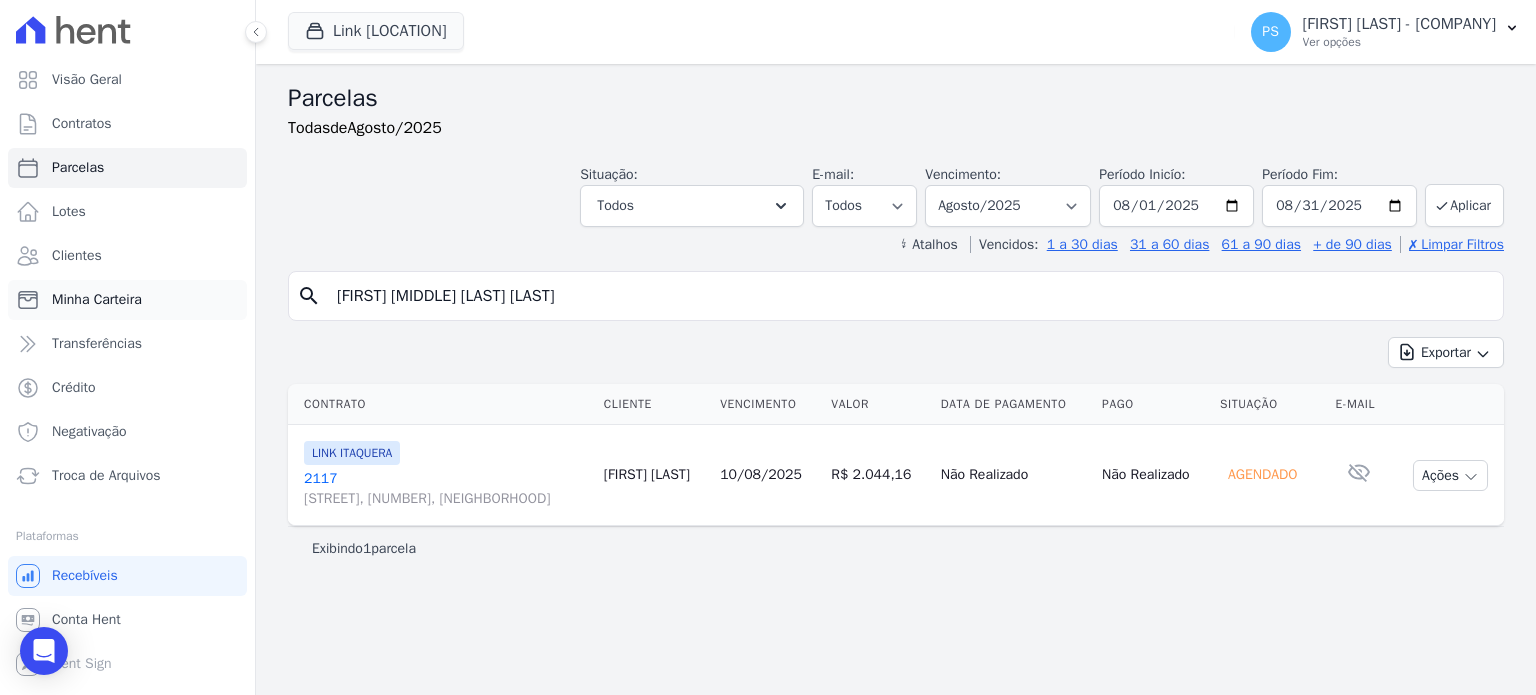 click on "Minha Carteira" at bounding box center (97, 300) 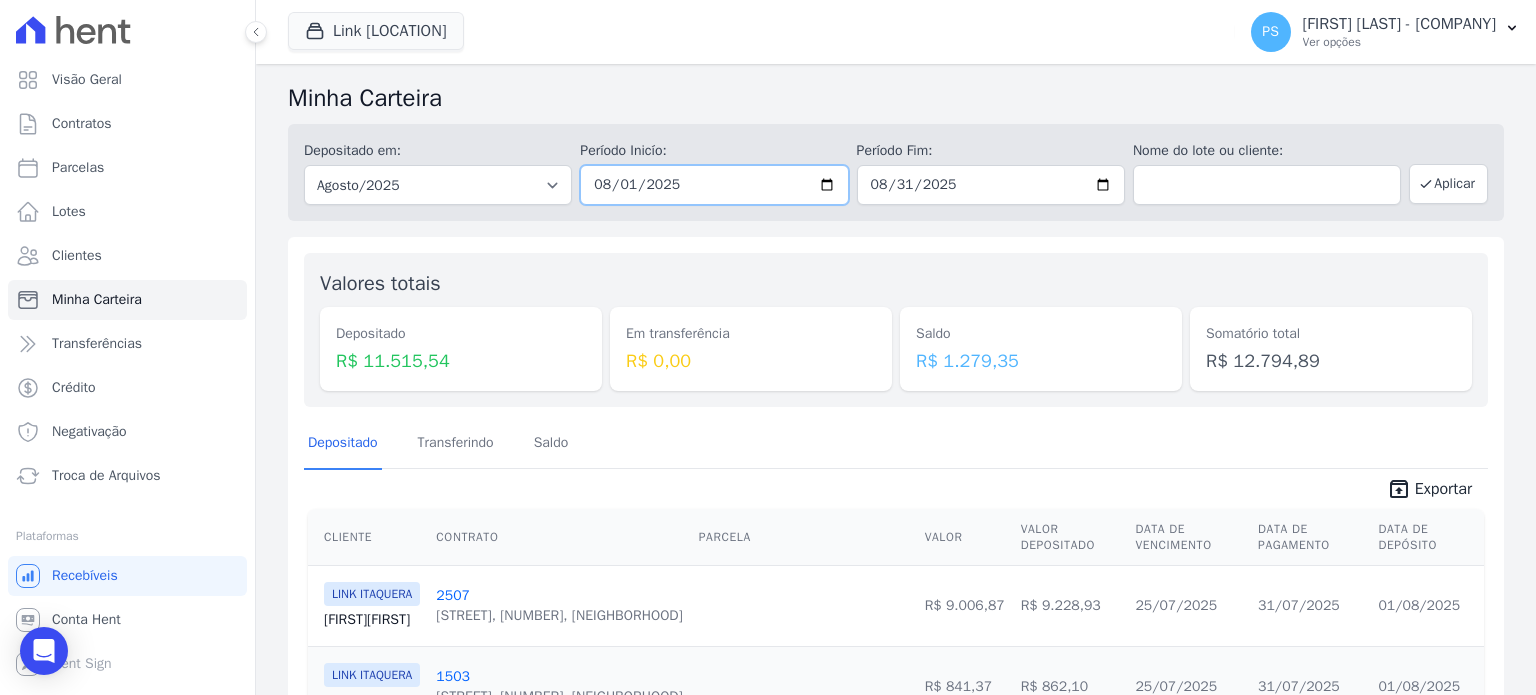 click on "2025-08-01" at bounding box center [714, 185] 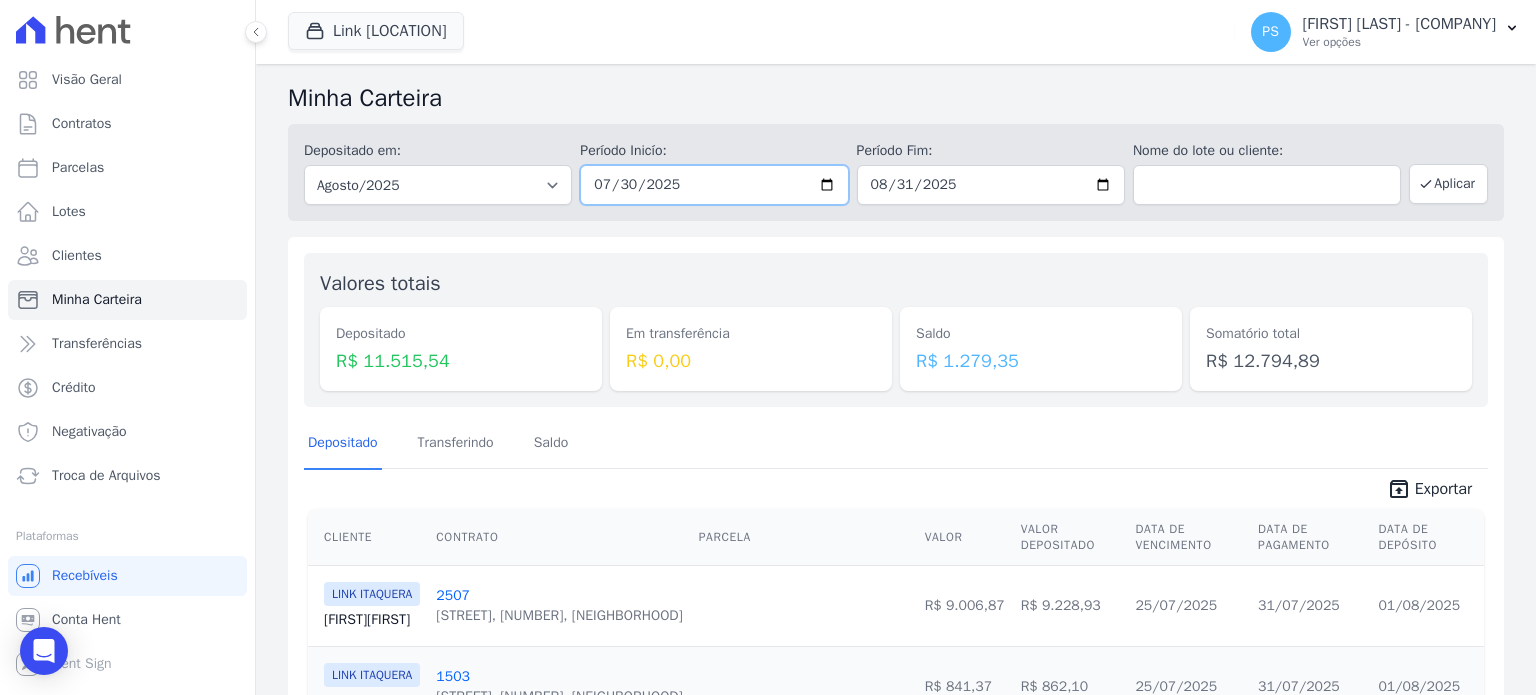 type on "[DATE]" 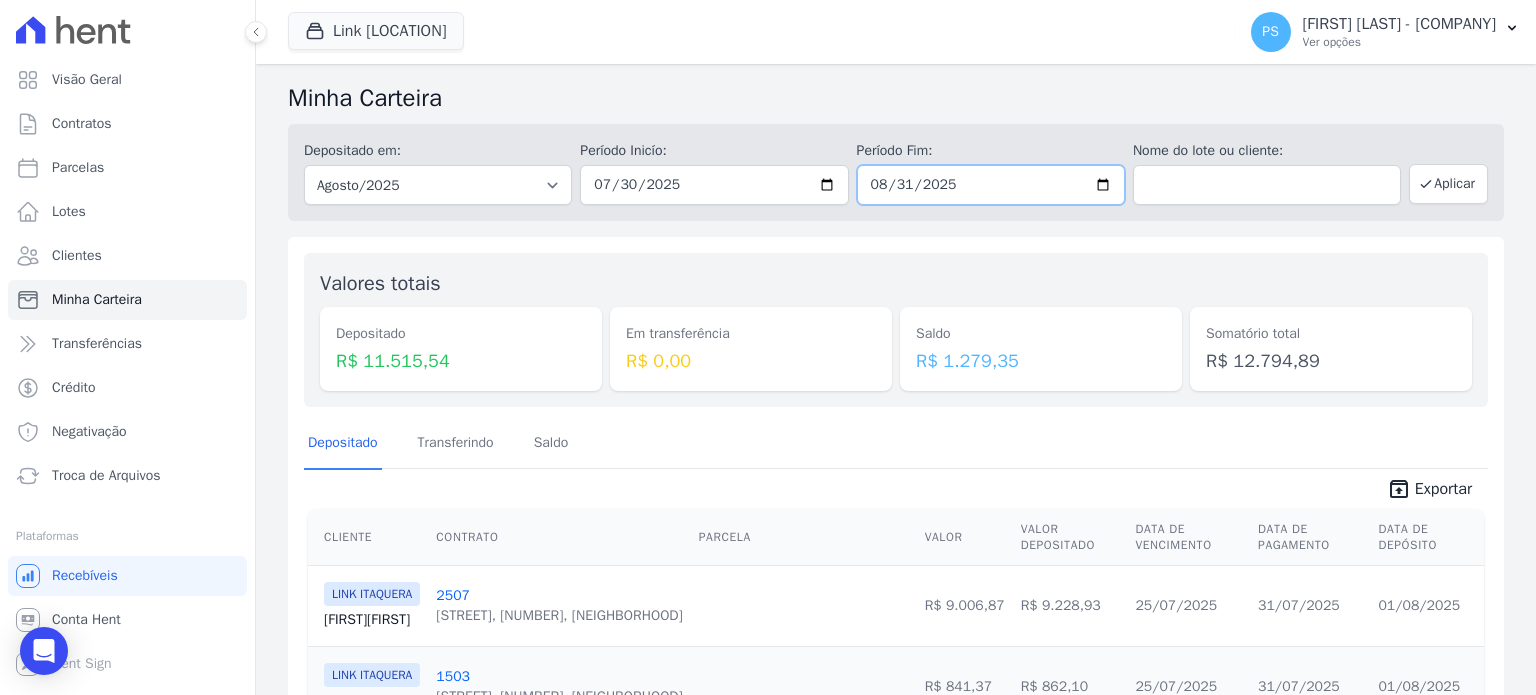 click on "2025-08-31" at bounding box center (991, 185) 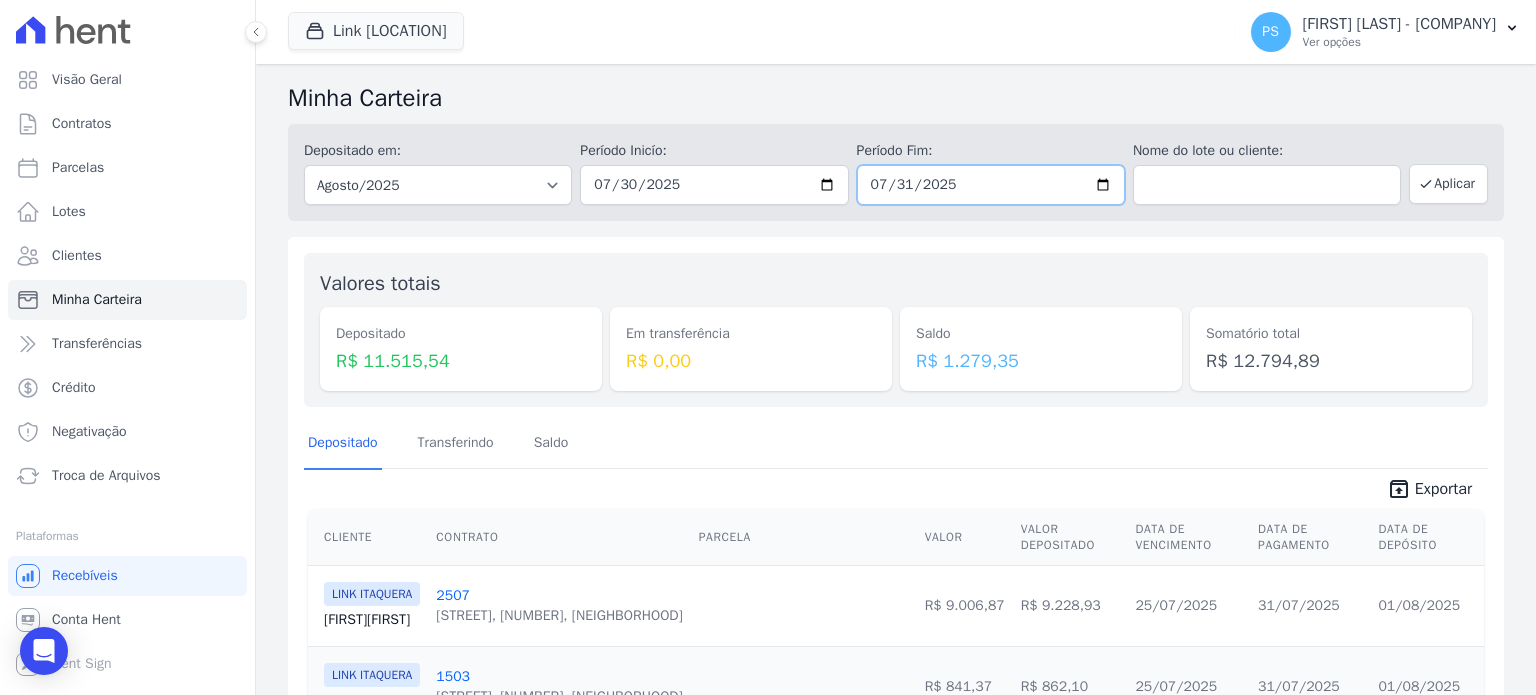 type on "2025-07-31" 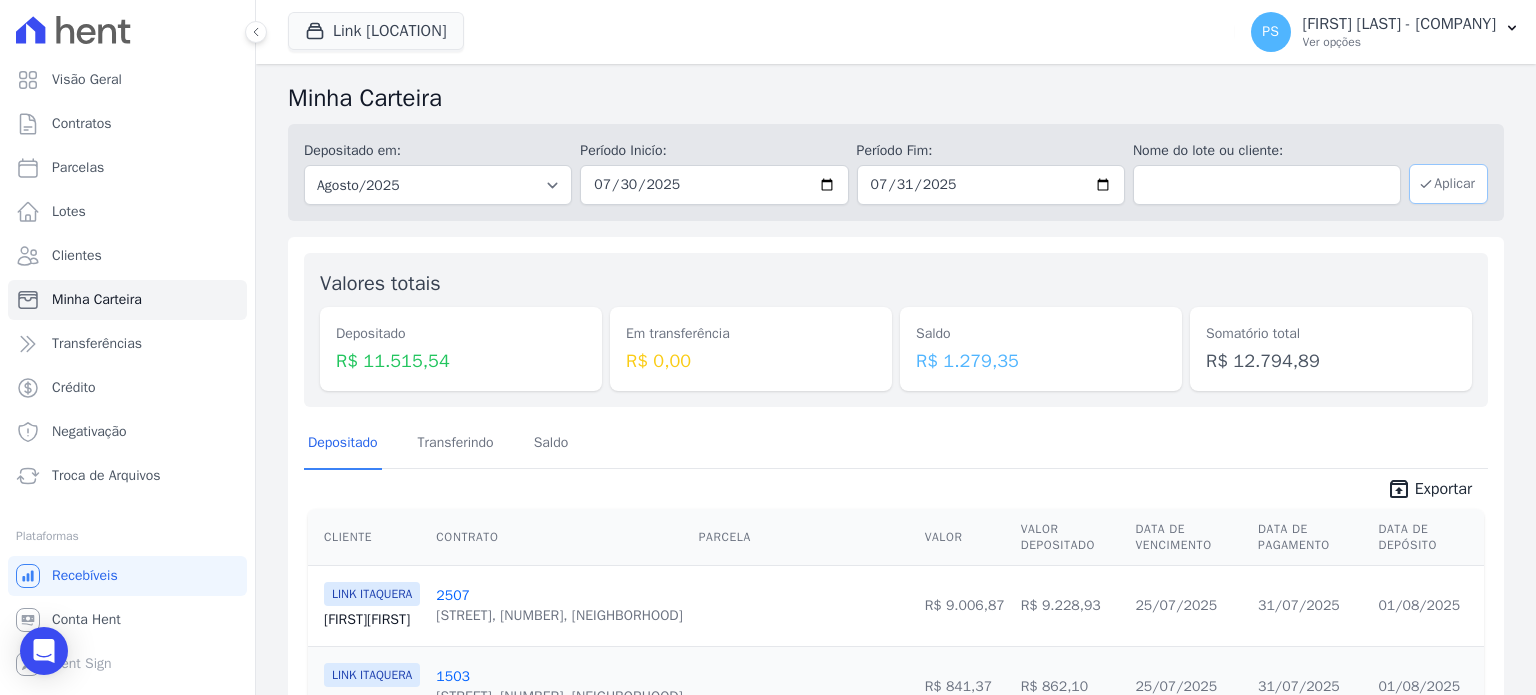 click on "Aplicar" at bounding box center [1448, 184] 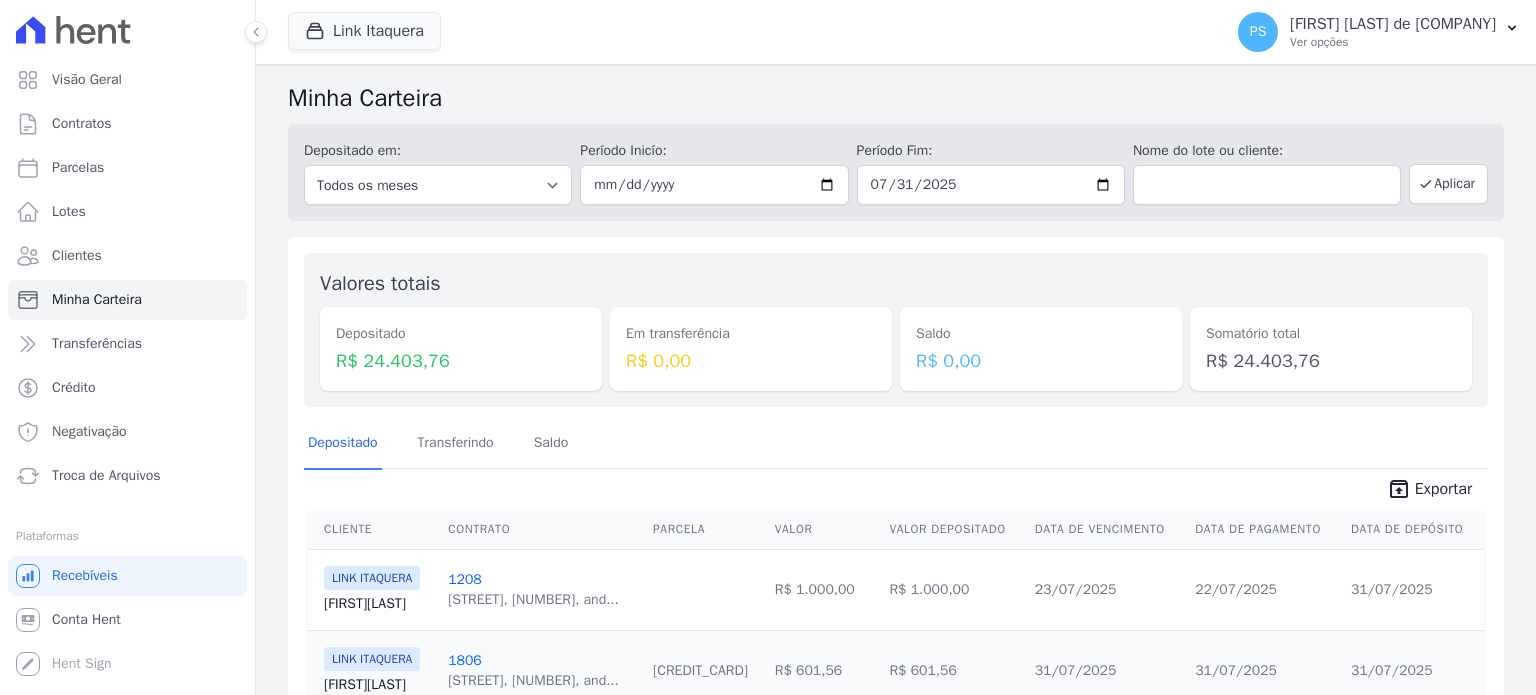 scroll, scrollTop: 0, scrollLeft: 0, axis: both 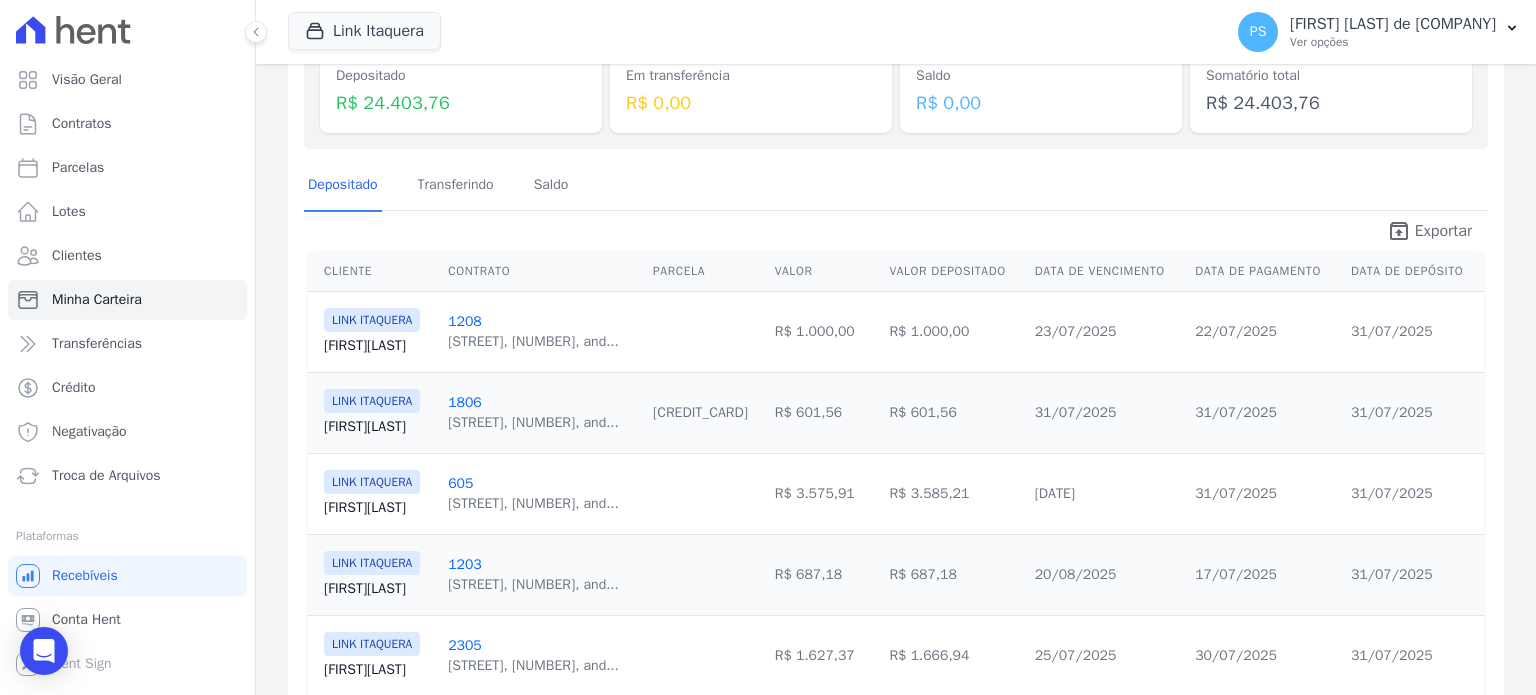 click on "Exportar" at bounding box center (1443, 231) 